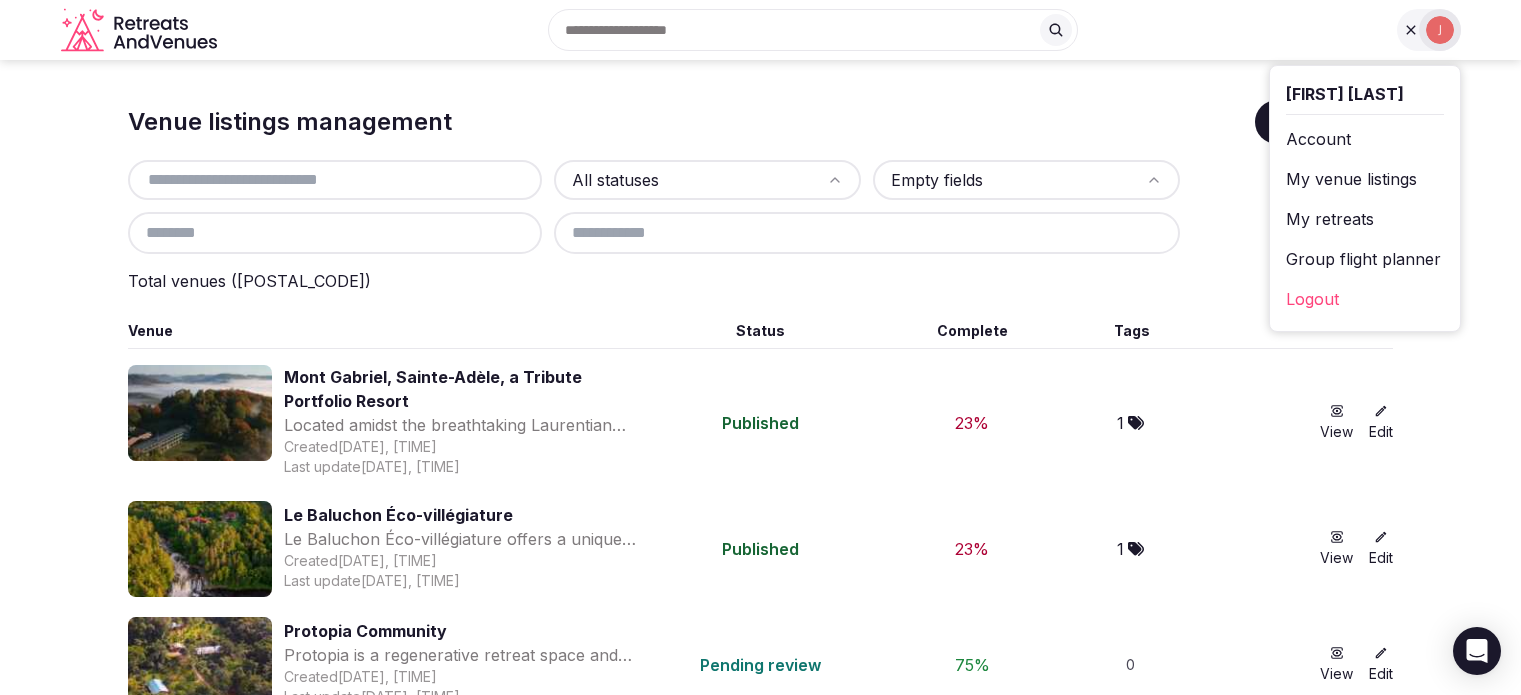 scroll, scrollTop: 0, scrollLeft: 0, axis: both 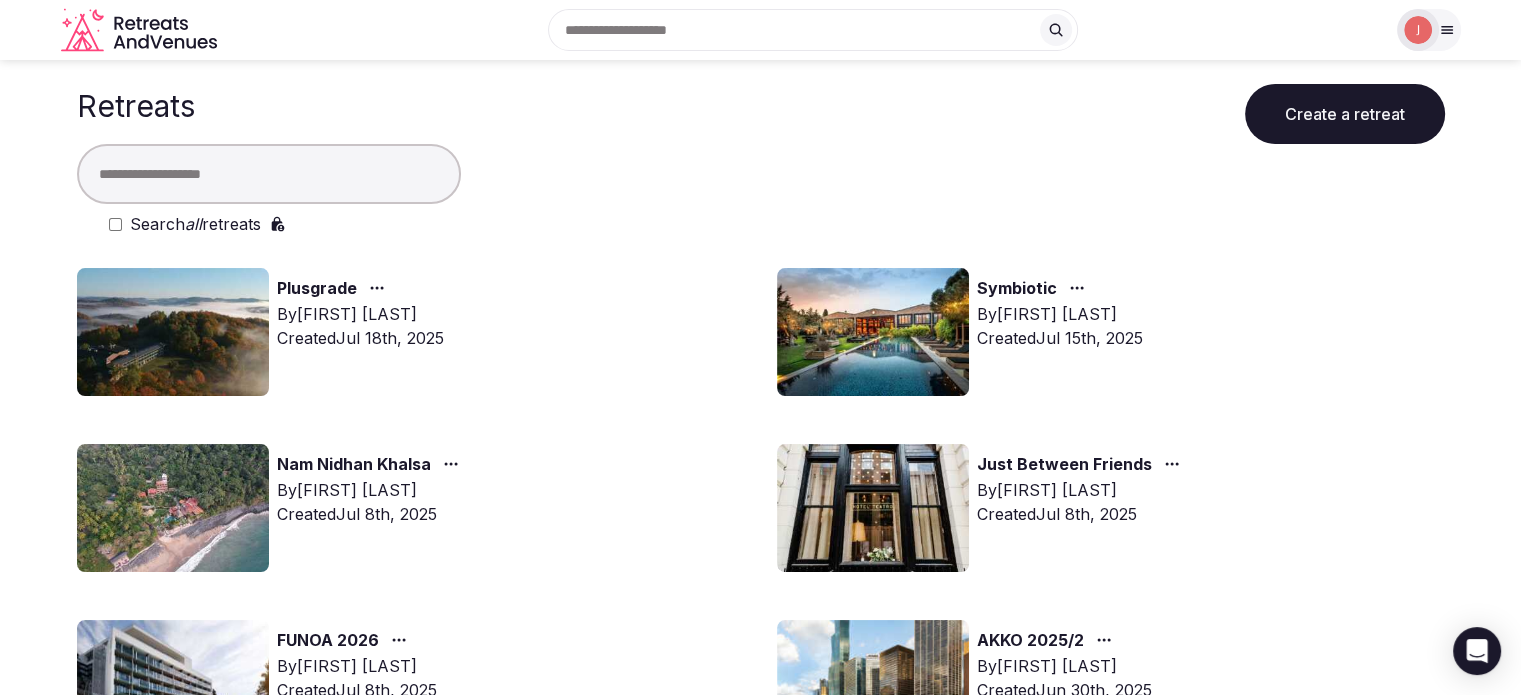 click at bounding box center (269, 174) 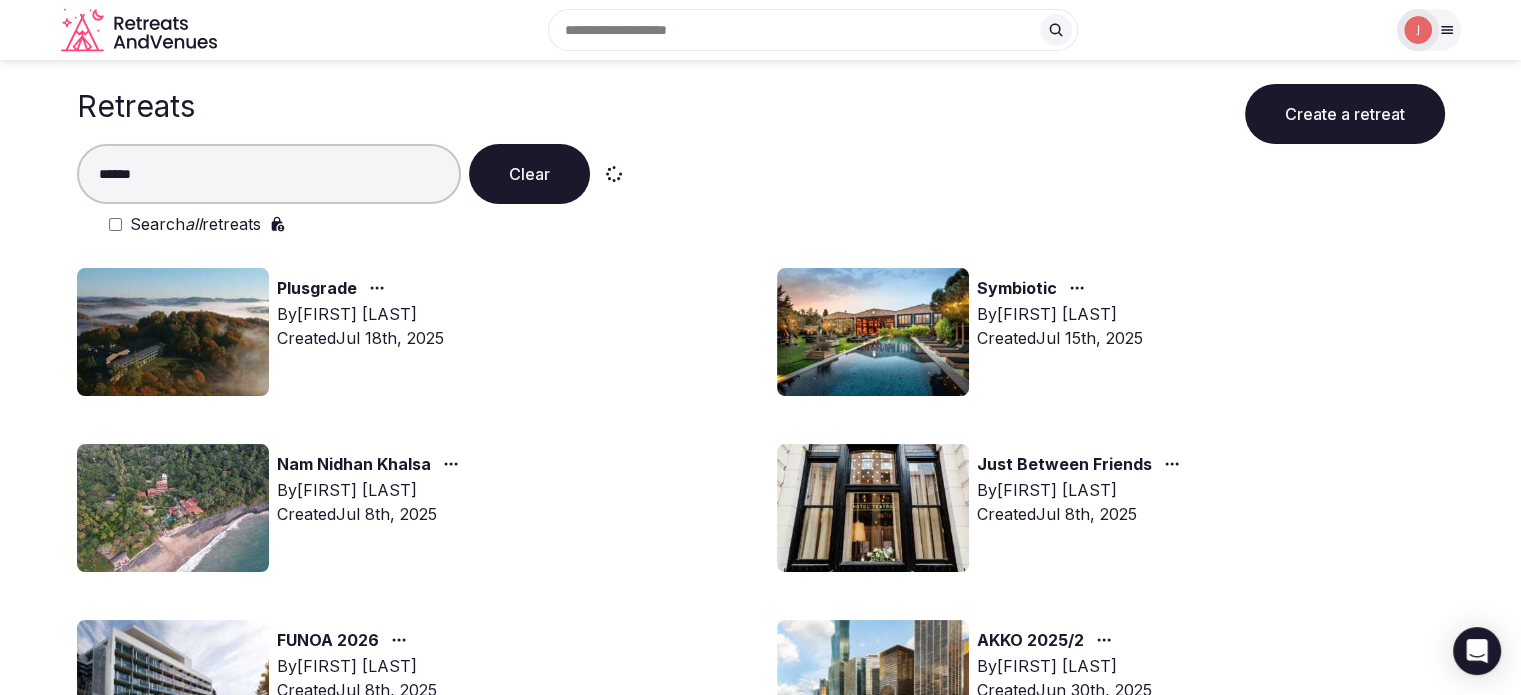 type on "******" 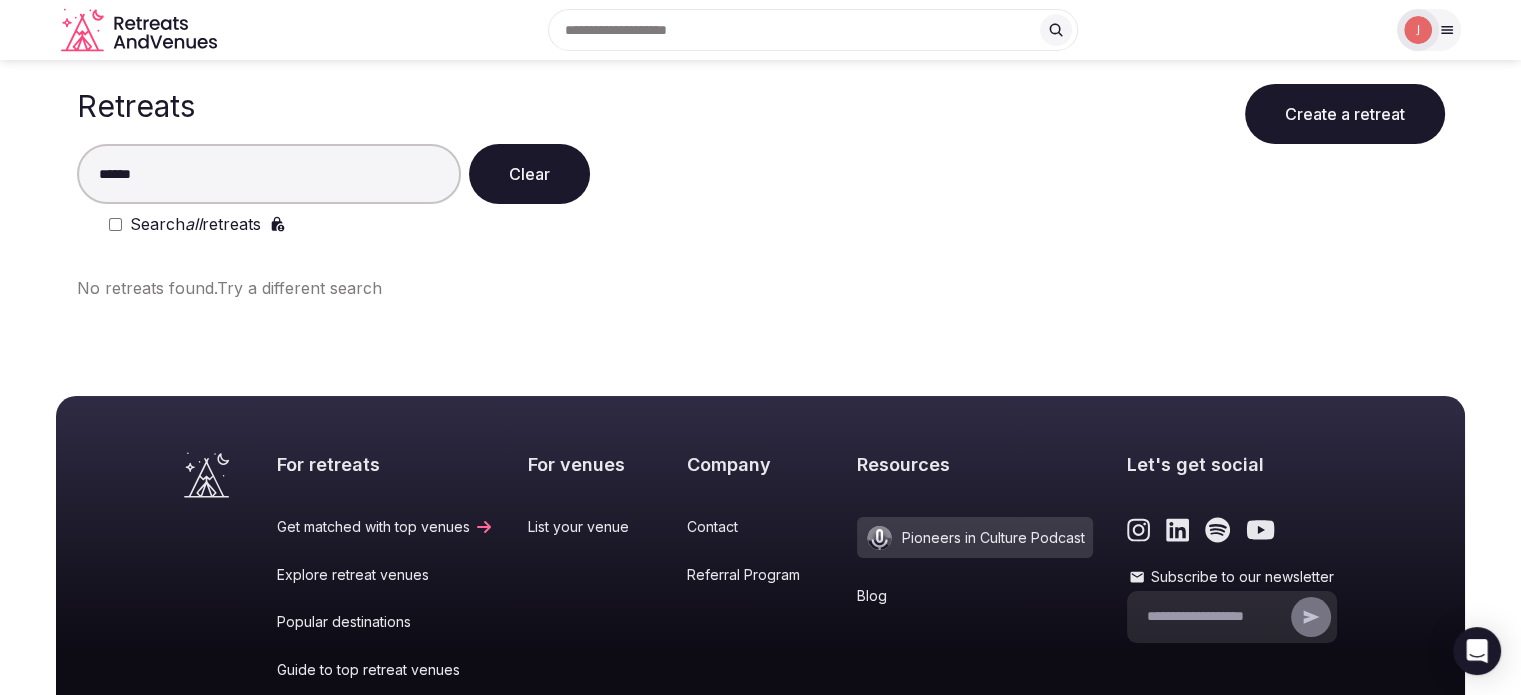 click on "Search  all  retreats" at bounding box center (195, 224) 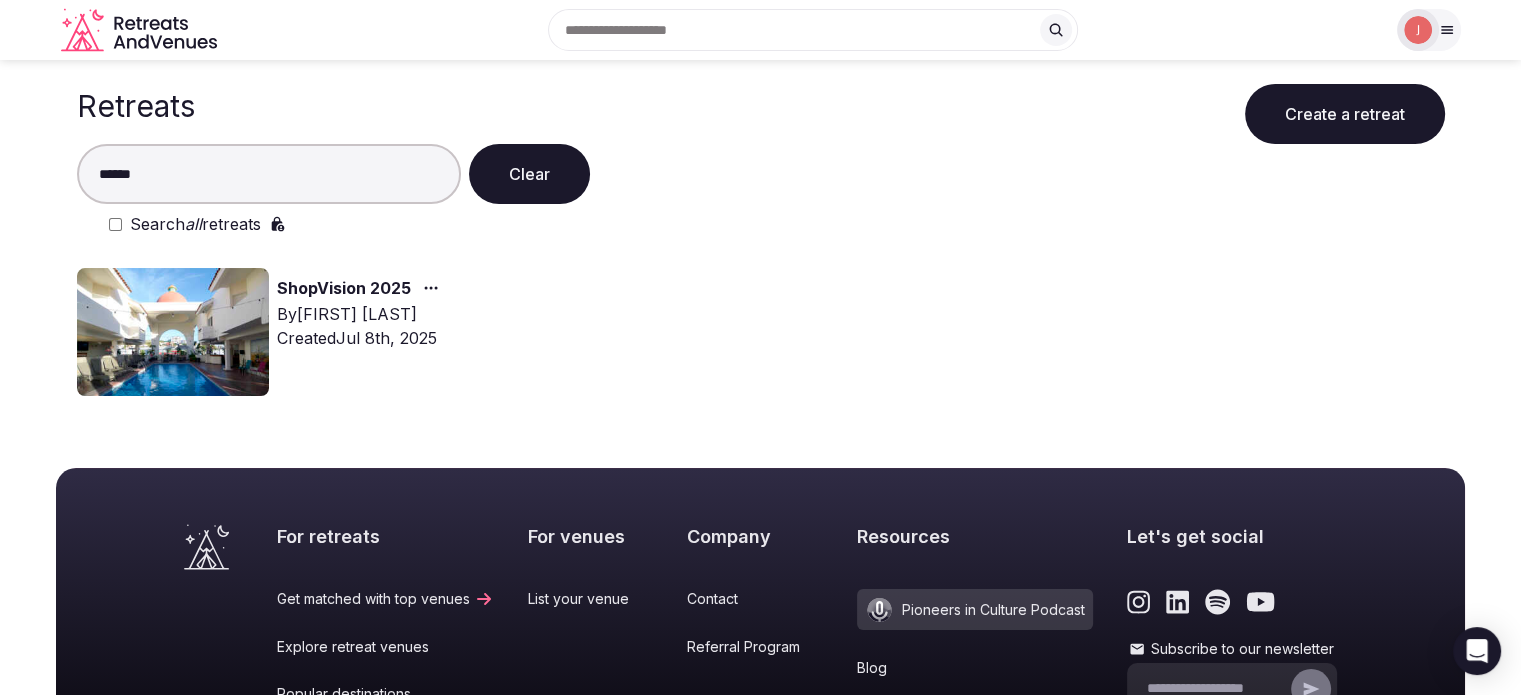 click on "ShopVision 2025" at bounding box center (344, 289) 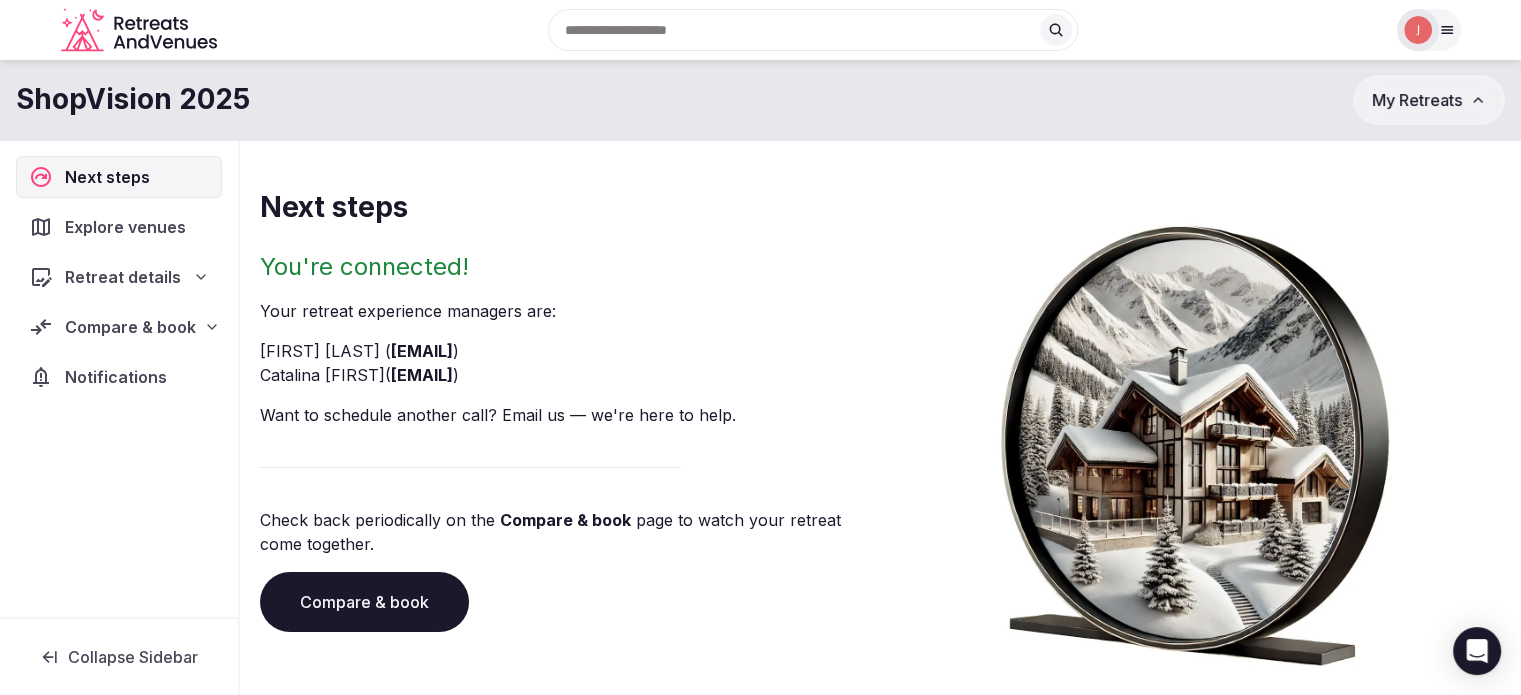 click on "Compare & book" at bounding box center [130, 327] 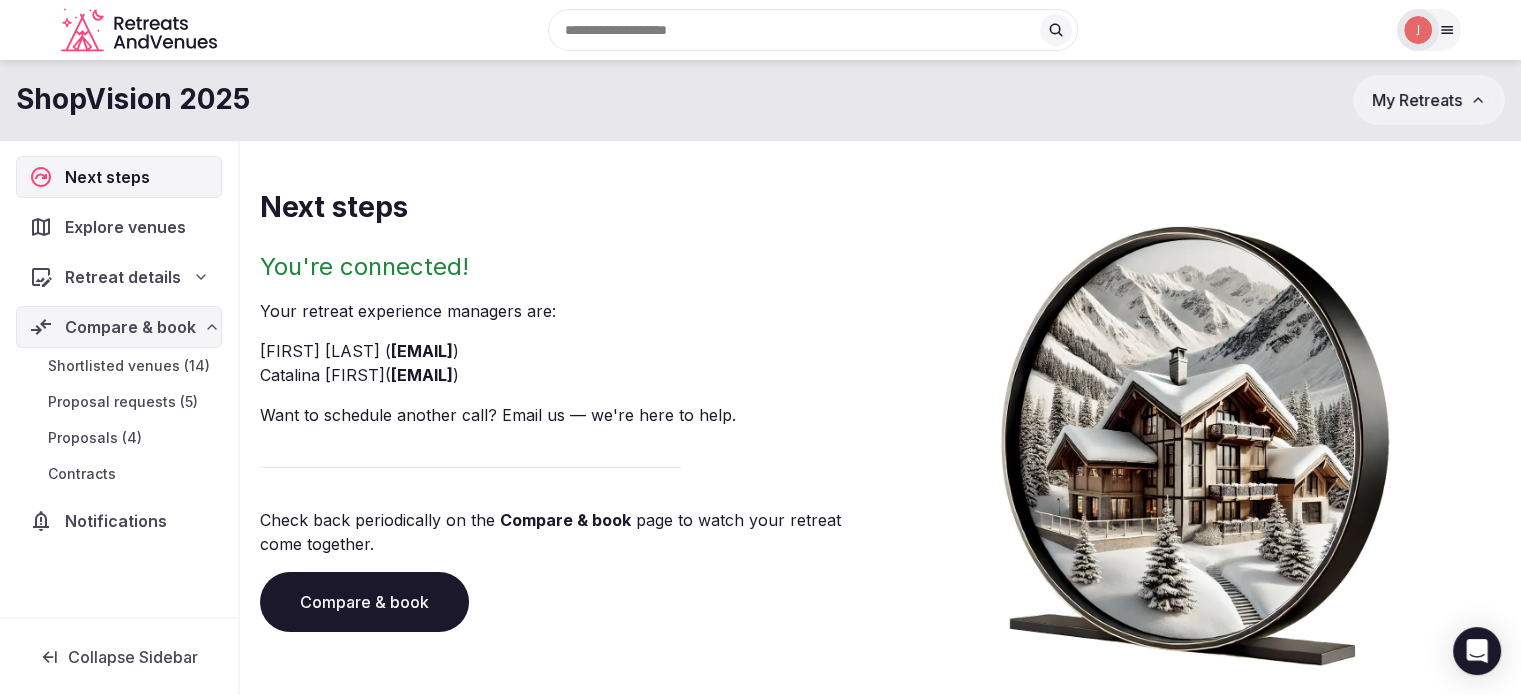 click on "Shortlisted venues (14)" at bounding box center (129, 366) 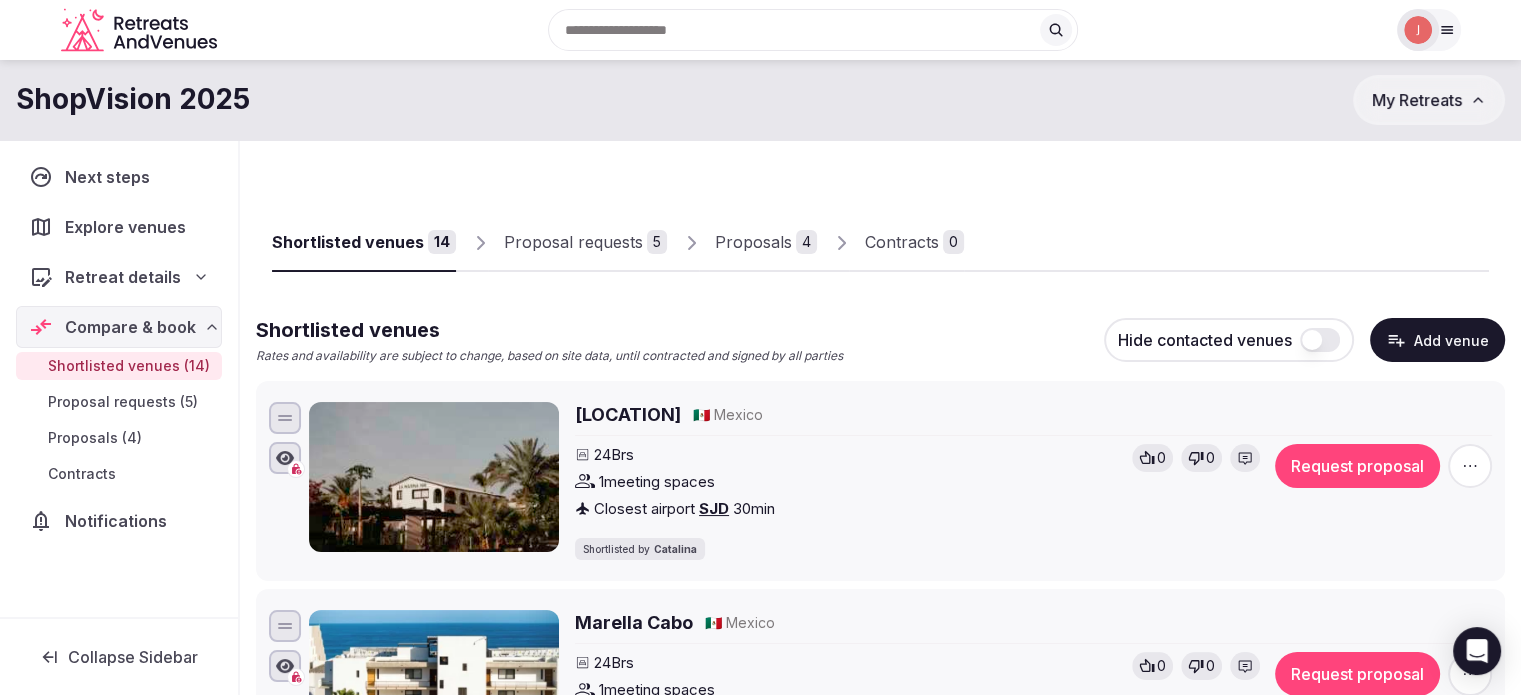 scroll, scrollTop: 0, scrollLeft: 0, axis: both 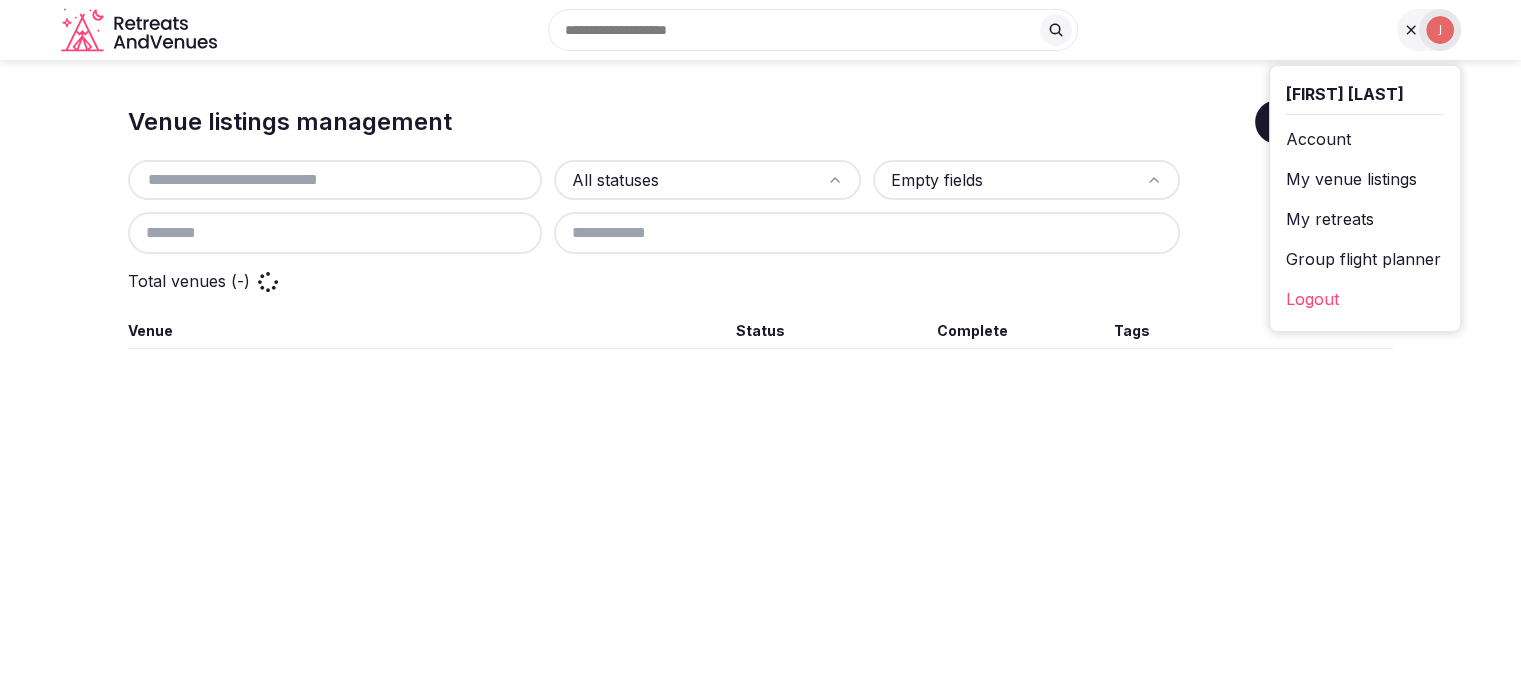 click on "My retreats" at bounding box center (1365, 219) 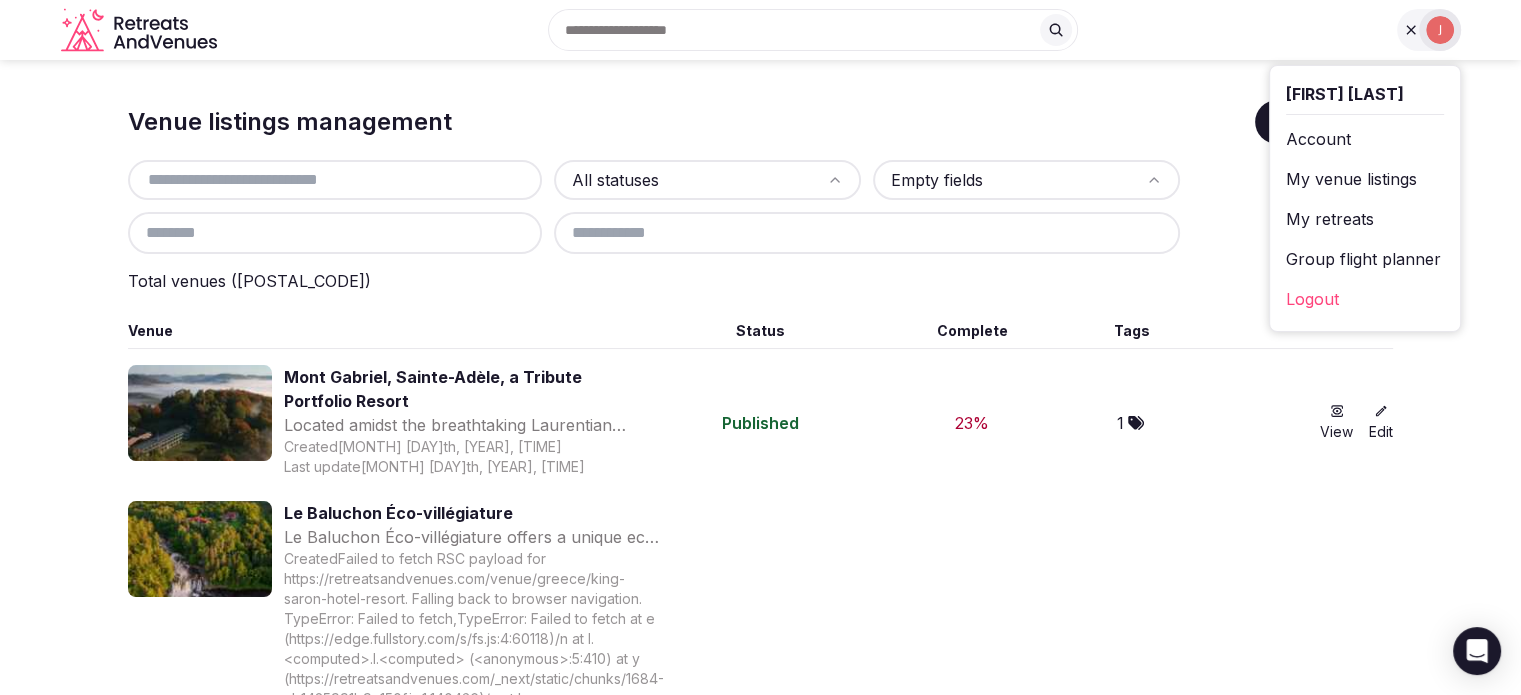 click on "My retreats" at bounding box center [1365, 219] 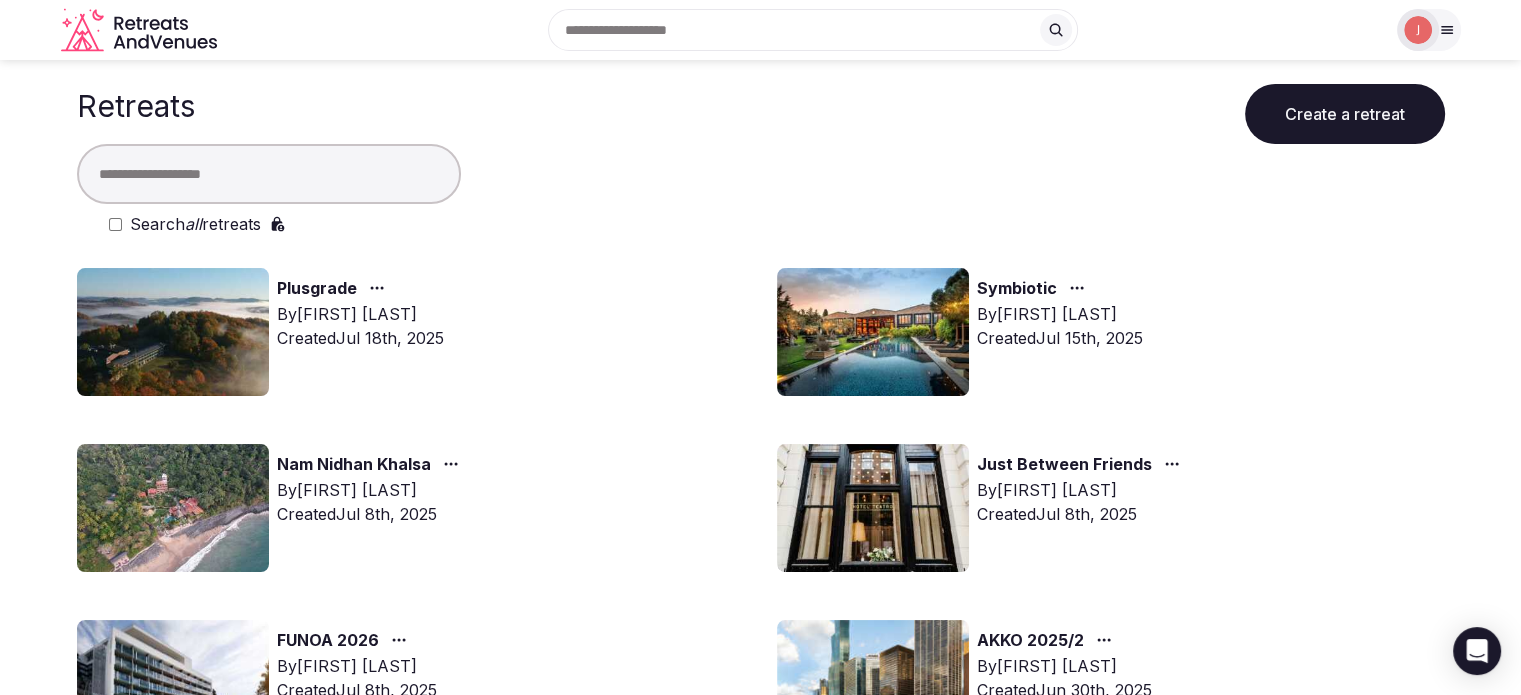 click at bounding box center (1418, 30) 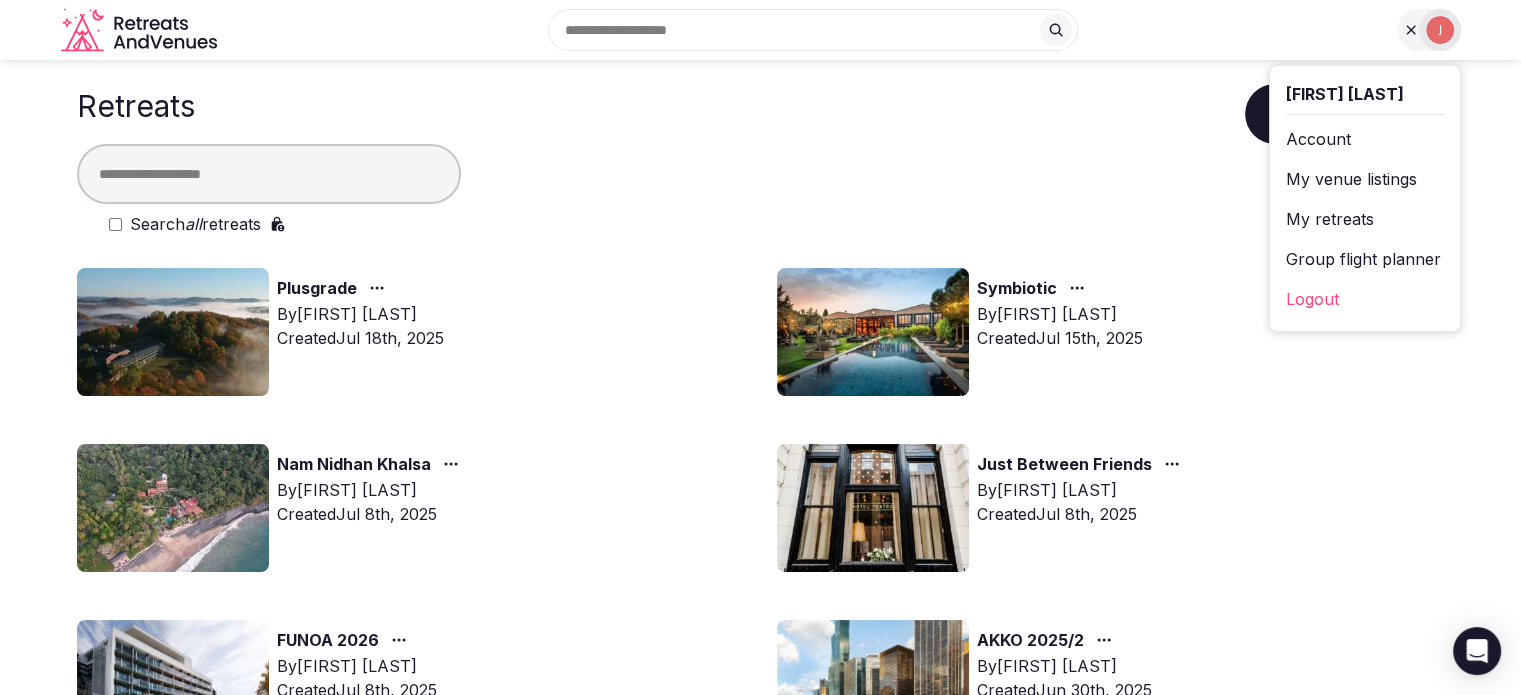 click on "My venue listings" at bounding box center (1365, 179) 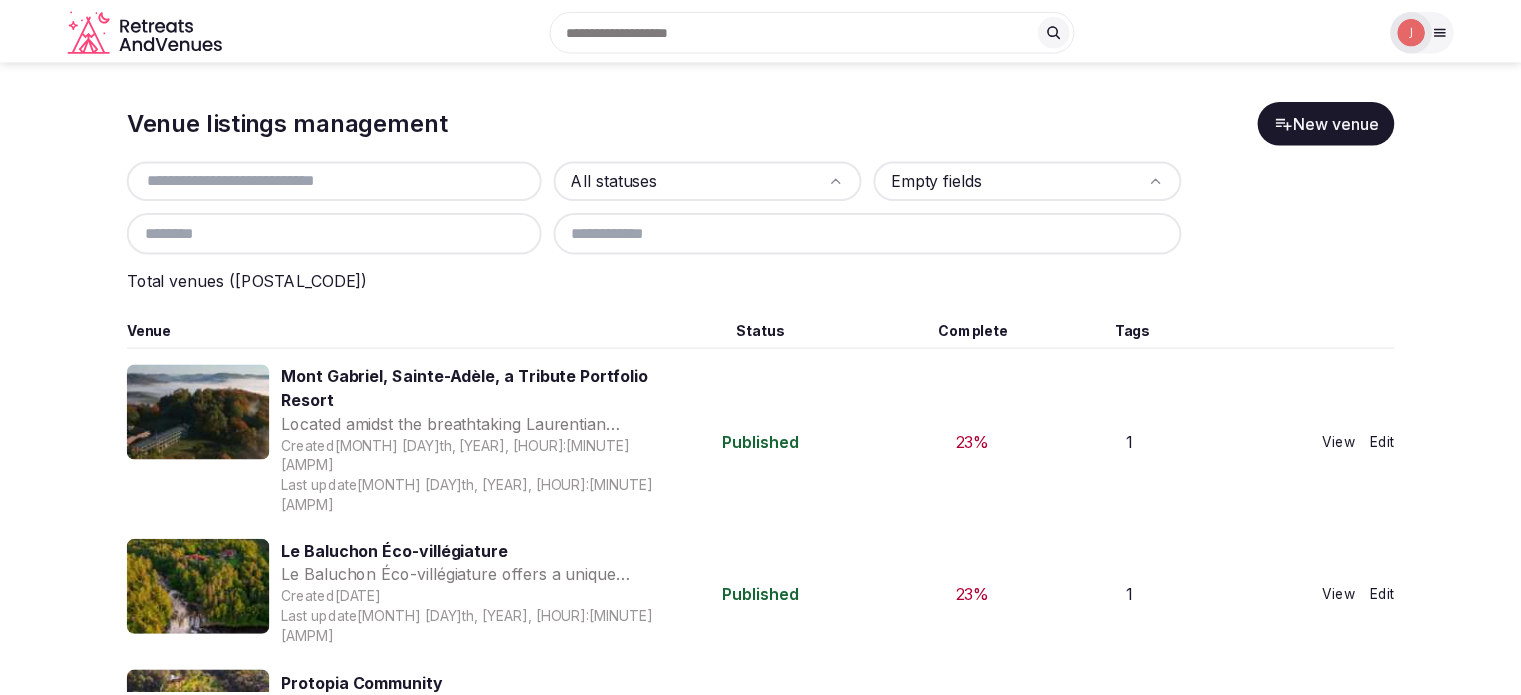 scroll, scrollTop: 0, scrollLeft: 0, axis: both 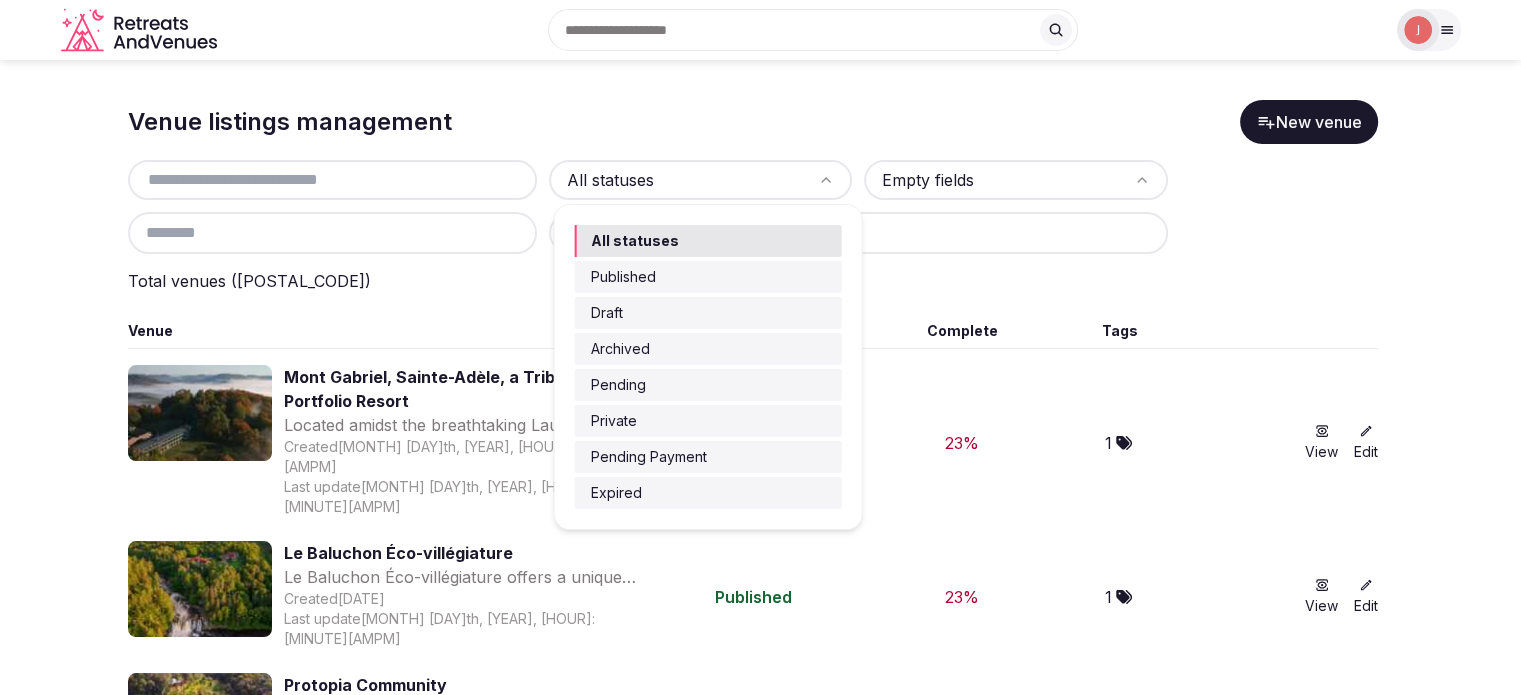 click on "Recent searches Vietnam Morocco Portugal Croatia Search Popular Destinations Toscana, Italy Riviera Maya, Mexico Indonesia, Bali California, USA New York, USA Napa Valley, USA Beja, Portugal Canarias, Spain Explore  destinations [FIRST] [LAST] Account My venue listings My retreats Group flight planner Logout logged in as  [FIRST] [LAST] Account My venue listings My retreats Group flight planner Logout Venue listings management  New venue All statuses Empty fields Total venues ( [POSTAL_CODE] ) Venue Status Complete Tags Mont Gabriel, Sainte-Adèle, a Tribute Portfolio Resort Created  [MONTH] [DAY]th, [YEAR], [HOUR]:[MINUTE]pm Last update  [MONTH] [DAY]th, [YEAR], [HOUR]:[MINUTE]pm Published 23 % 1 View Edit  Le Baluchon Éco-villégiature Created  [MONTH] [DAY]th, [YEAR], [HOUR]:[MINUTE]pm Last update  [MONTH] [DAY]th, [YEAR], [HOUR]:[MINUTE]pm Published 23 % 1 View Edit Protopia Community Created  [MONTH] [DAY]th, [YEAR], [HOUR]:[MINUTE]pm Last update  [MONTH] [DAY]th, [YEAR], [HOUR]:[MINUTE]pm Pending review 75 % 0 View Edit Hyde Ibiza Created  [MONTH] [DAY]th, [YEAR], [HOUR]:[MINUTE]pm Last update  [MONTH] [DAY]th, [YEAR], [HOUR]:[MINUTE]pm Published 25 % 2 View" at bounding box center [760, 347] 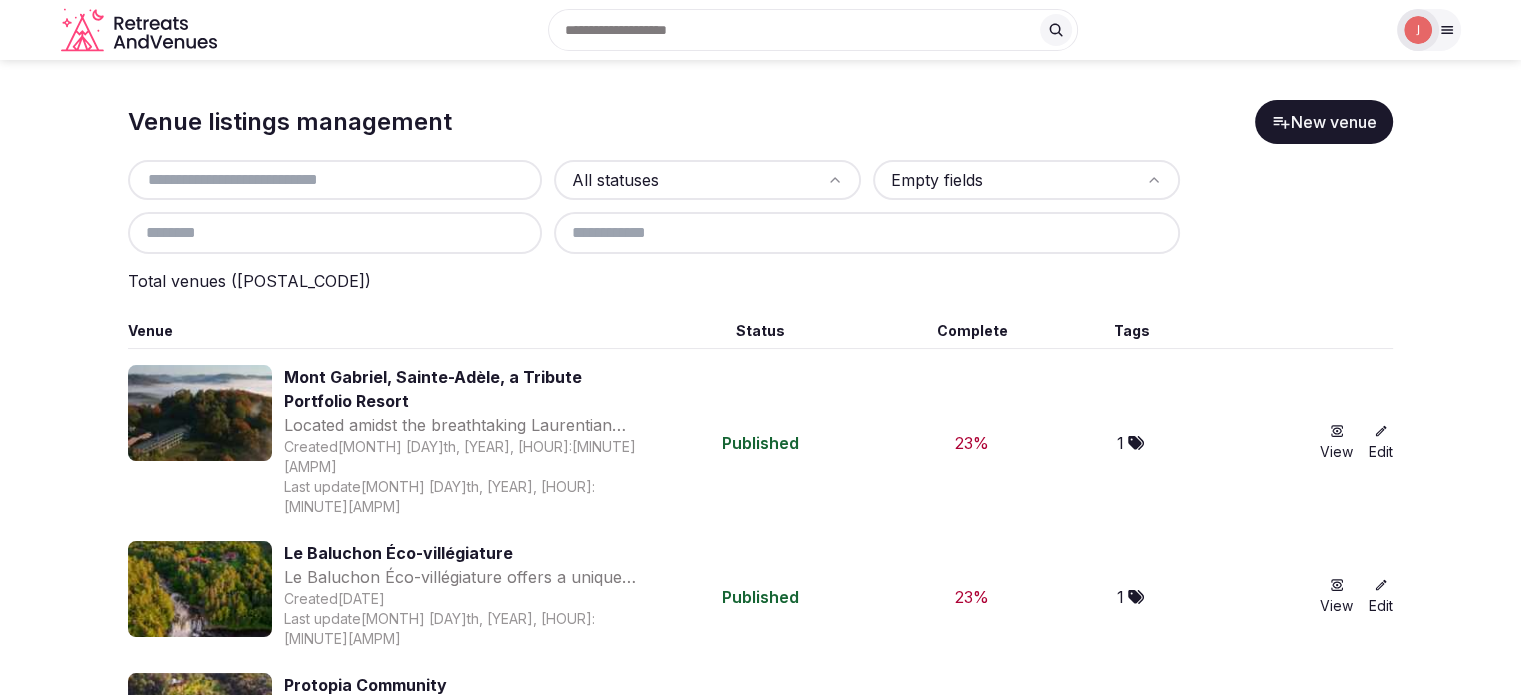 click on "Recent searches Vietnam Morocco Portugal Croatia Search Popular Destinations Toscana, Italy Riviera Maya, Mexico Indonesia, Bali California, USA New York, USA Napa Valley, USA Beja, Portugal Canarias, Spain Explore  destinations [FIRST] [LAST] Account My venue listings My retreats Group flight planner Logout logged in as  [FIRST] [LAST] Account My venue listings My retreats Group flight planner Logout Venue listings management  New venue All statuses Empty fields Total venues ( [POSTAL_CODE] ) Venue Status Complete Tags Mont Gabriel, Sainte-Adèle, a Tribute Portfolio Resort Created  [MONTH] [DAY]th, [YEAR], [HOUR]:[MINUTE]pm Last update  [MONTH] [DAY]th, [YEAR], [HOUR]:[MINUTE]pm Published 23 % 1 View Edit  Le Baluchon Éco-villégiature Created  [MONTH] [DAY]th, [YEAR], [HOUR]:[MINUTE]pm Last update  [MONTH] [DAY]th, [YEAR], [HOUR]:[MINUTE]pm Published 23 % 1 View Edit Protopia Community Created  [MONTH] [DAY]th, [YEAR], [HOUR]:[MINUTE]pm Last update  [MONTH] [DAY]th, [YEAR], [HOUR]:[MINUTE]pm Pending review 75 % 0 View Edit Hyde Ibiza Created  [MONTH] [DAY]th, [YEAR], [HOUR]:[MINUTE]pm Last update  [MONTH] [DAY]th, [YEAR], [HOUR]:[MINUTE]pm Published 25 % 2 View" at bounding box center (760, 347) 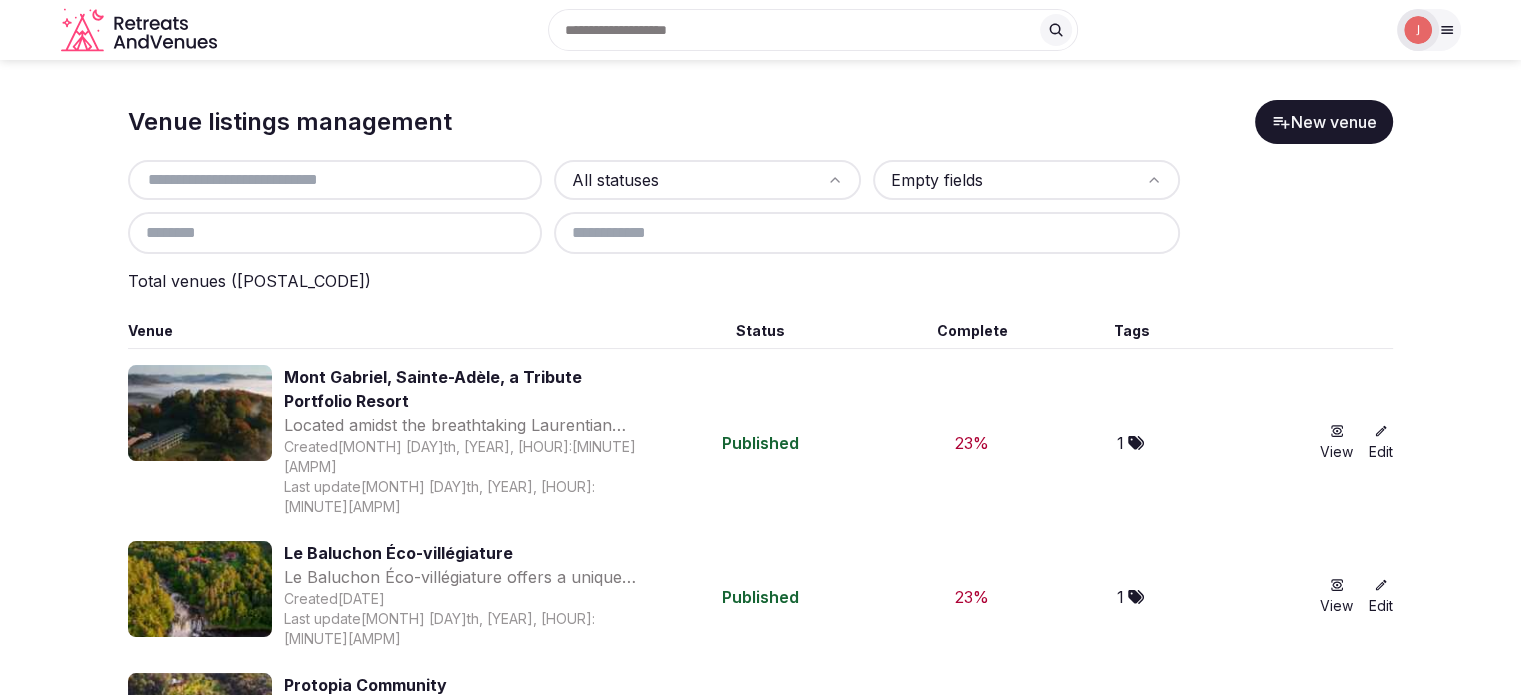 click at bounding box center [335, 233] 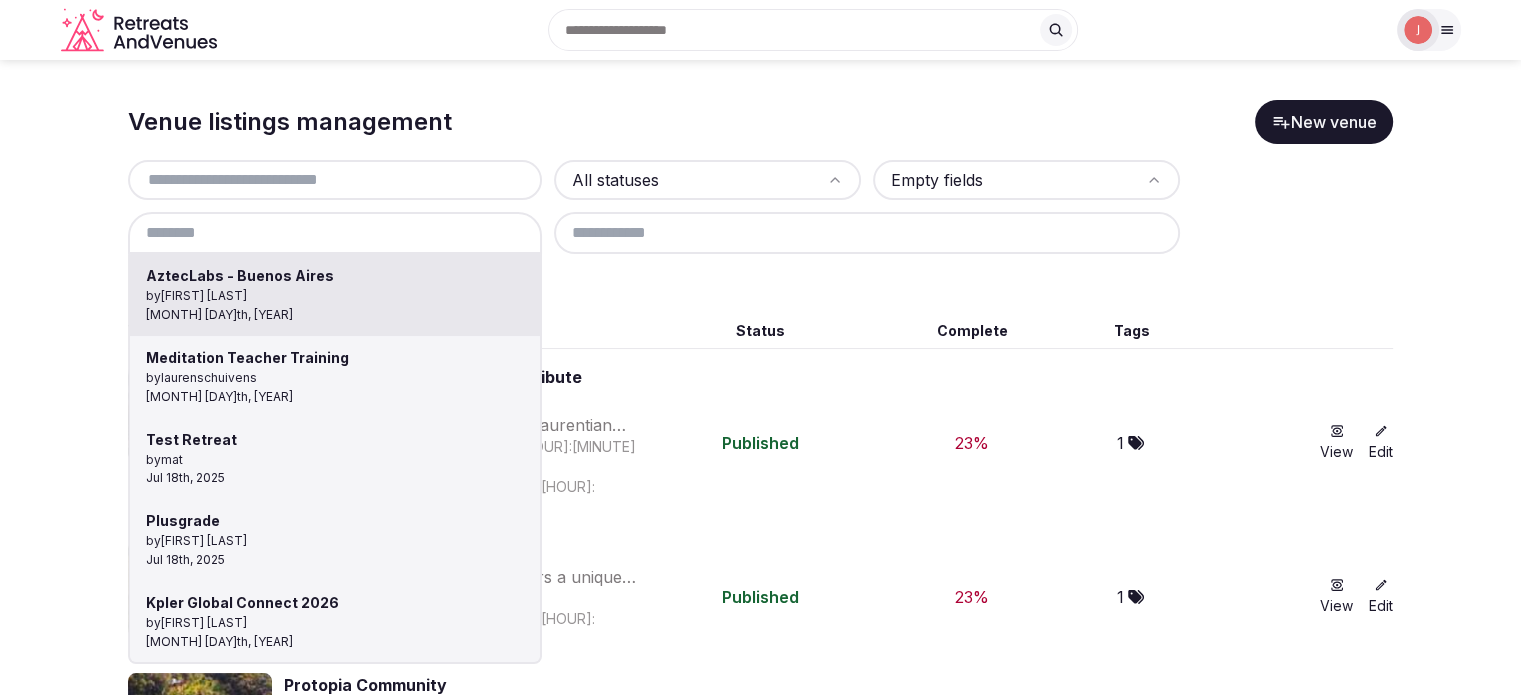 click at bounding box center [335, 233] 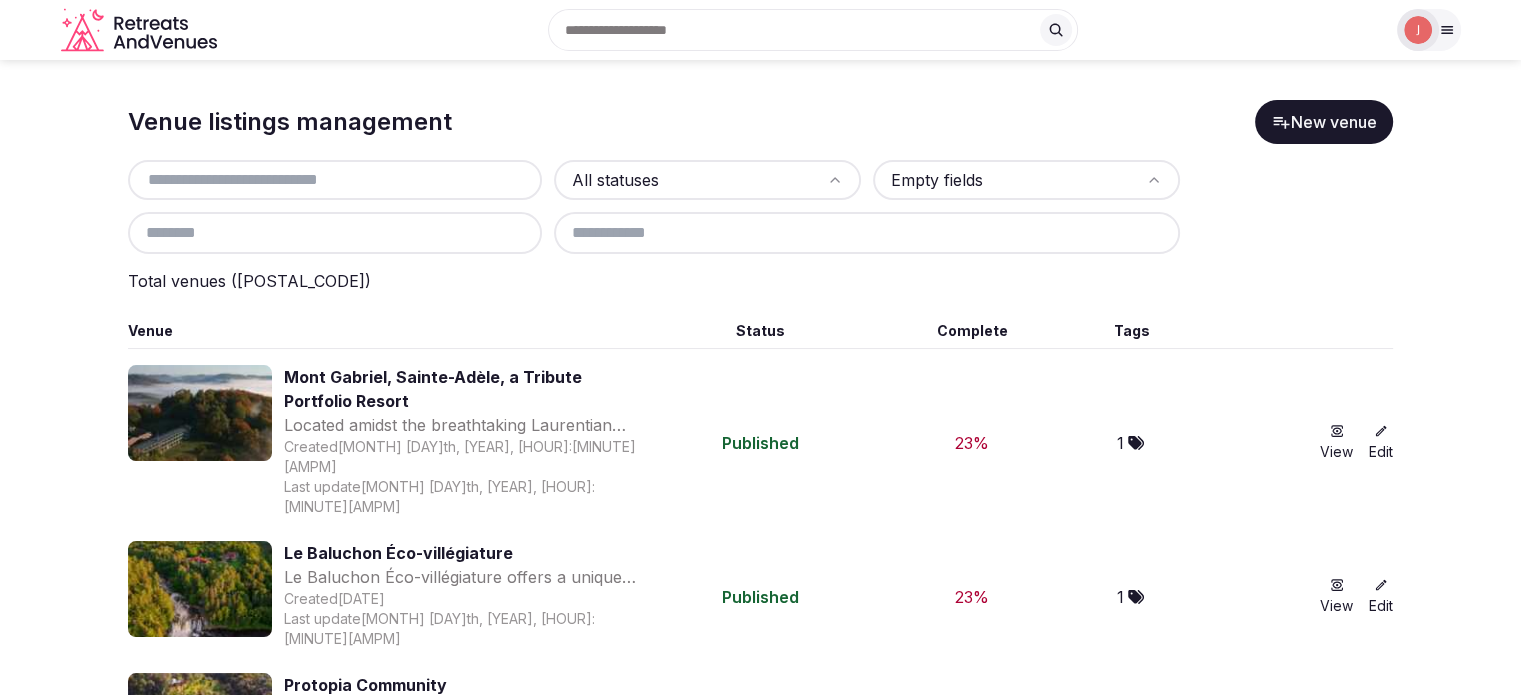click at bounding box center [867, 233] 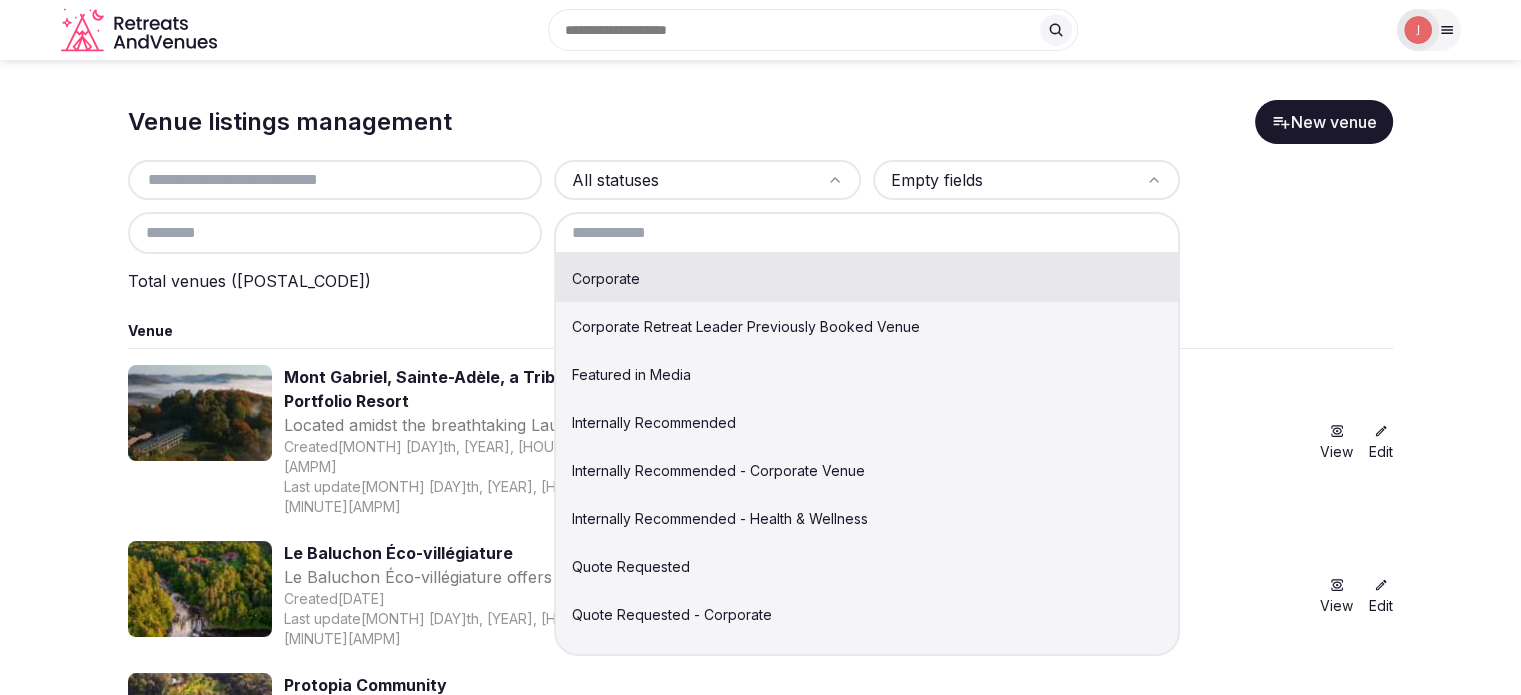 click at bounding box center [867, 233] 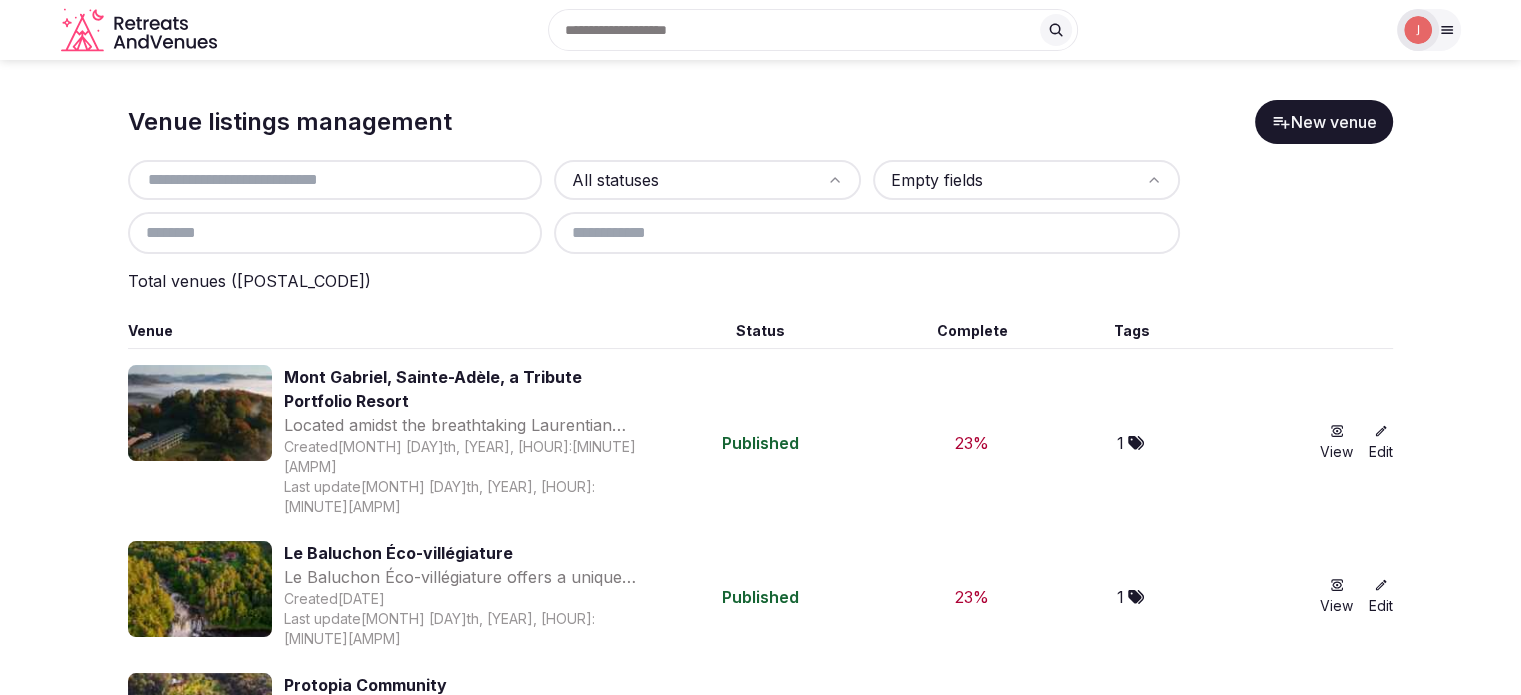 click at bounding box center [335, 180] 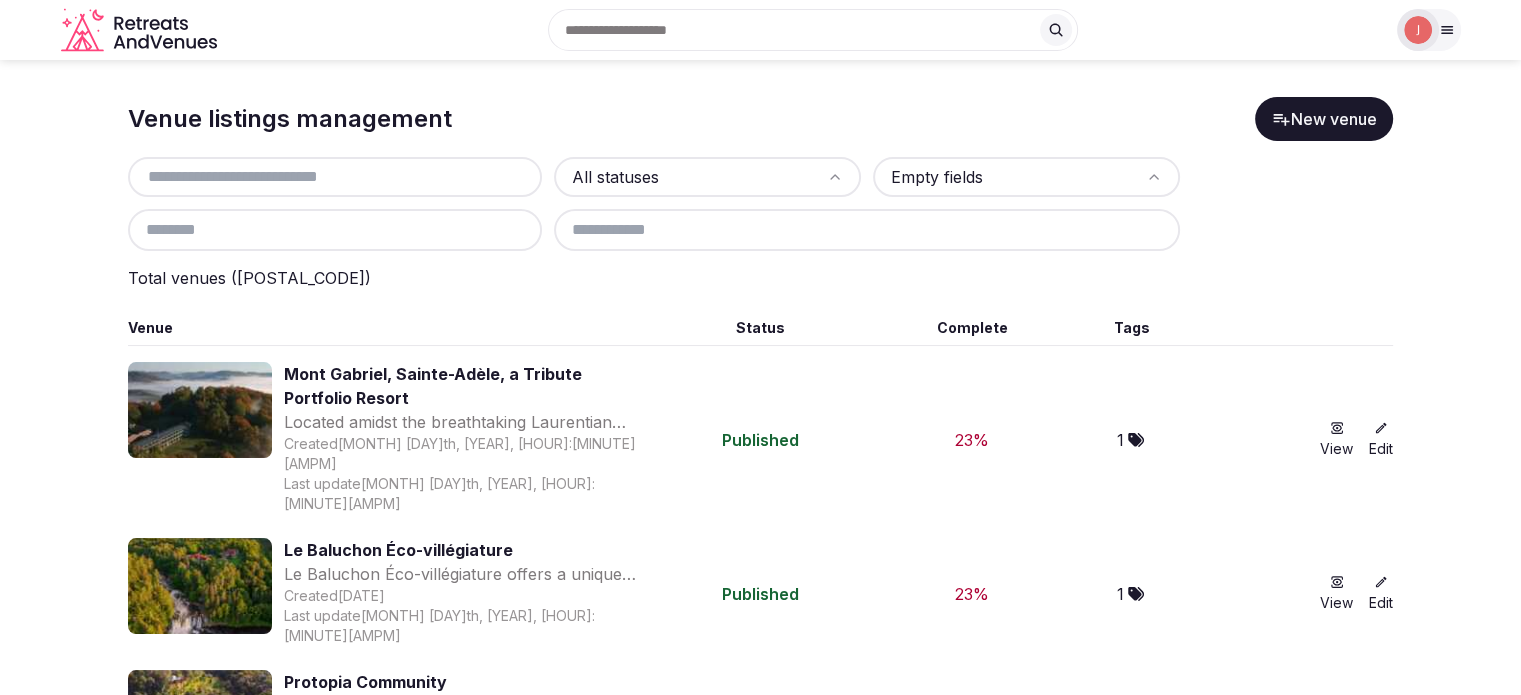 scroll, scrollTop: 0, scrollLeft: 0, axis: both 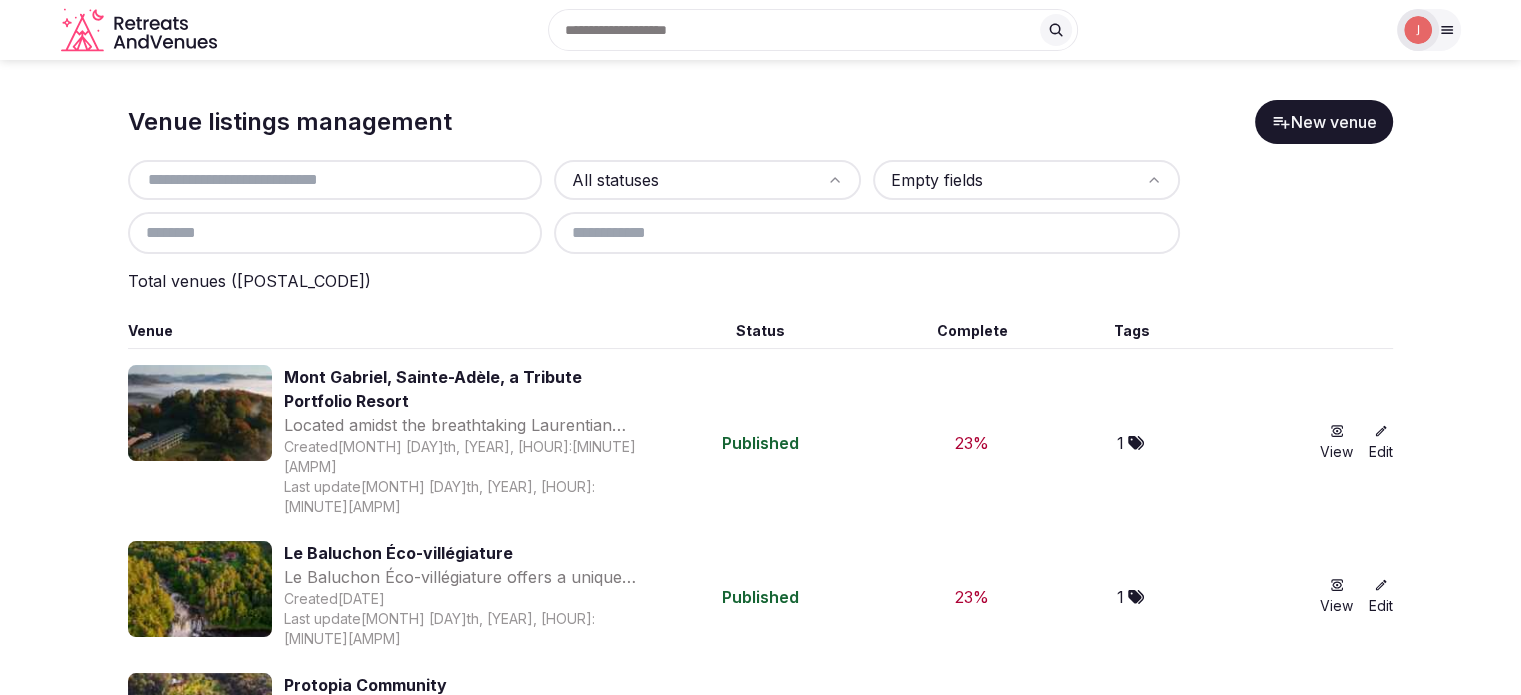 click on "Recent searches Vietnam Morocco Portugal Croatia Search Popular Destinations Toscana, Italy Riviera Maya, Mexico Indonesia, Bali California, USA New York, USA Napa Valley, USA Beja, Portugal Canarias, Spain Explore  destinations Joanna Asiukiewicz Account My venue listings My retreats Group flight planner Logout logged in as  Joanna Asiukiewicz Account My venue listings My retreats Group flight planner Logout Venue listings management  New venue All statuses Empty fields Total venues ( 75008 ) Venue Status Complete Tags Mont Gabriel, Sainte-Adèle, a Tribute Portfolio Resort Created  Jul 22nd, 2025, 4:15pm Last update  Jul 22nd, 2025, 4:18pm Published 23 % 1 View Edit  Le Baluchon Éco-villégiature Created  Jul 22nd, 2025, 4:09pm Last update  Jul 22nd, 2025, 4:13pm Published 23 % 1 View Edit Protopia Community Created  Jul 22nd, 2025, 12:27pm Last update  Jul 22nd, 2025, 2:48pm Pending review 75 % 0 View Edit Hyde Ibiza Created  Jul 21st, 2025, 8:39pm Last update  Jul 21st, 2025, 8:47pm Published 25 % 2 View" at bounding box center (760, 347) 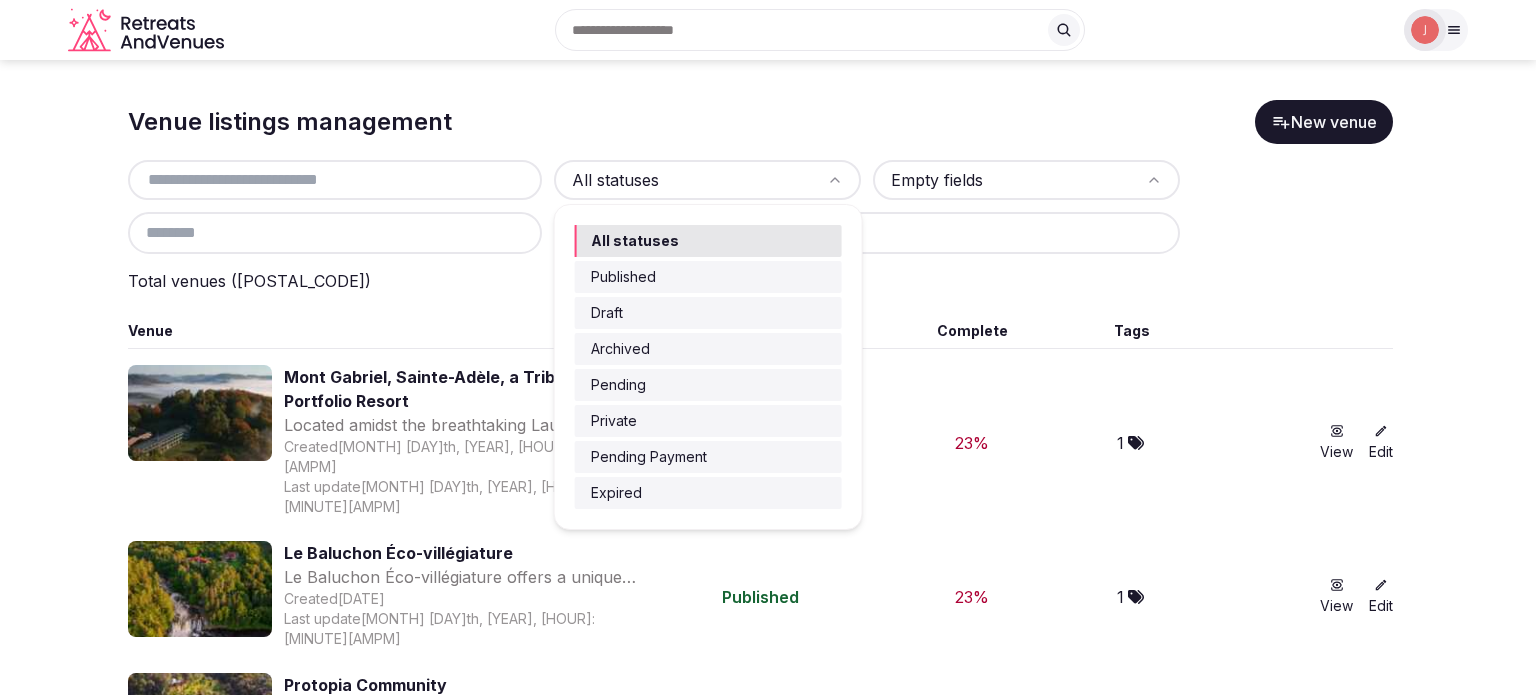 click on "Recent searches Vietnam Morocco Portugal Croatia Search Popular Destinations Toscana, Italy Riviera Maya, Mexico Indonesia, Bali California, USA New York, USA Napa Valley, USA Beja, Portugal Canarias, Spain Explore  destinations Joanna Asiukiewicz Account My venue listings My retreats Group flight planner Logout logged in as  Joanna Asiukiewicz Account My venue listings My retreats Group flight planner Logout Venue listings management  New venue All statuses Empty fields Total venues ( 75008 ) Venue Status Complete Tags Mont Gabriel, Sainte-Adèle, a Tribute Portfolio Resort Created  Jul 22nd, 2025, 4:15pm Last update  Jul 22nd, 2025, 4:18pm Published 23 % 1 View Edit  Le Baluchon Éco-villégiature Created  Jul 22nd, 2025, 4:09pm Last update  Jul 22nd, 2025, 4:13pm Published 23 % 1 View Edit Protopia Community Created  Jul 22nd, 2025, 12:27pm Last update  Jul 22nd, 2025, 2:48pm Pending review 75 % 0 View Edit Hyde Ibiza Created  Jul 21st, 2025, 8:39pm Last update  Jul 21st, 2025, 8:47pm Published 25 % 2 View" at bounding box center (768, 347) 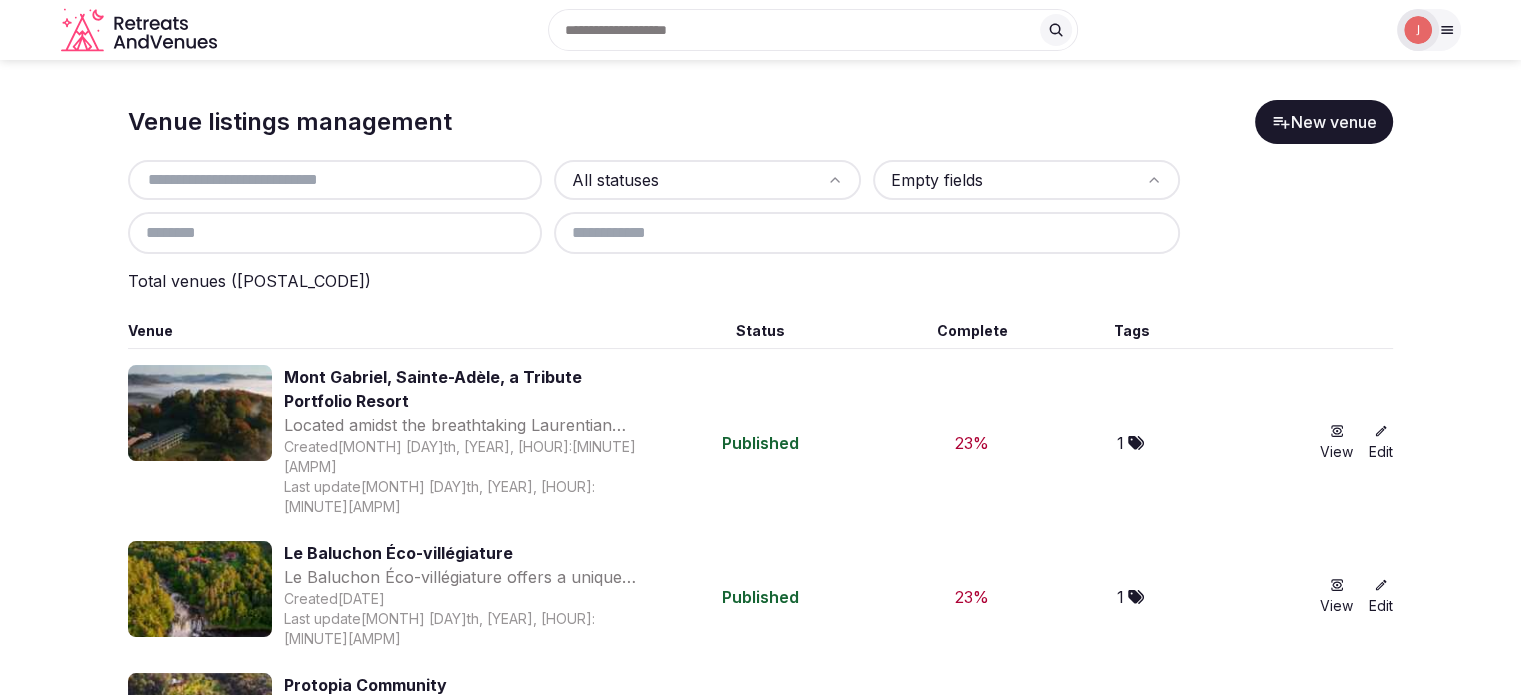 click on "Recent searches Vietnam Morocco Portugal Croatia Search Popular Destinations Toscana, Italy Riviera Maya, Mexico Indonesia, Bali California, USA New York, USA Napa Valley, USA Beja, Portugal Canarias, Spain Explore  destinations Joanna Asiukiewicz Account My venue listings My retreats Group flight planner Logout logged in as  Joanna Asiukiewicz Account My venue listings My retreats Group flight planner Logout Venue listings management  New venue All statuses Empty fields Total venues ( 75008 ) Venue Status Complete Tags Mont Gabriel, Sainte-Adèle, a Tribute Portfolio Resort Created  Jul 22nd, 2025, 4:15pm Last update  Jul 22nd, 2025, 4:18pm Published 23 % 1 View Edit  Le Baluchon Éco-villégiature Created  Jul 22nd, 2025, 4:09pm Last update  Jul 22nd, 2025, 4:13pm Published 23 % 1 View Edit Protopia Community Created  Jul 22nd, 2025, 12:27pm Last update  Jul 22nd, 2025, 2:48pm Pending review 75 % 0 View Edit Hyde Ibiza Created  Jul 21st, 2025, 8:39pm Last update  Jul 21st, 2025, 8:47pm Published 25 % 2 View" at bounding box center [760, 347] 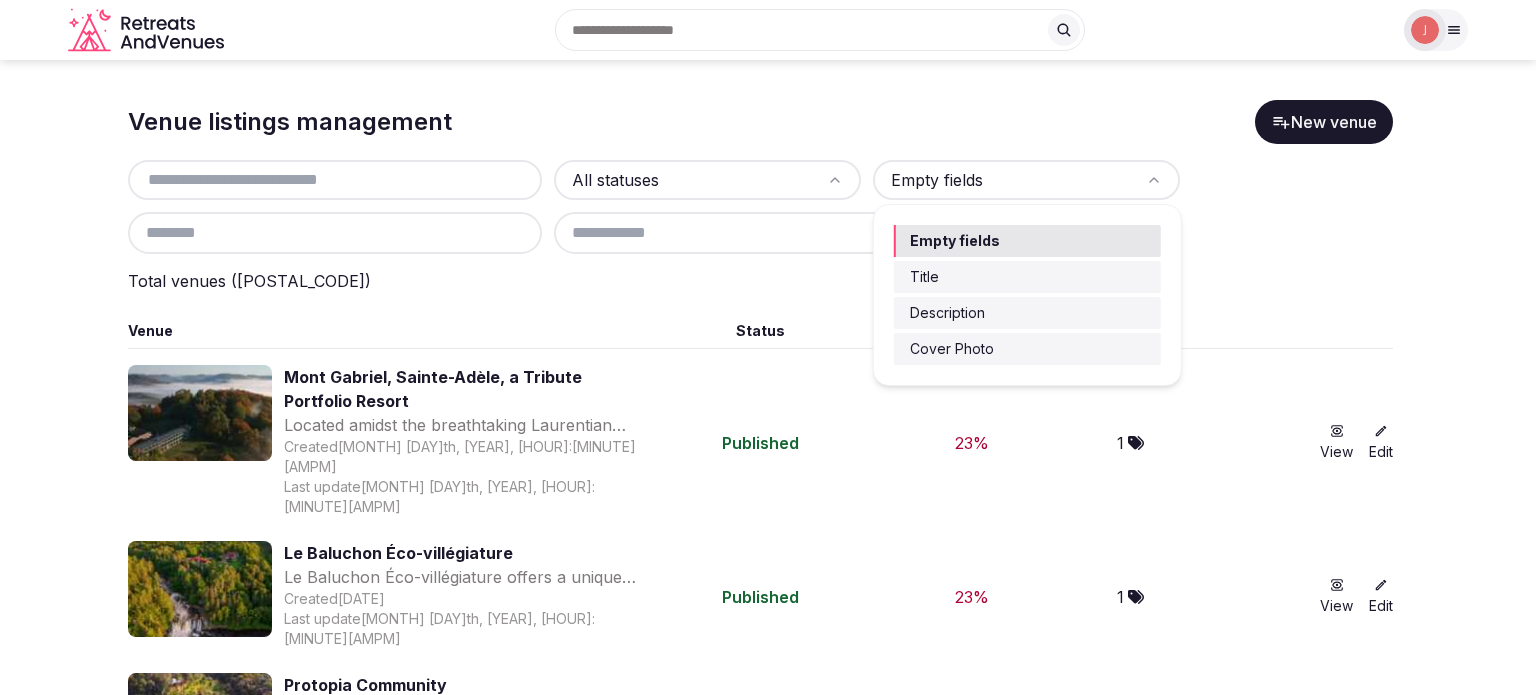 click on "Recent searches Vietnam Morocco Portugal Croatia Search Popular Destinations Toscana, Italy Riviera Maya, Mexico Indonesia, Bali California, USA New York, USA Napa Valley, USA Beja, Portugal Canarias, Spain Explore  destinations Joanna Asiukiewicz Account My venue listings My retreats Group flight planner Logout logged in as  Joanna Asiukiewicz Account My venue listings My retreats Group flight planner Logout Venue listings management  New venue All statuses Empty fields Total venues ( 75008 ) Venue Status Complete Tags Mont Gabriel, Sainte-Adèle, a Tribute Portfolio Resort Created  Jul 22nd, 2025, 4:15pm Last update  Jul 22nd, 2025, 4:18pm Published 23 % 1 View Edit  Le Baluchon Éco-villégiature Created  Jul 22nd, 2025, 4:09pm Last update  Jul 22nd, 2025, 4:13pm Published 23 % 1 View Edit Protopia Community Created  Jul 22nd, 2025, 12:27pm Last update  Jul 22nd, 2025, 2:48pm Pending review 75 % 0 View Edit Hyde Ibiza Created  Jul 21st, 2025, 8:39pm Last update  Jul 21st, 2025, 8:47pm Published 25 % 2 View" at bounding box center (768, 347) 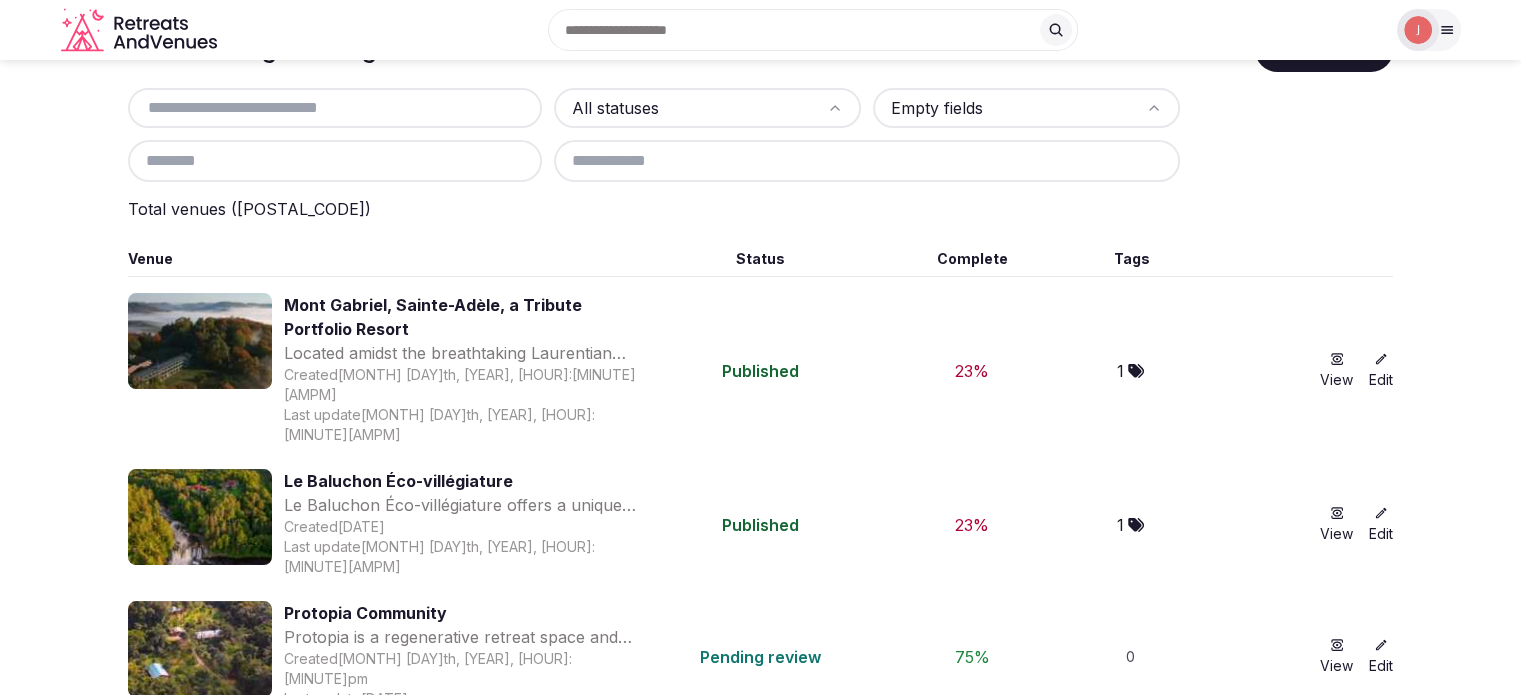 scroll, scrollTop: 0, scrollLeft: 0, axis: both 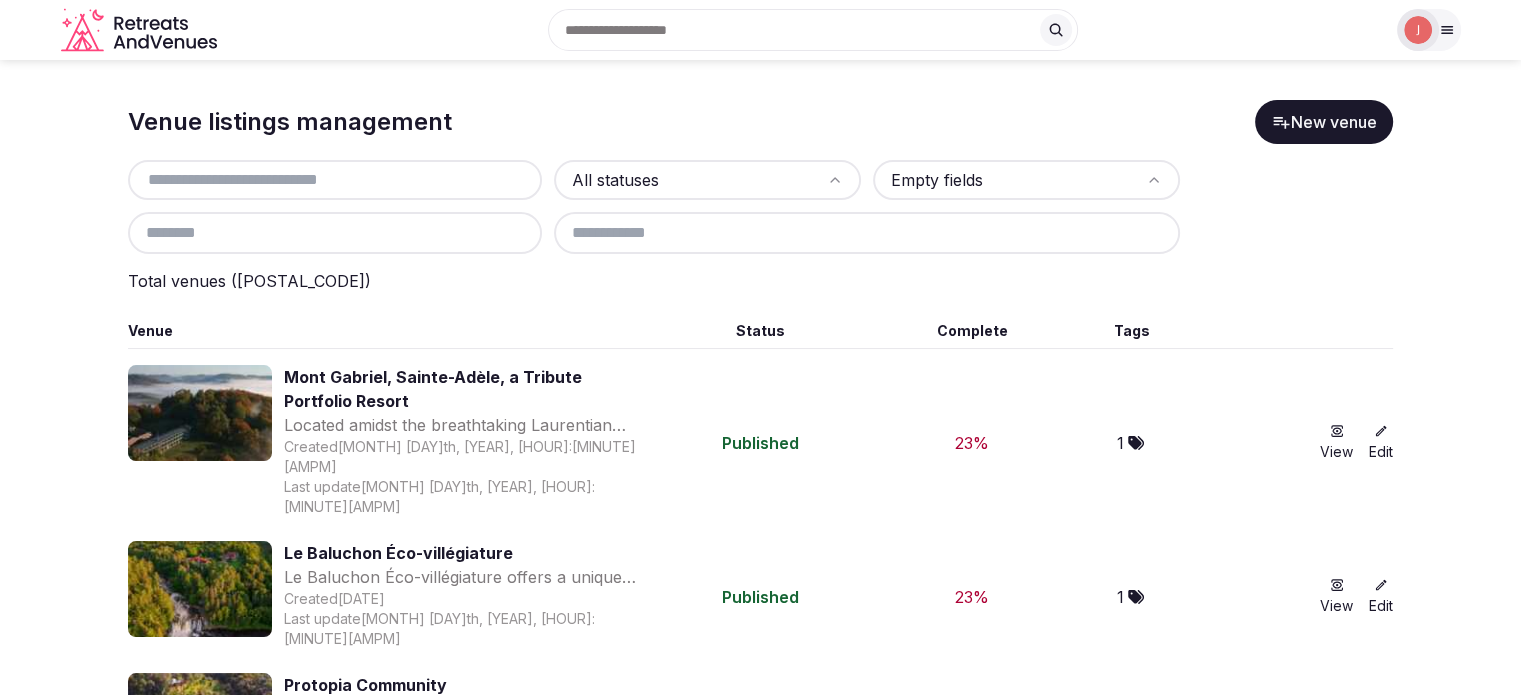 click on "All statuses Empty fields" at bounding box center (760, 207) 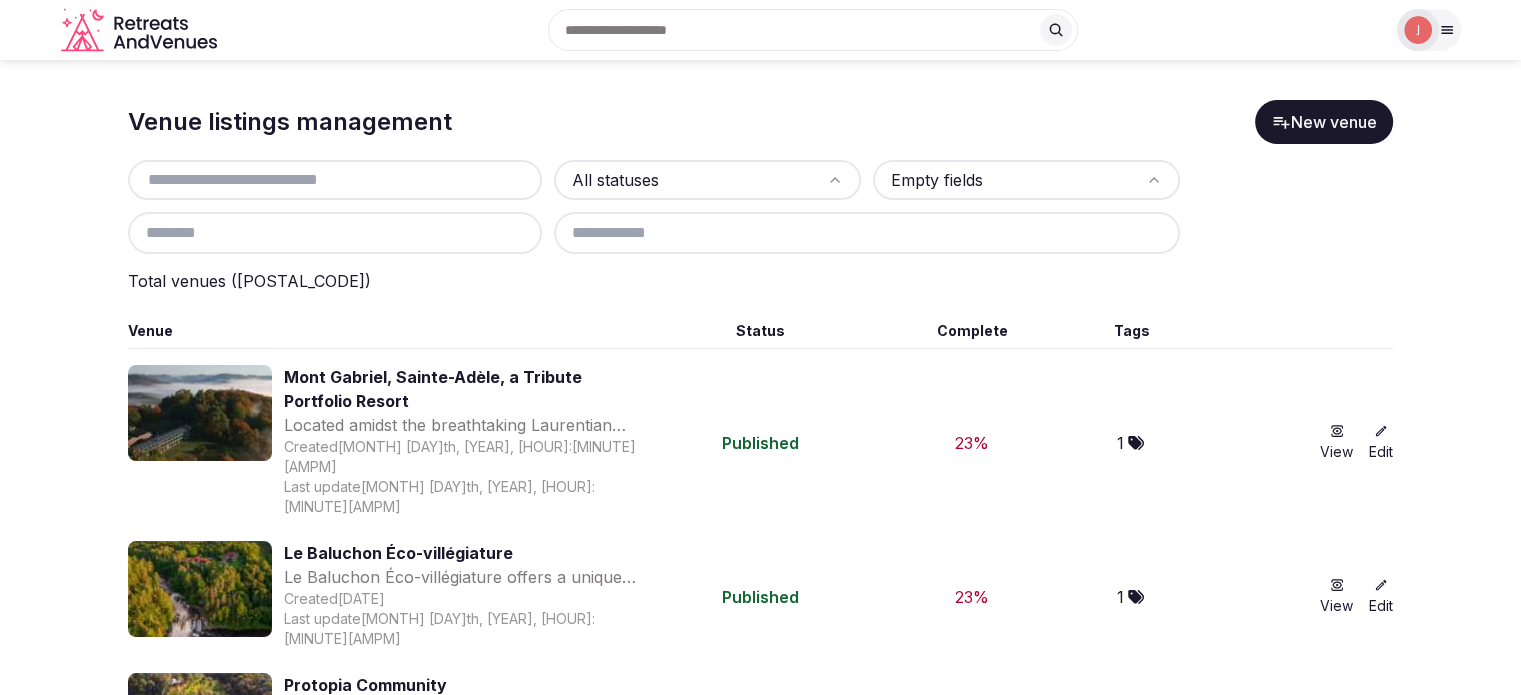 click on "Recent searches Vietnam Morocco Portugal Croatia Search Popular Destinations Toscana, Italy Riviera Maya, Mexico Indonesia, Bali California, USA New York, USA Napa Valley, USA Beja, Portugal Canarias, Spain Explore  destinations Joanna Asiukiewicz Account My venue listings My retreats Group flight planner Logout logged in as  Joanna Asiukiewicz Account My venue listings My retreats Group flight planner Logout Venue listings management  New venue All statuses Empty fields Total venues ( 75008 ) Venue Status Complete Tags Mont Gabriel, Sainte-Adèle, a Tribute Portfolio Resort Created  Jul 22nd, 2025, 4:15pm Last update  Jul 22nd, 2025, 4:18pm Published 23 % 1 View Edit  Le Baluchon Éco-villégiature Created  Jul 22nd, 2025, 4:09pm Last update  Jul 22nd, 2025, 4:13pm Published 23 % 1 View Edit Protopia Community Created  Jul 22nd, 2025, 12:27pm Last update  Jul 22nd, 2025, 2:48pm Pending review 75 % 0 View Edit Hyde Ibiza Created  Jul 21st, 2025, 8:39pm Last update  Jul 21st, 2025, 8:47pm Published 25 % 2 View" at bounding box center (760, 347) 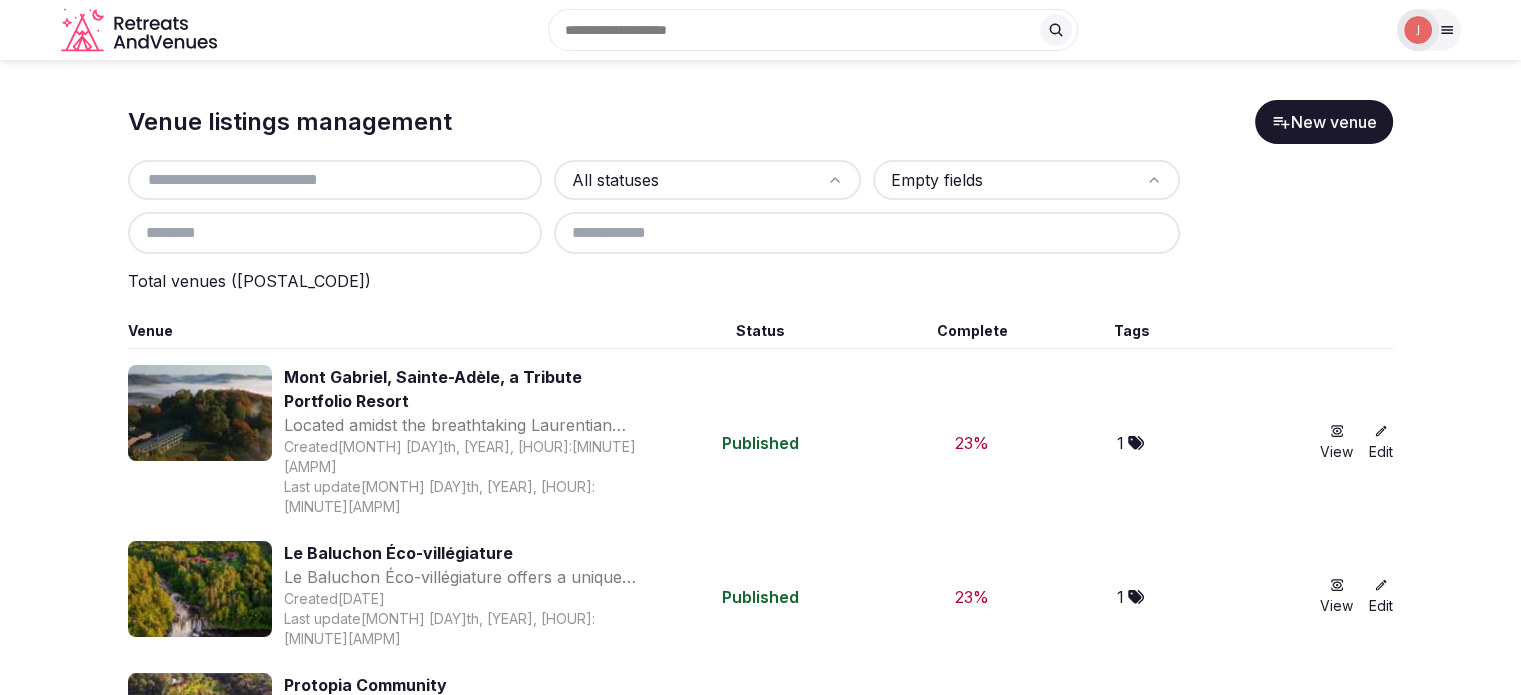 click at bounding box center [1418, 30] 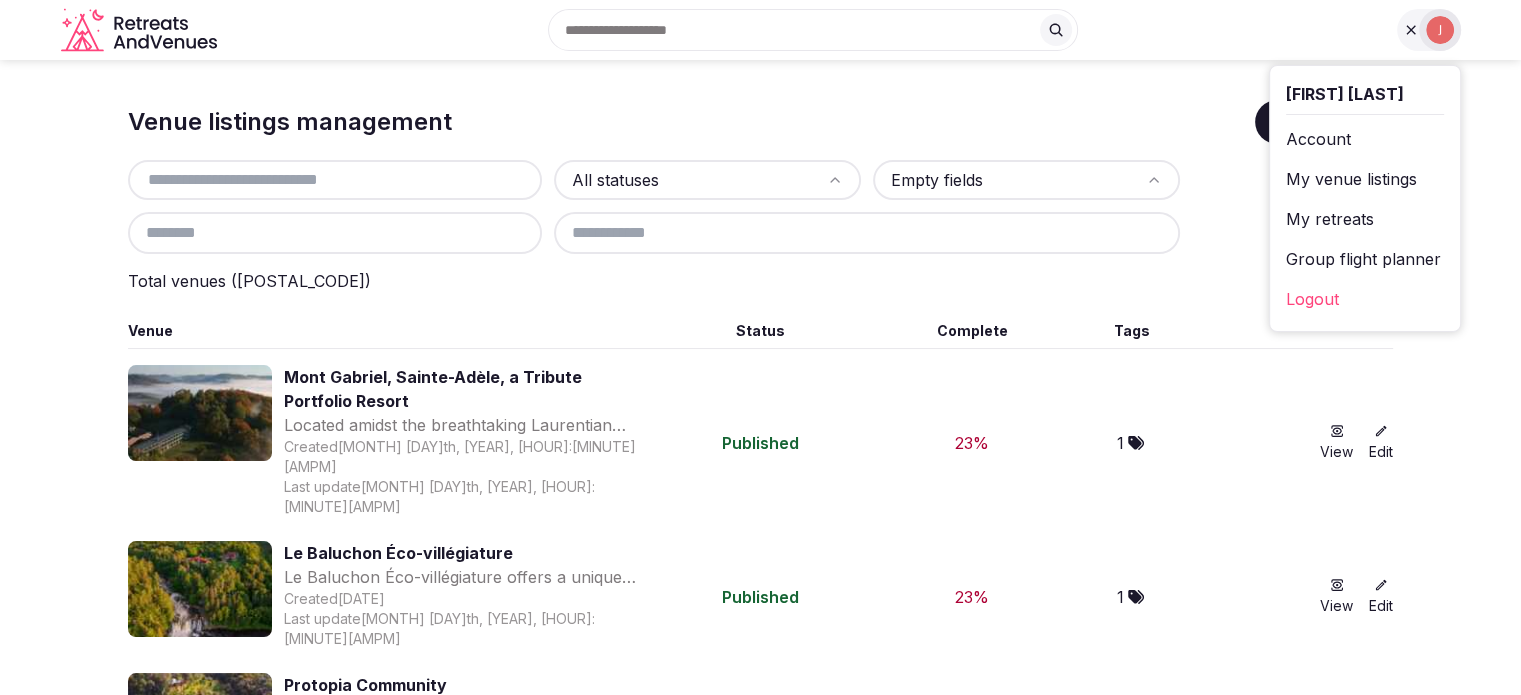click on "My retreats" at bounding box center [1365, 219] 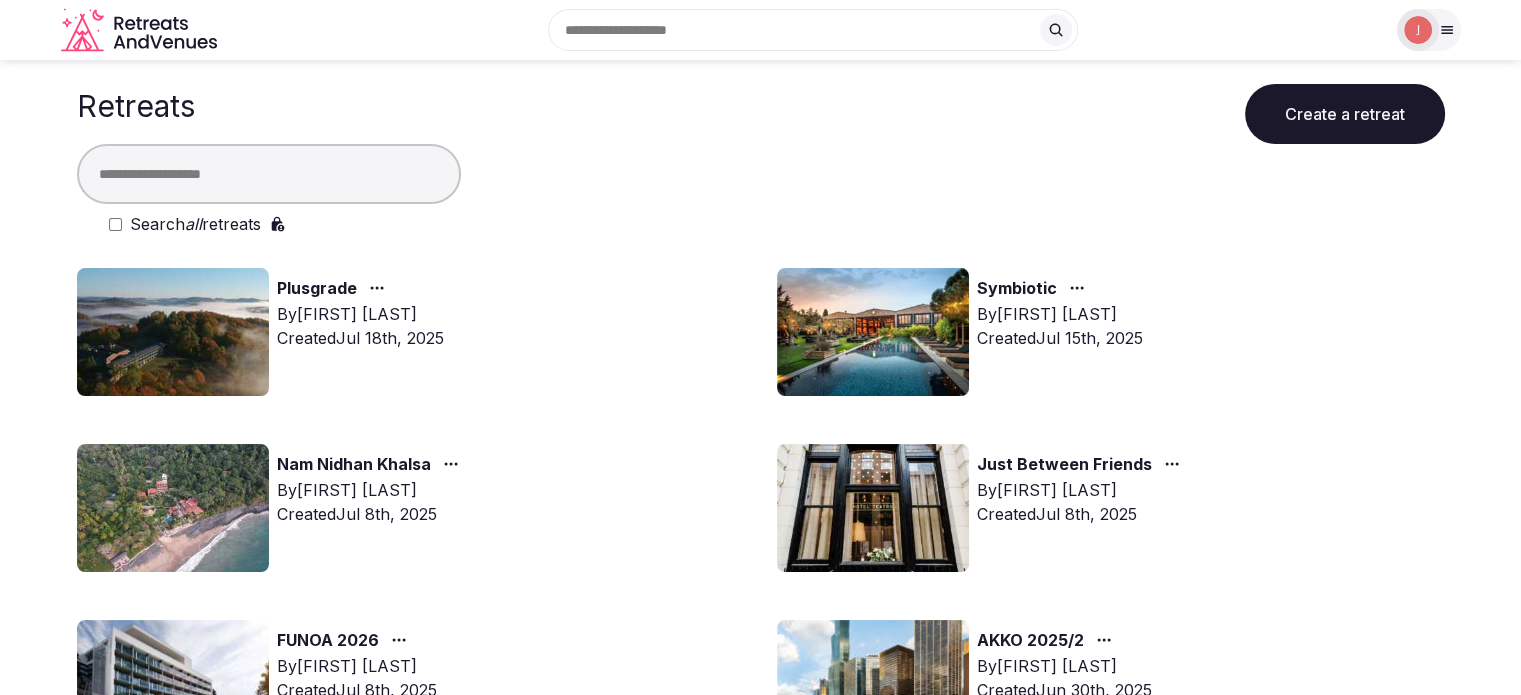click on "Just Between Friends By  Thiago Martins Created  Jul 8th, 2025" at bounding box center [1111, 508] 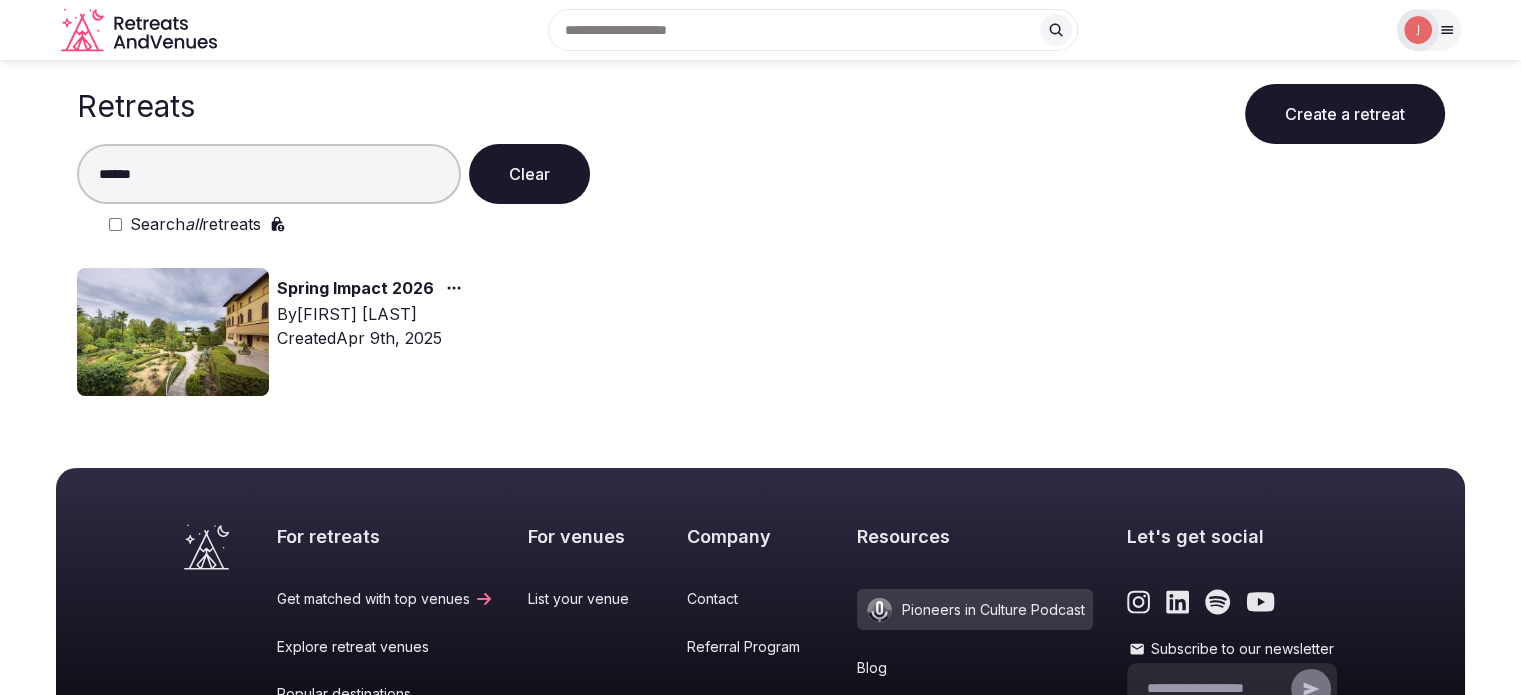 type on "******" 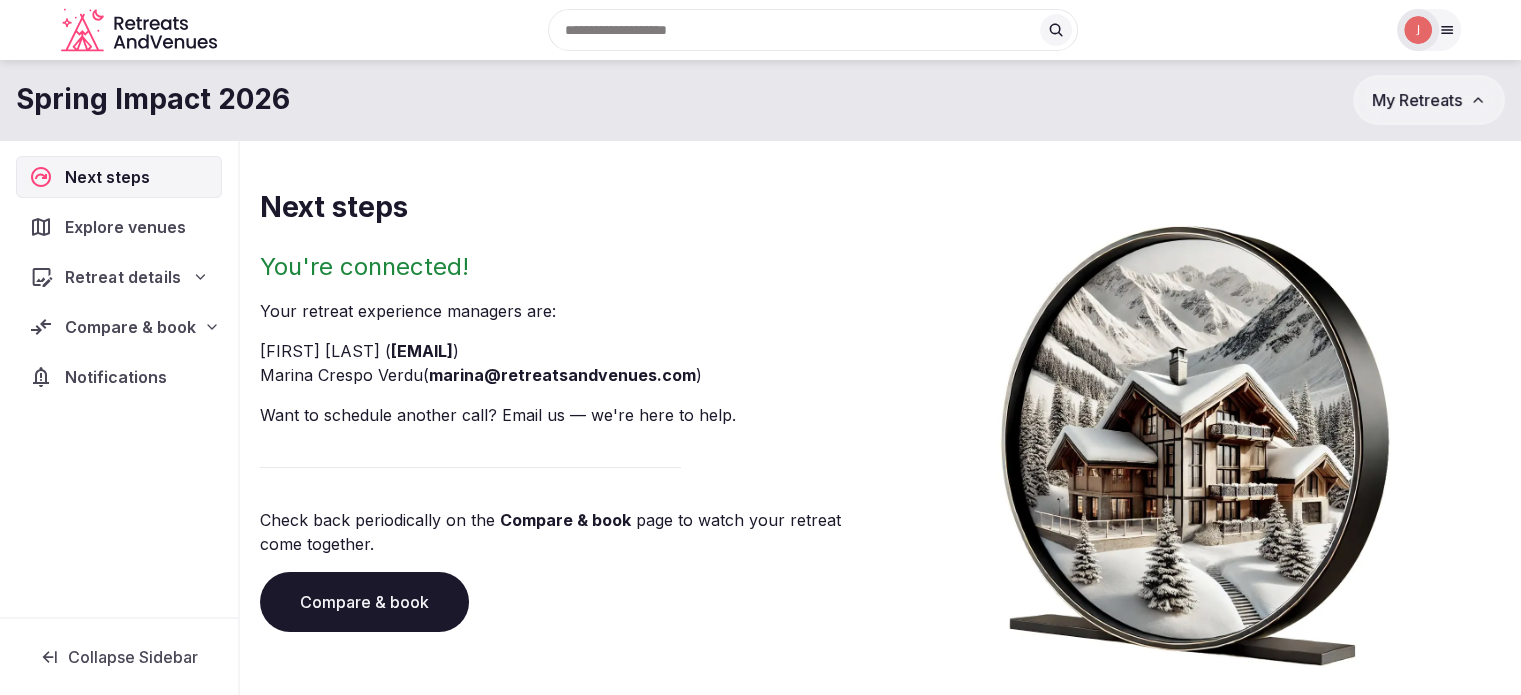 click on "Retreat details" at bounding box center [122, 277] 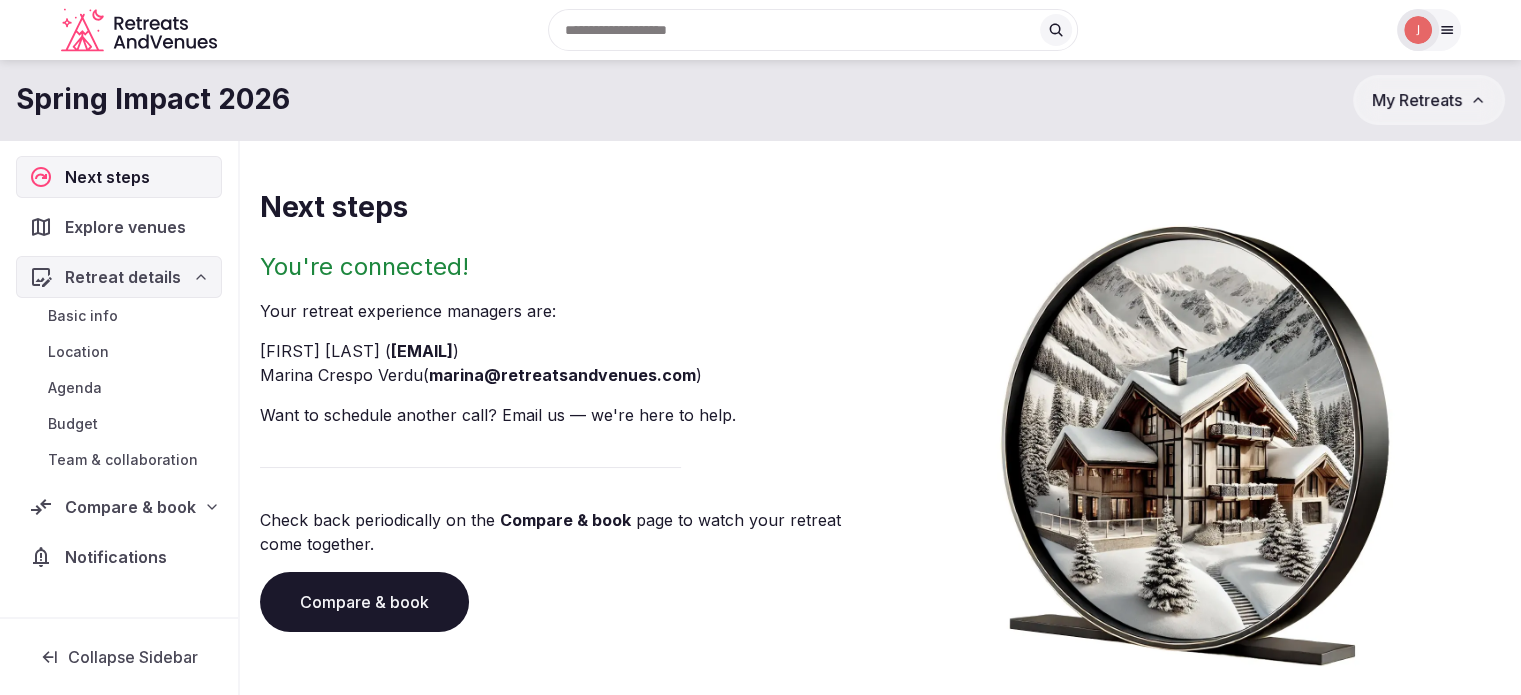 click on "Agenda" at bounding box center [75, 388] 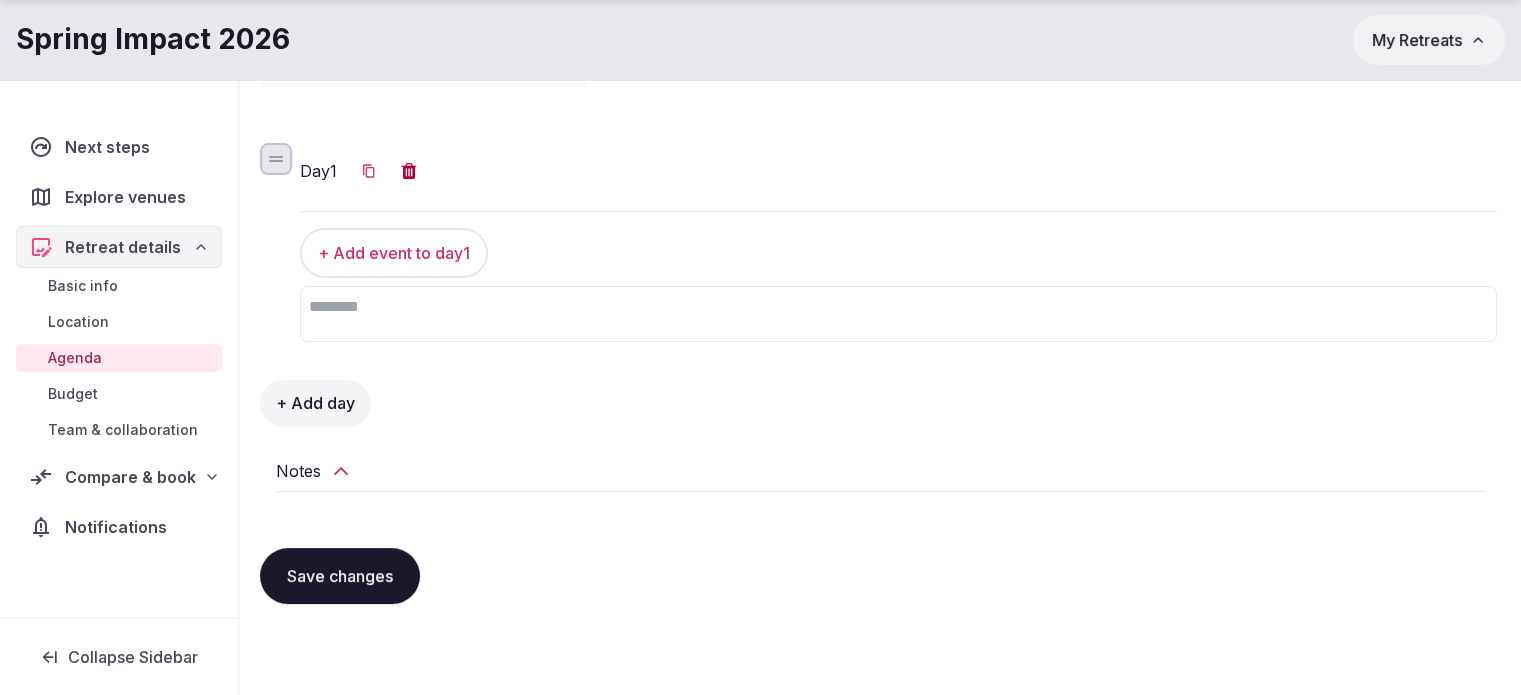 scroll, scrollTop: 224, scrollLeft: 0, axis: vertical 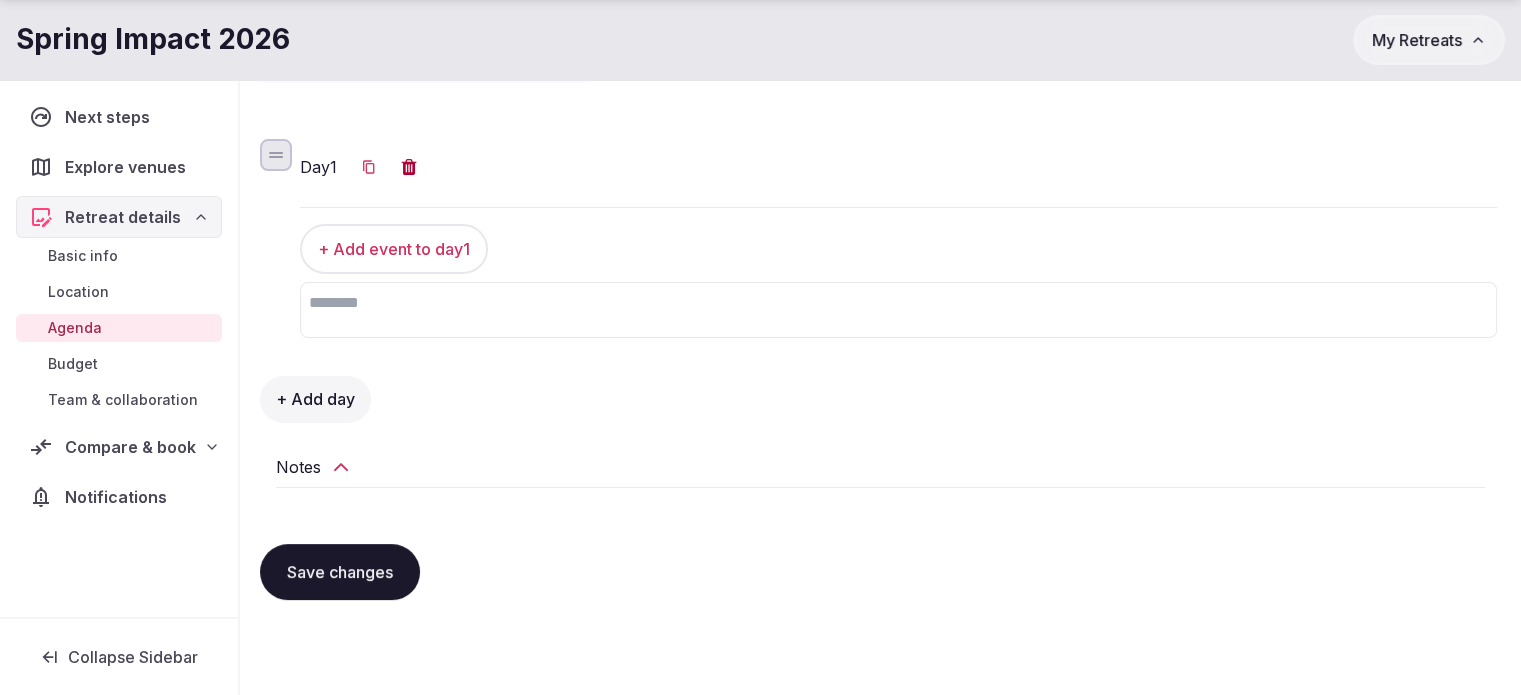 click 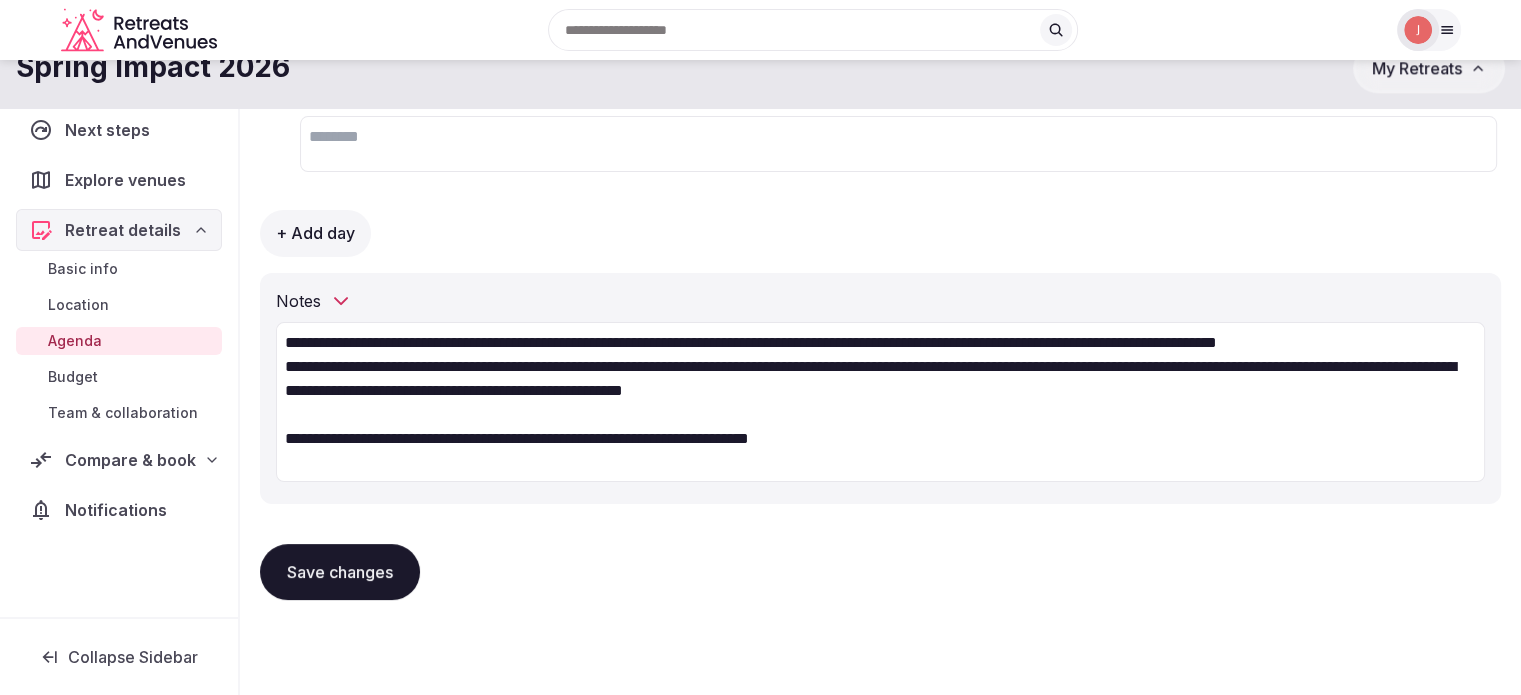 scroll, scrollTop: 0, scrollLeft: 0, axis: both 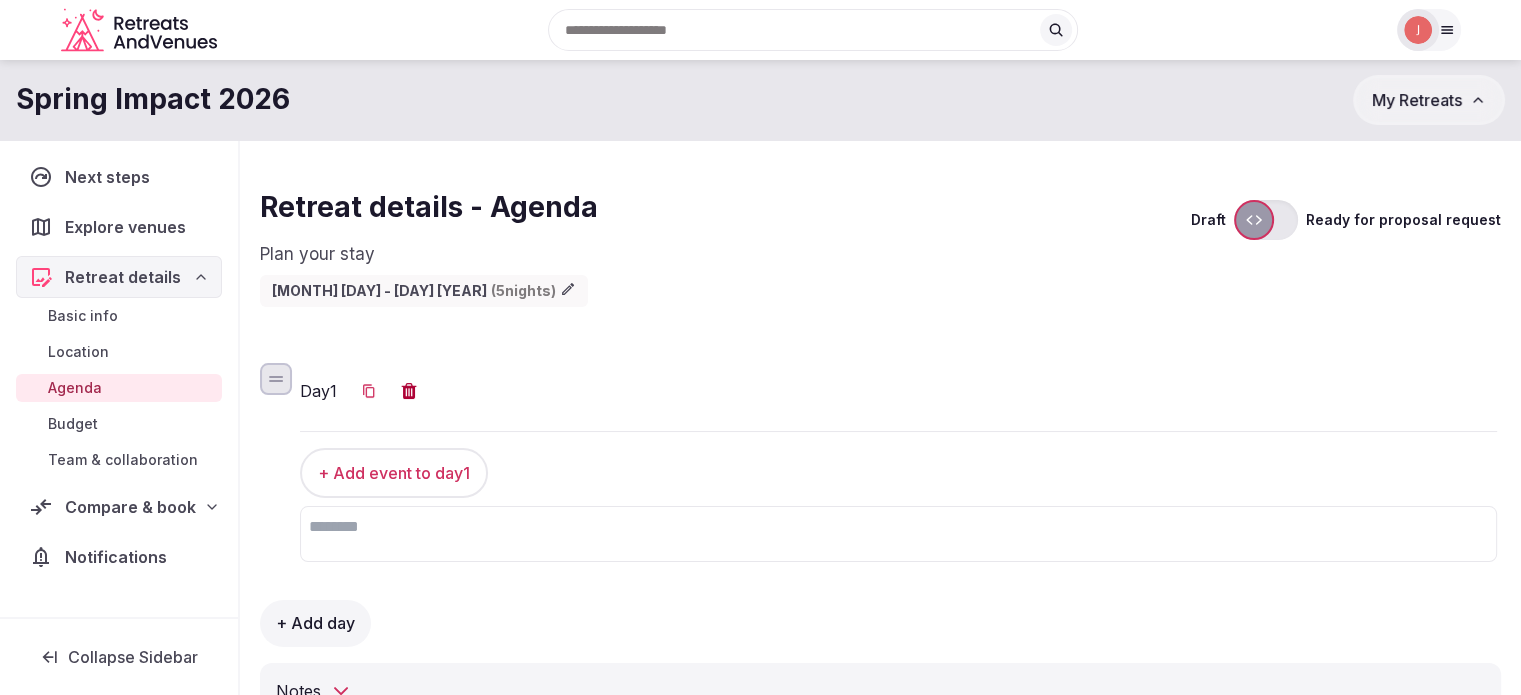 click at bounding box center (898, 534) 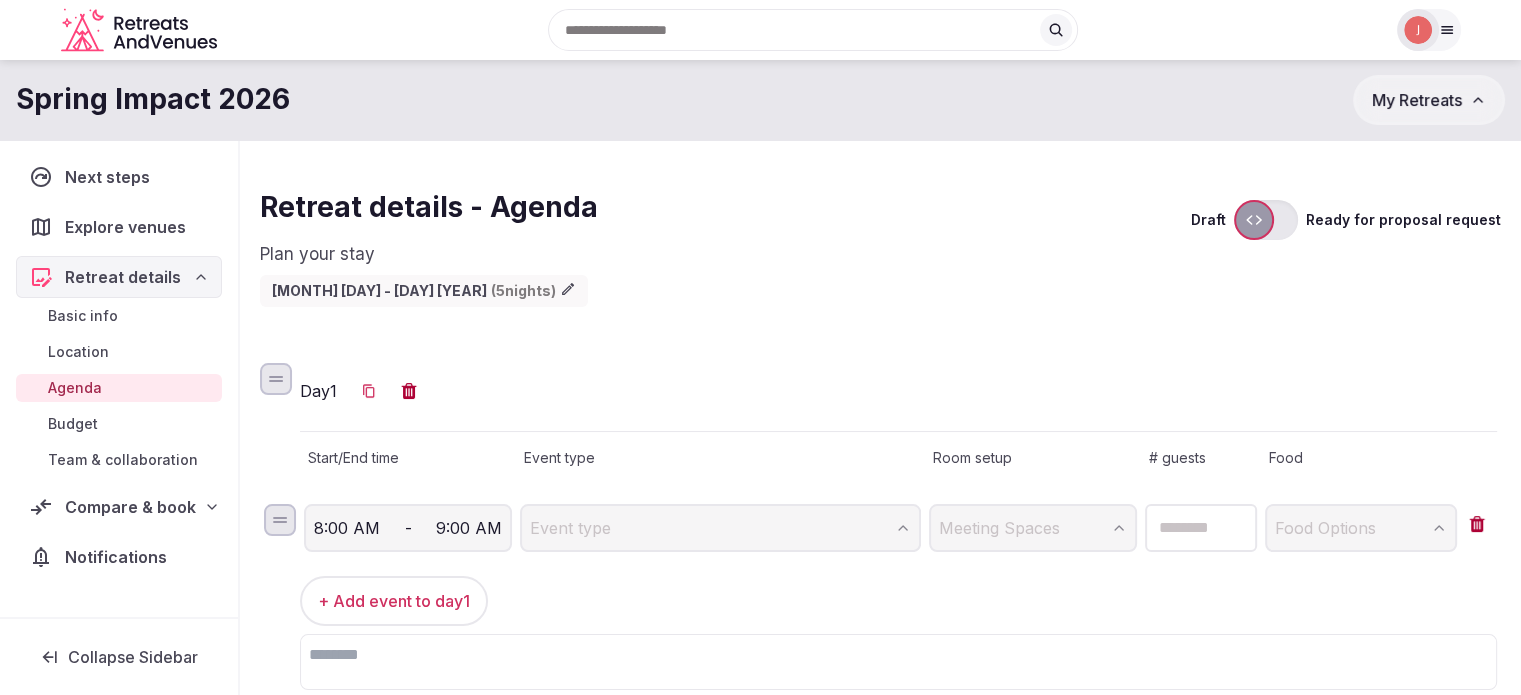 scroll, scrollTop: 300, scrollLeft: 0, axis: vertical 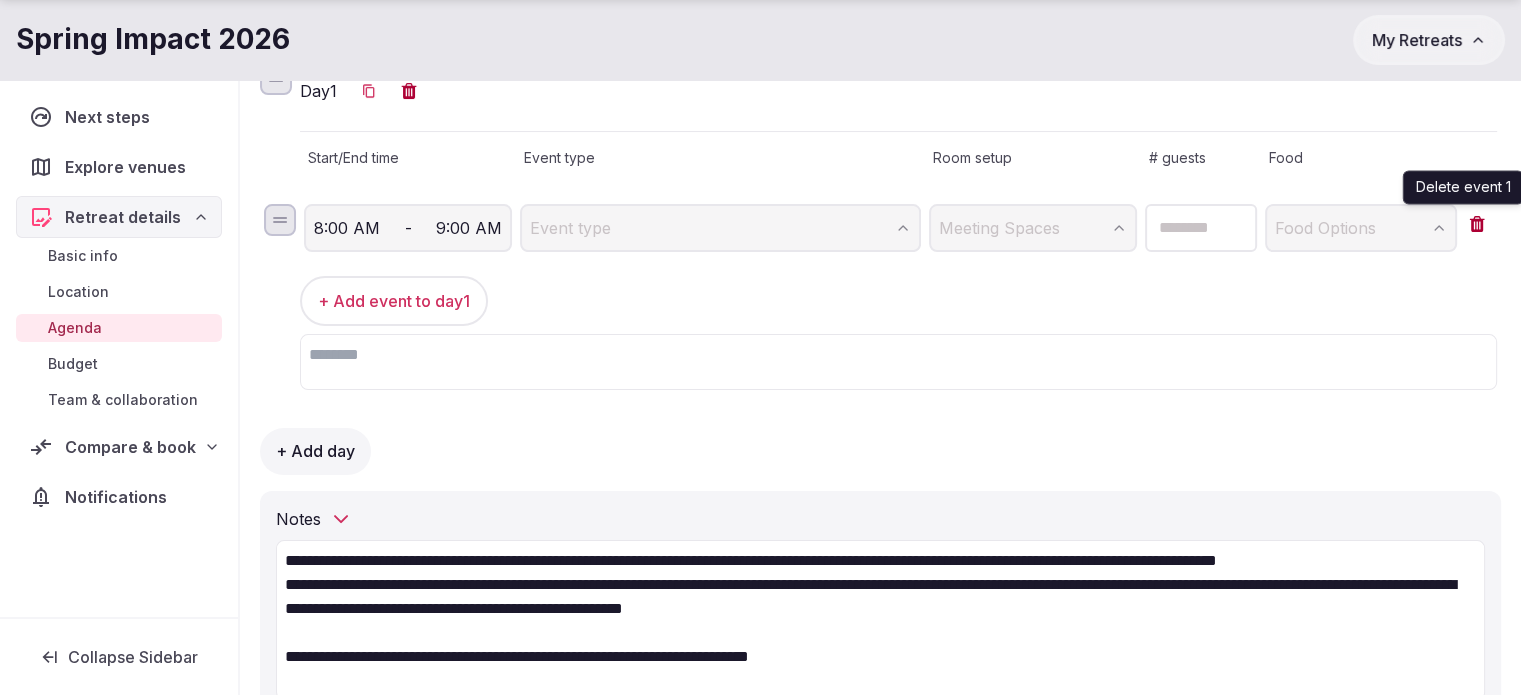 click 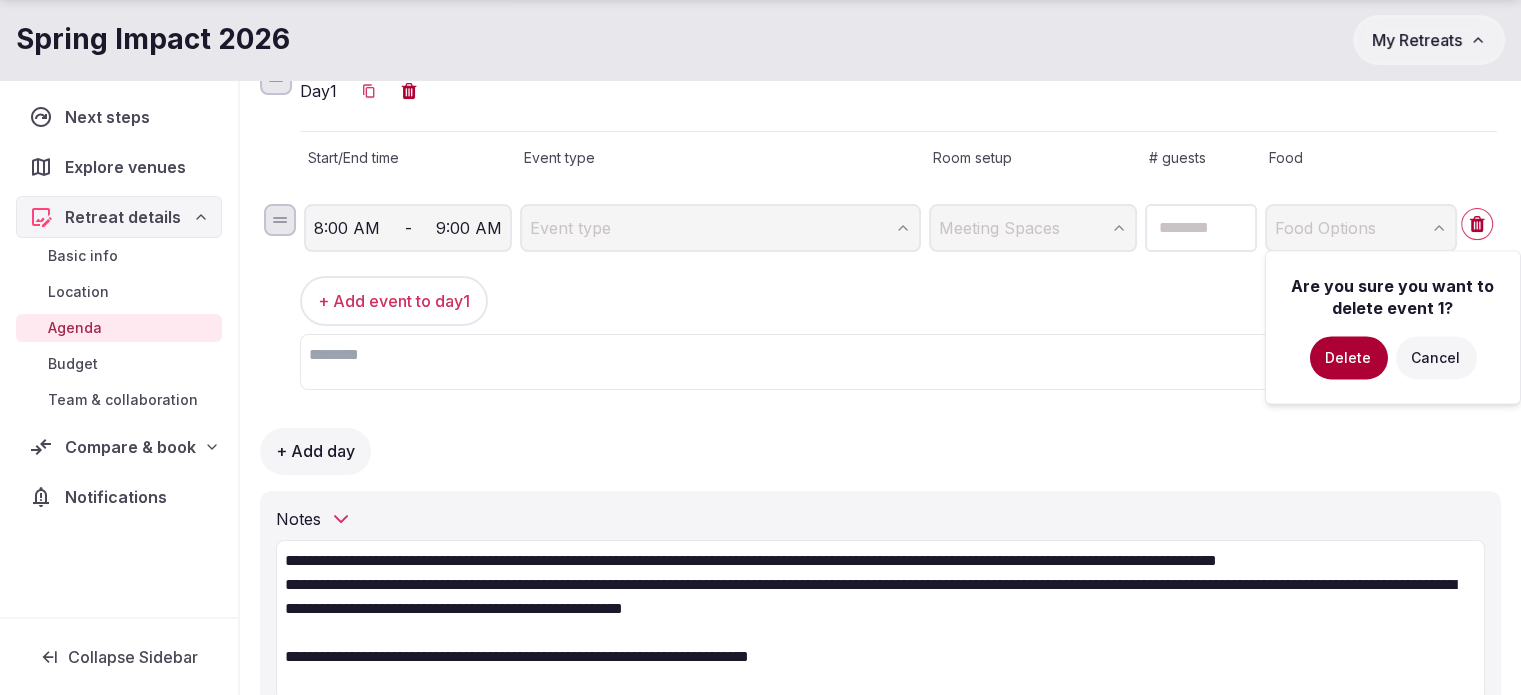 click on "Delete" at bounding box center (1348, 358) 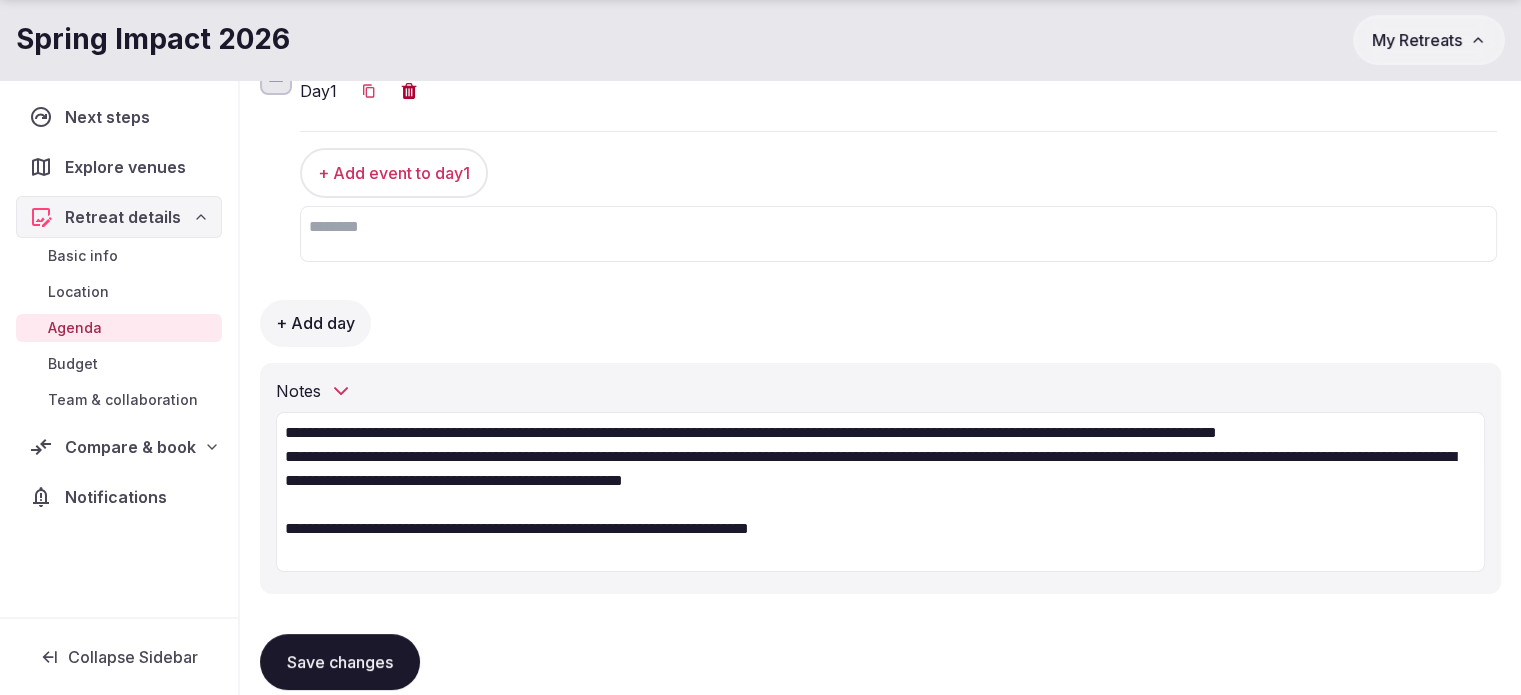 click on "Budget" at bounding box center (73, 364) 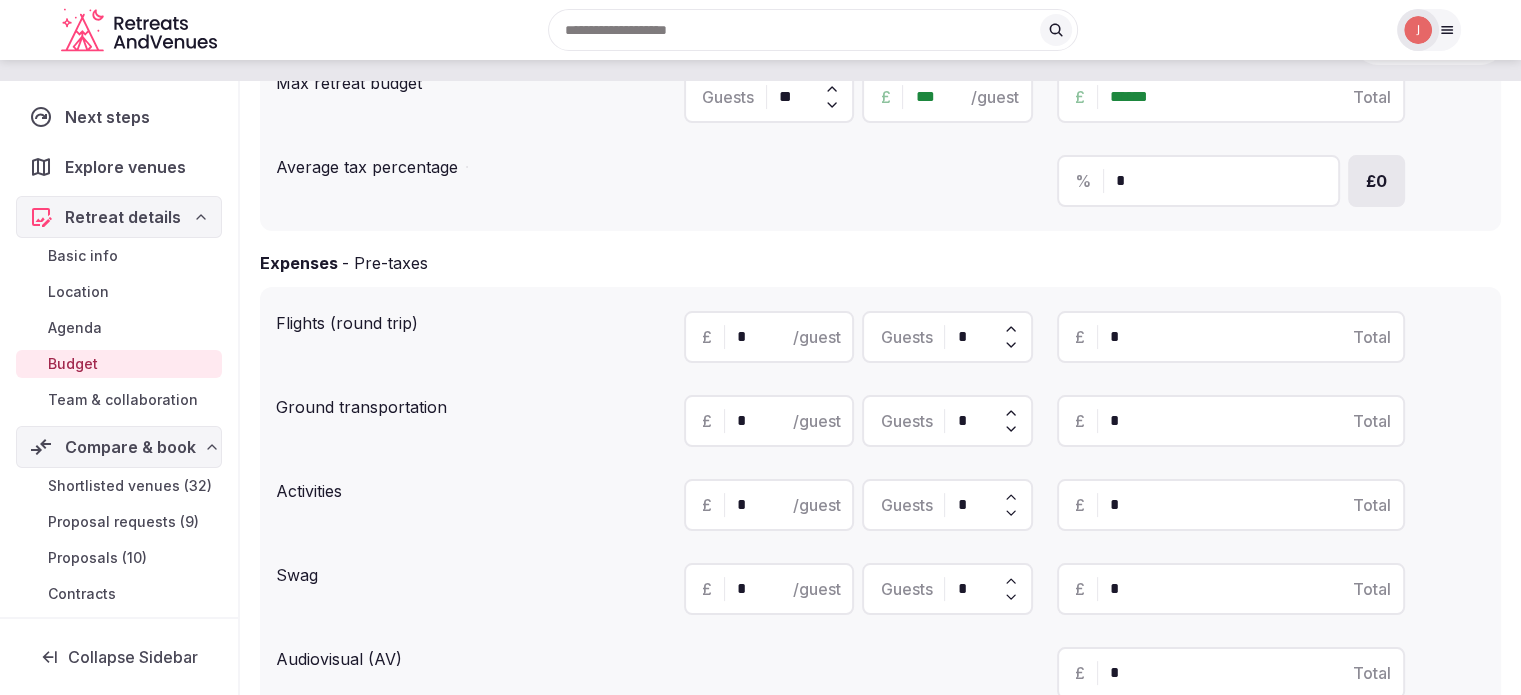 scroll, scrollTop: 0, scrollLeft: 0, axis: both 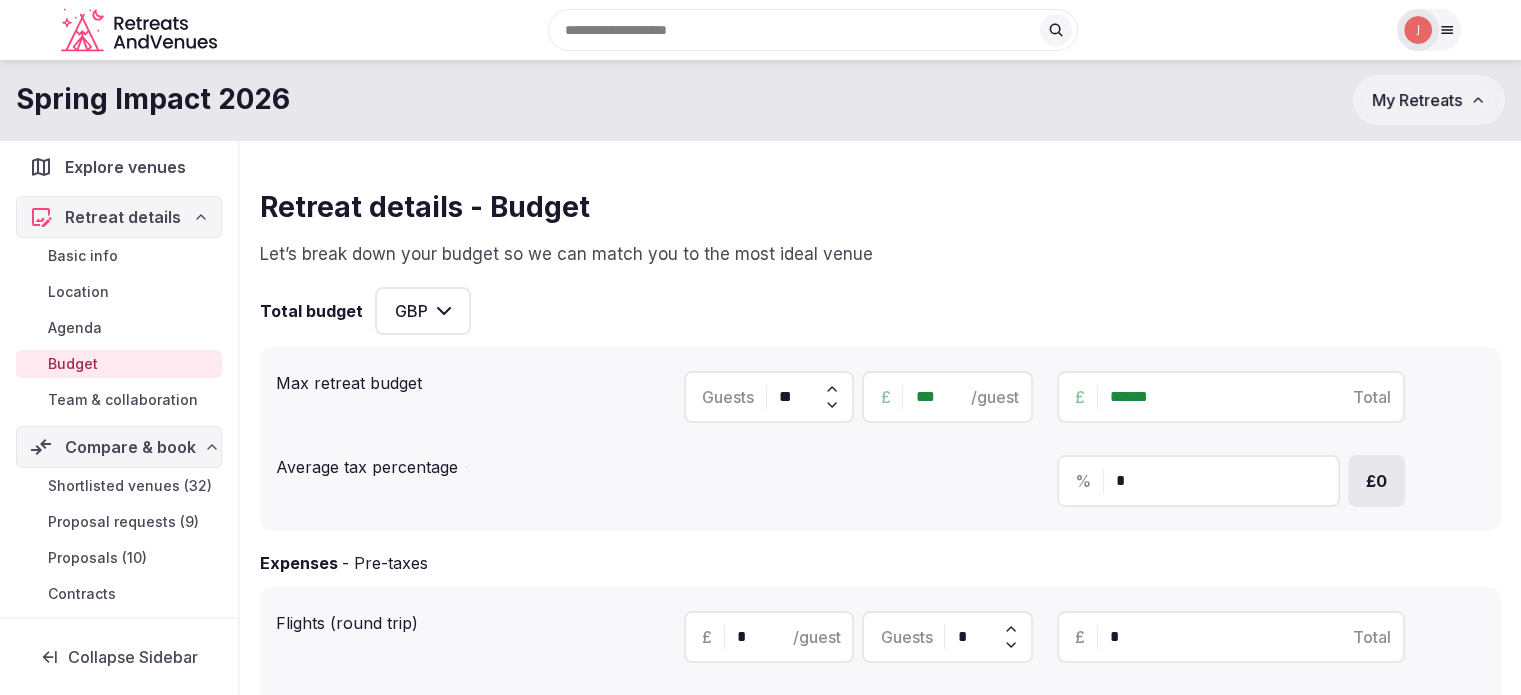 click on "Next steps Explore venues Retreat details Basic info Location Agenda Budget Team & collaboration Compare & book Shortlisted venues (32) Proposal requests (9) Proposals (10) Contracts Notifications" at bounding box center [119, 379] 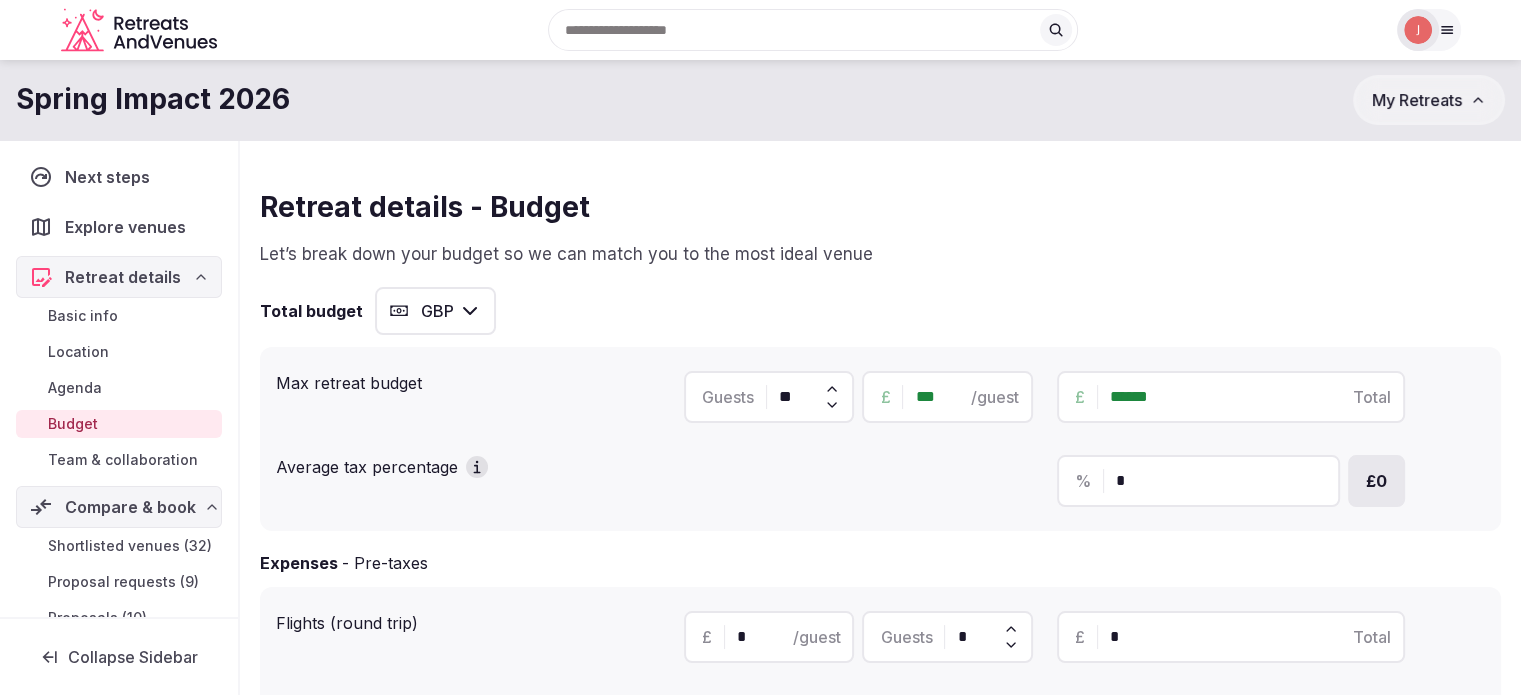 click on "Shortlisted venues (32)" at bounding box center [119, 546] 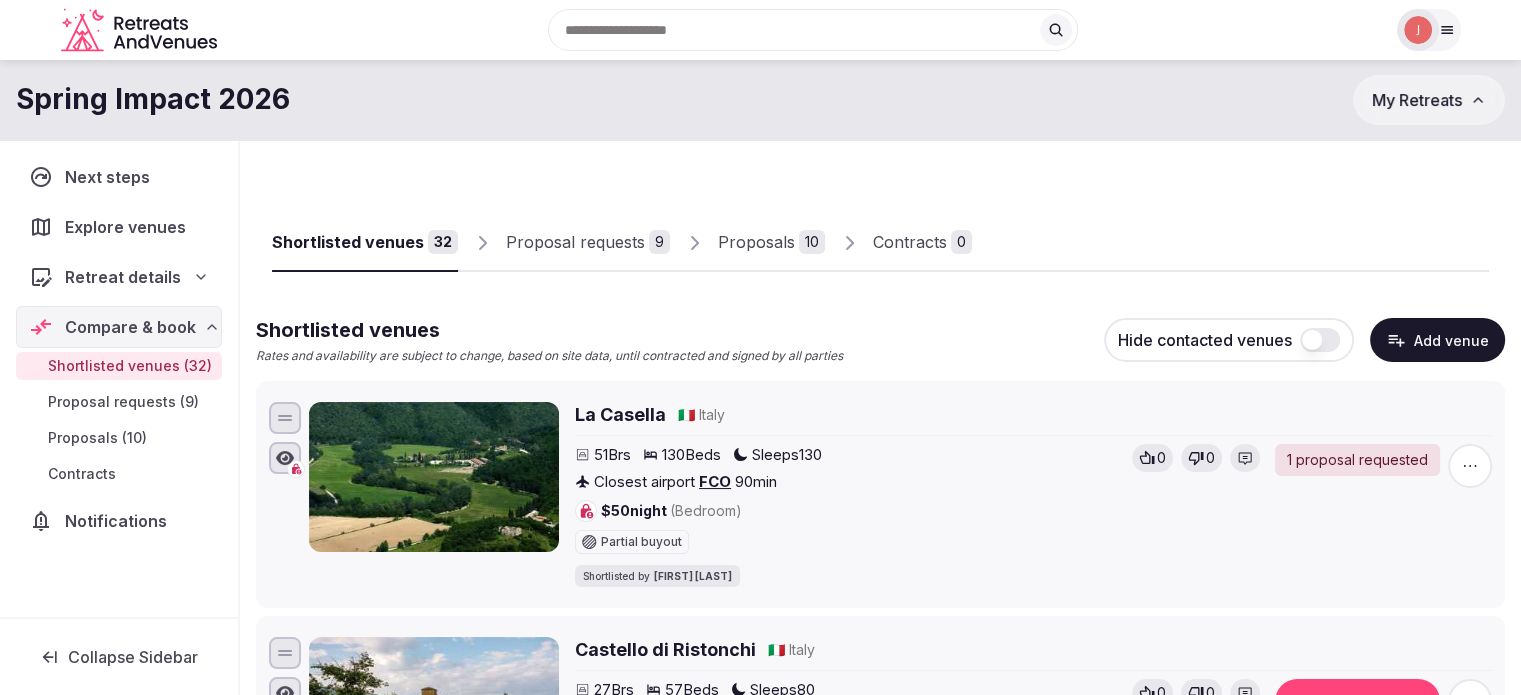 click at bounding box center (1320, 340) 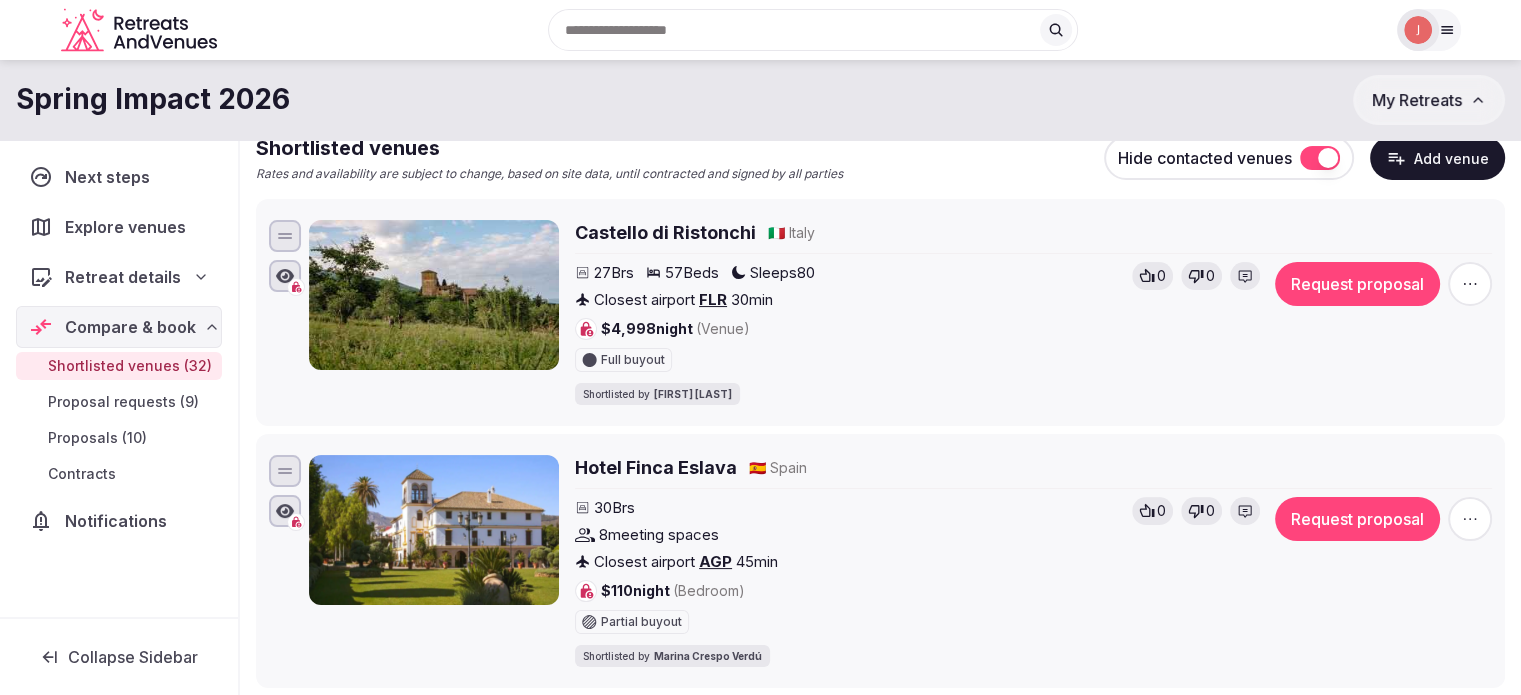 scroll, scrollTop: 0, scrollLeft: 0, axis: both 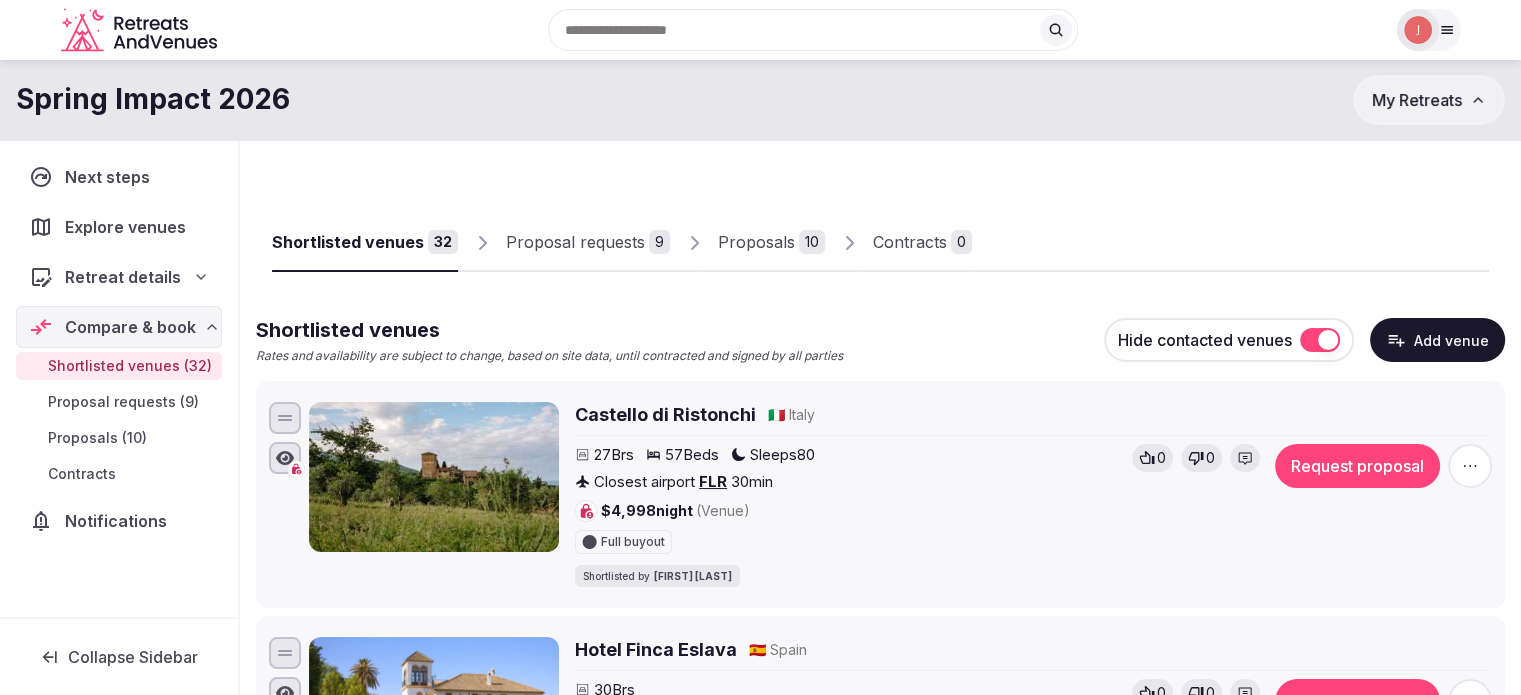 click at bounding box center [1320, 340] 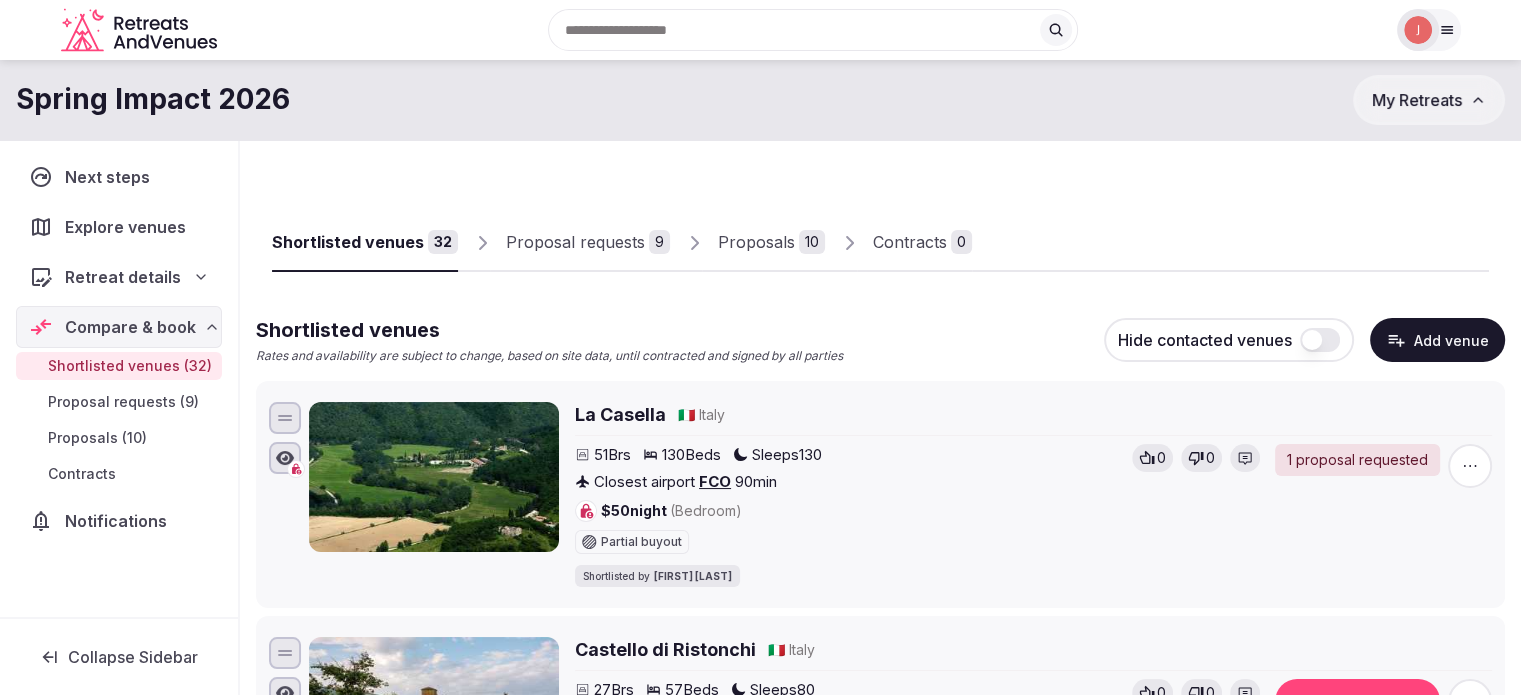 click on "Proposal requests 9" at bounding box center [588, 243] 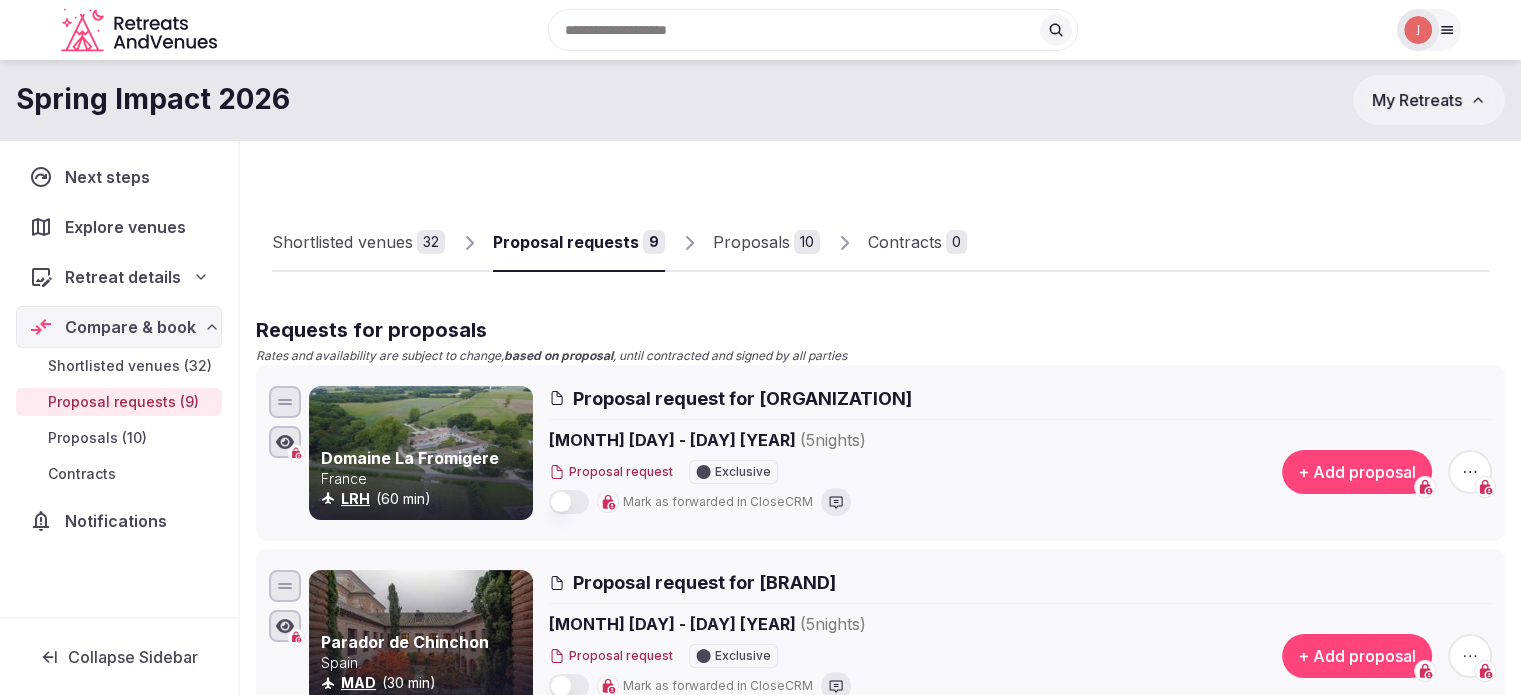 click on "Proposals 10" at bounding box center [766, 242] 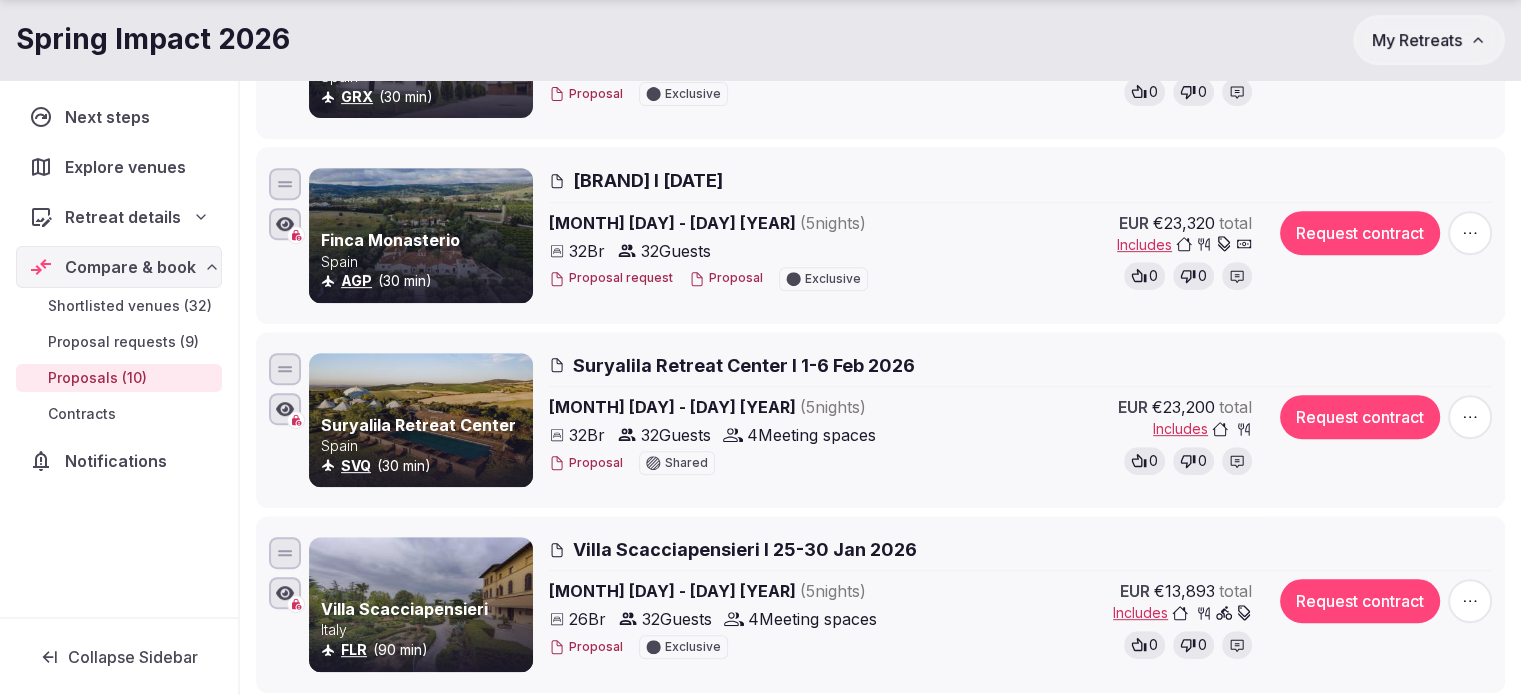 scroll, scrollTop: 800, scrollLeft: 0, axis: vertical 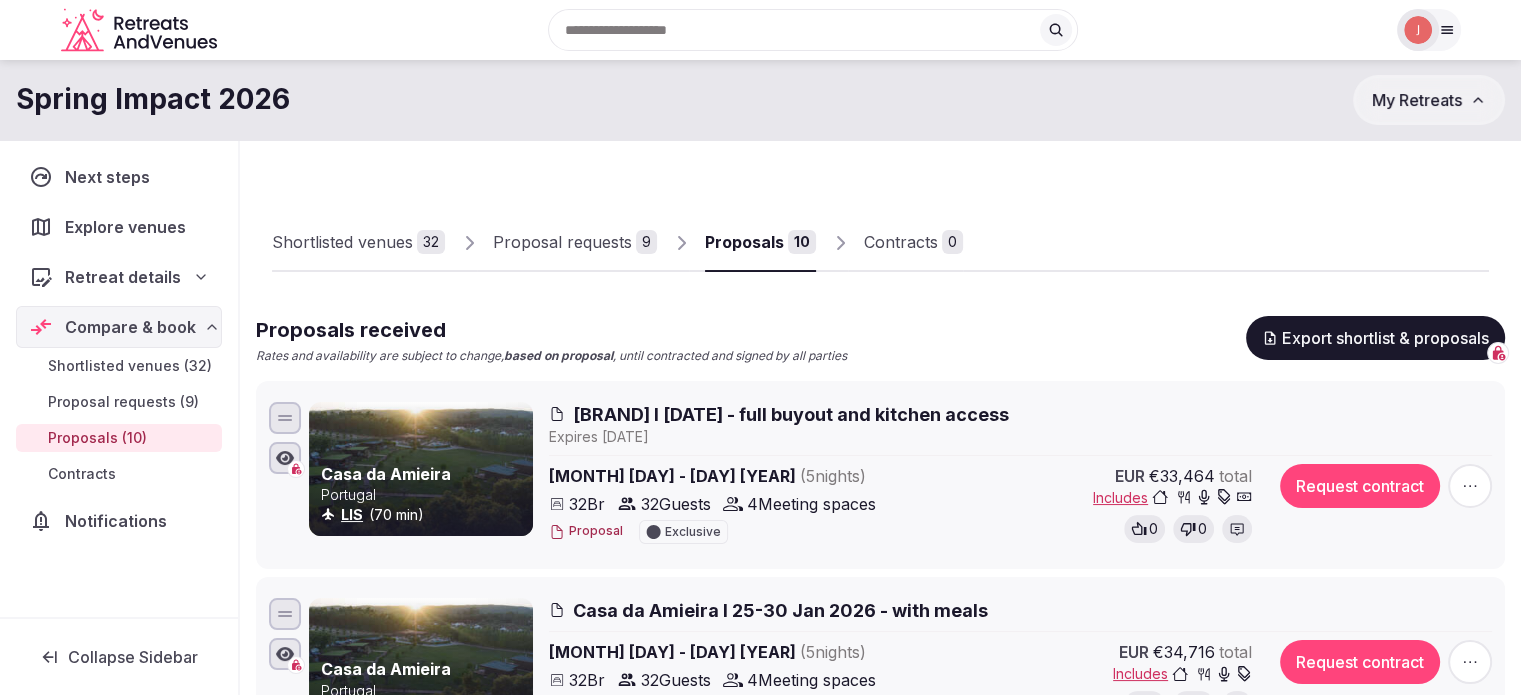 click on "Retreat details" at bounding box center [123, 277] 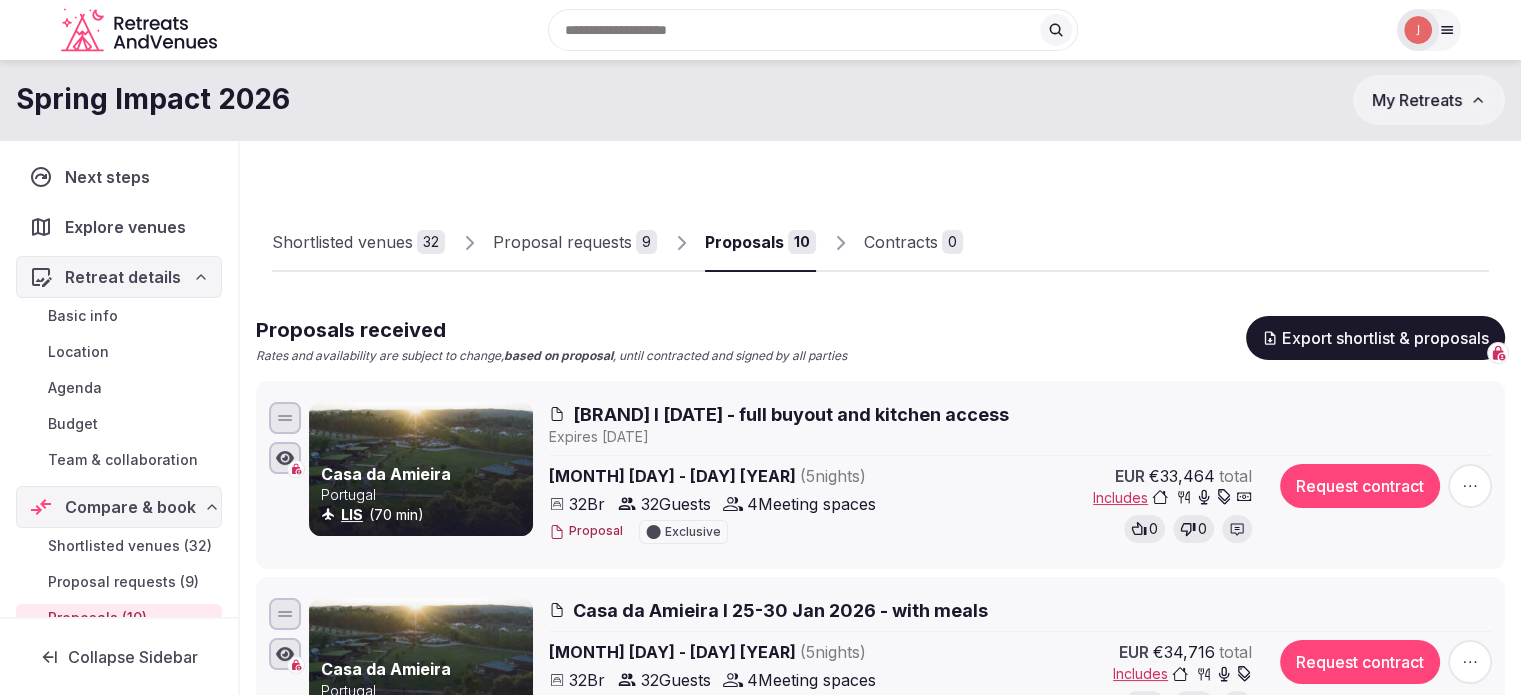 click on "Team & collaboration" at bounding box center [123, 460] 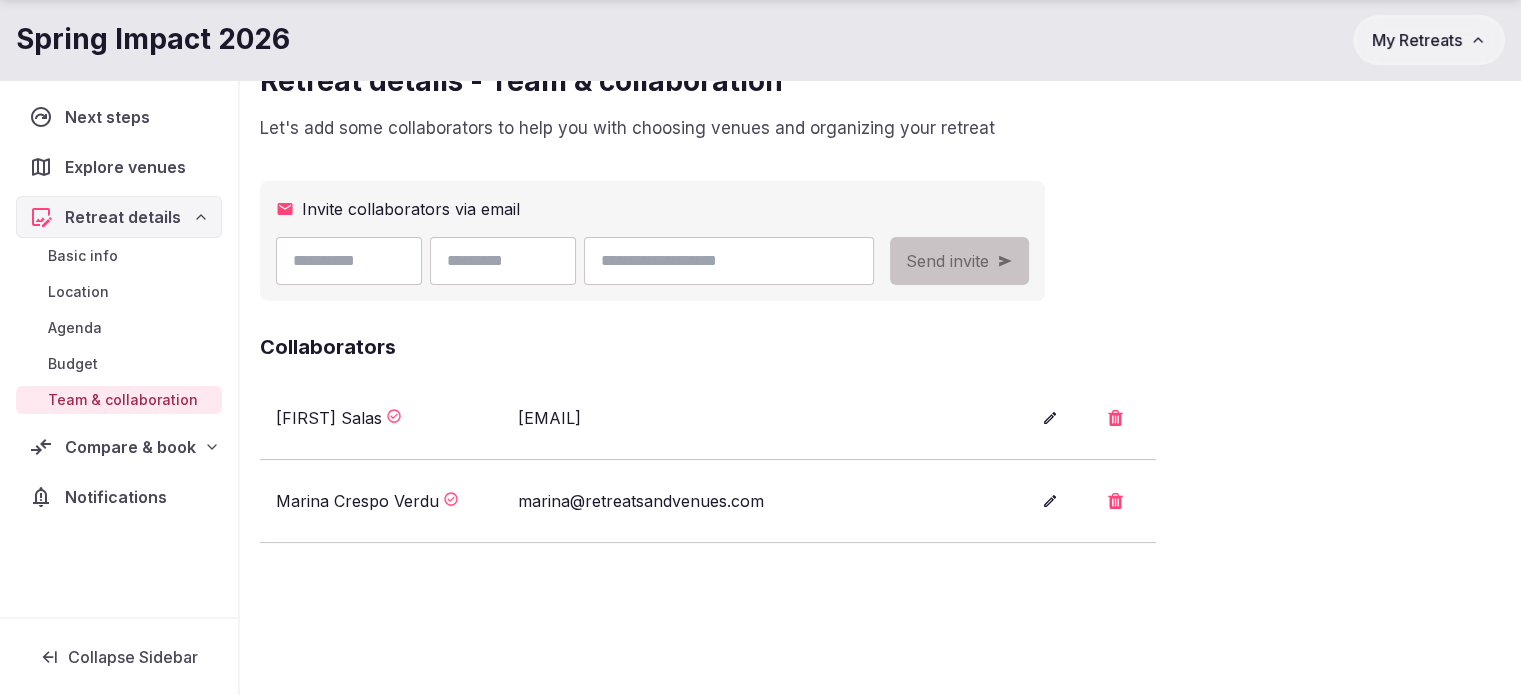 scroll, scrollTop: 100, scrollLeft: 0, axis: vertical 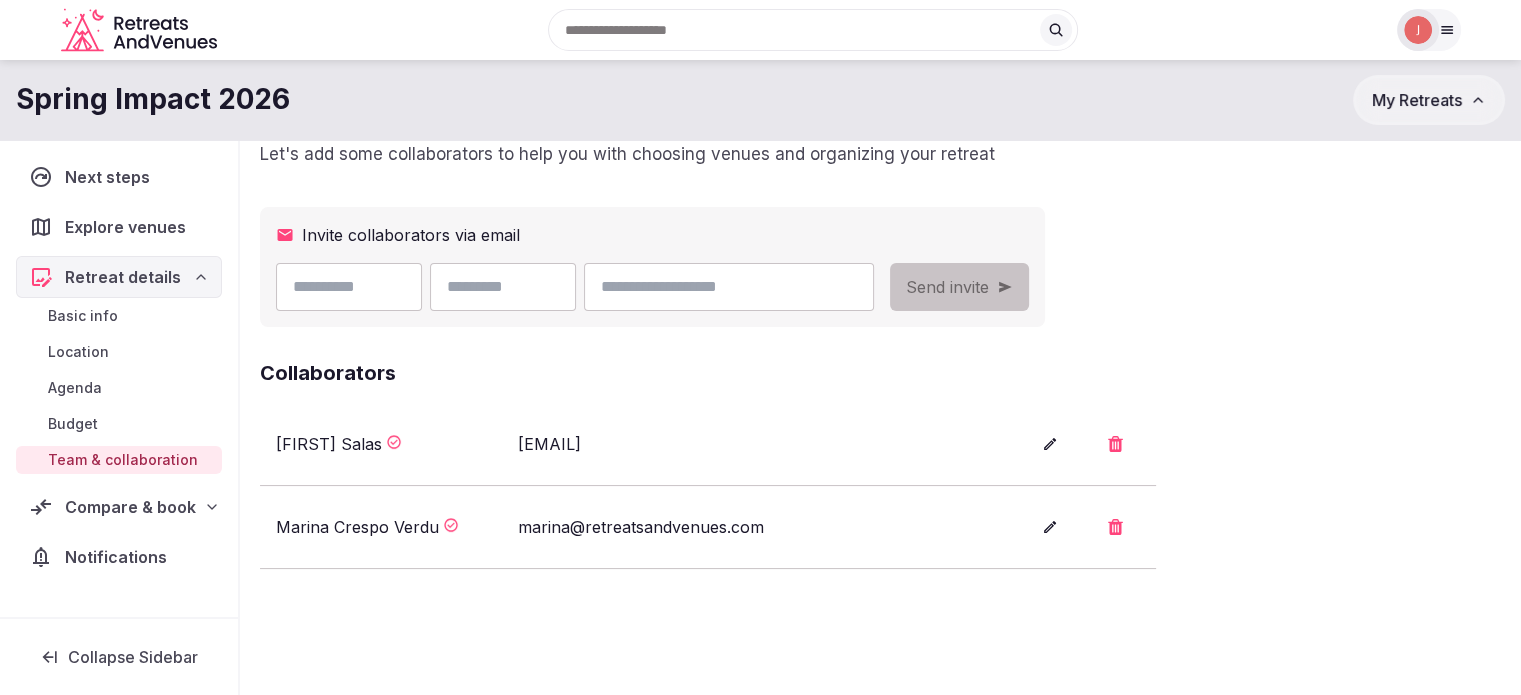 click at bounding box center [1418, 30] 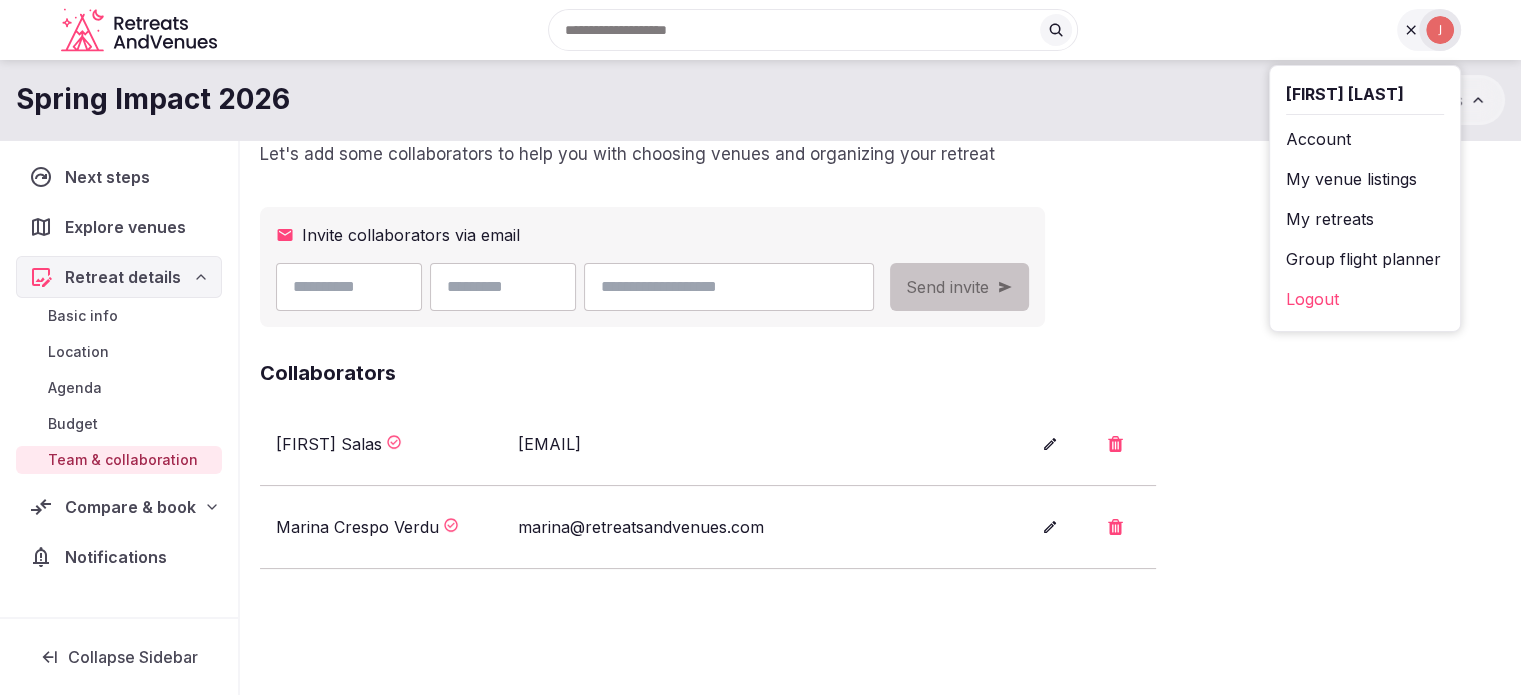 click on "My retreats" at bounding box center [1365, 219] 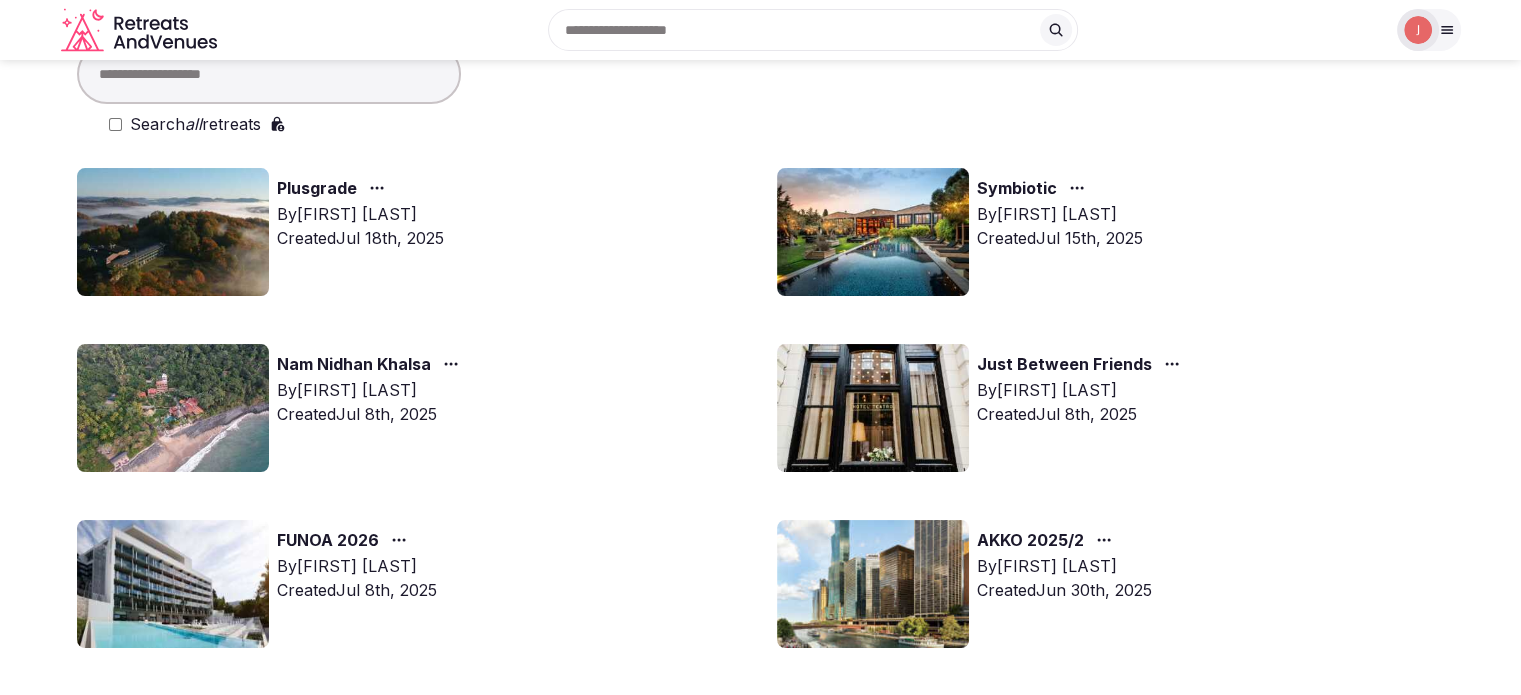 scroll, scrollTop: 0, scrollLeft: 0, axis: both 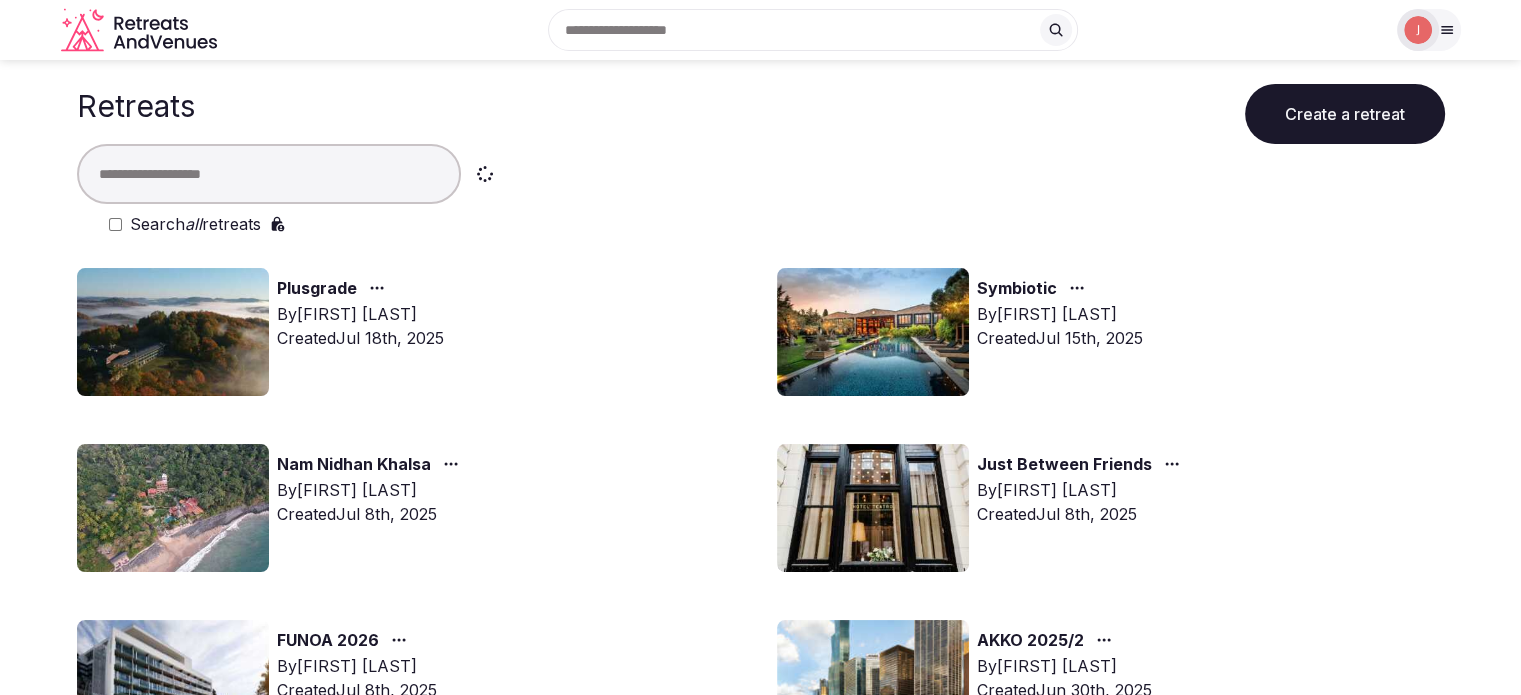 click at bounding box center [269, 174] 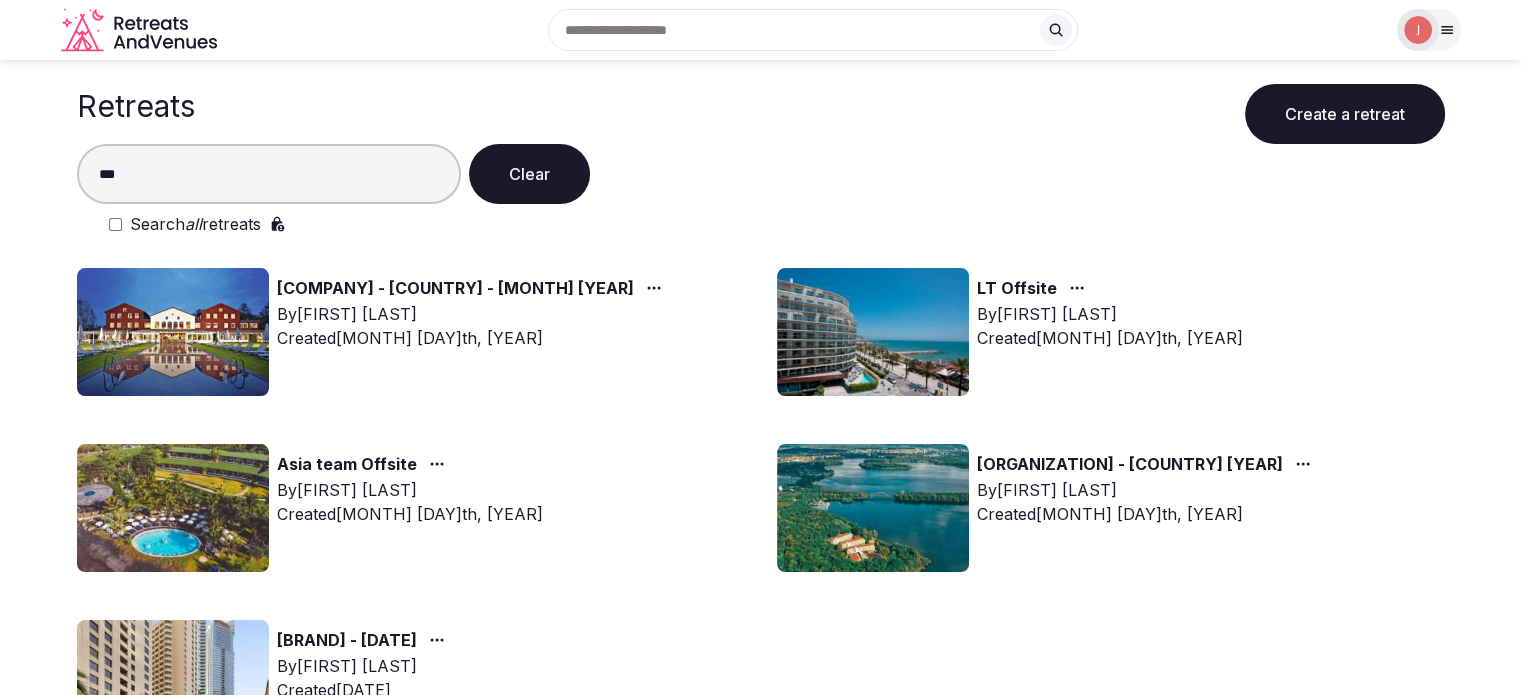 scroll, scrollTop: 100, scrollLeft: 0, axis: vertical 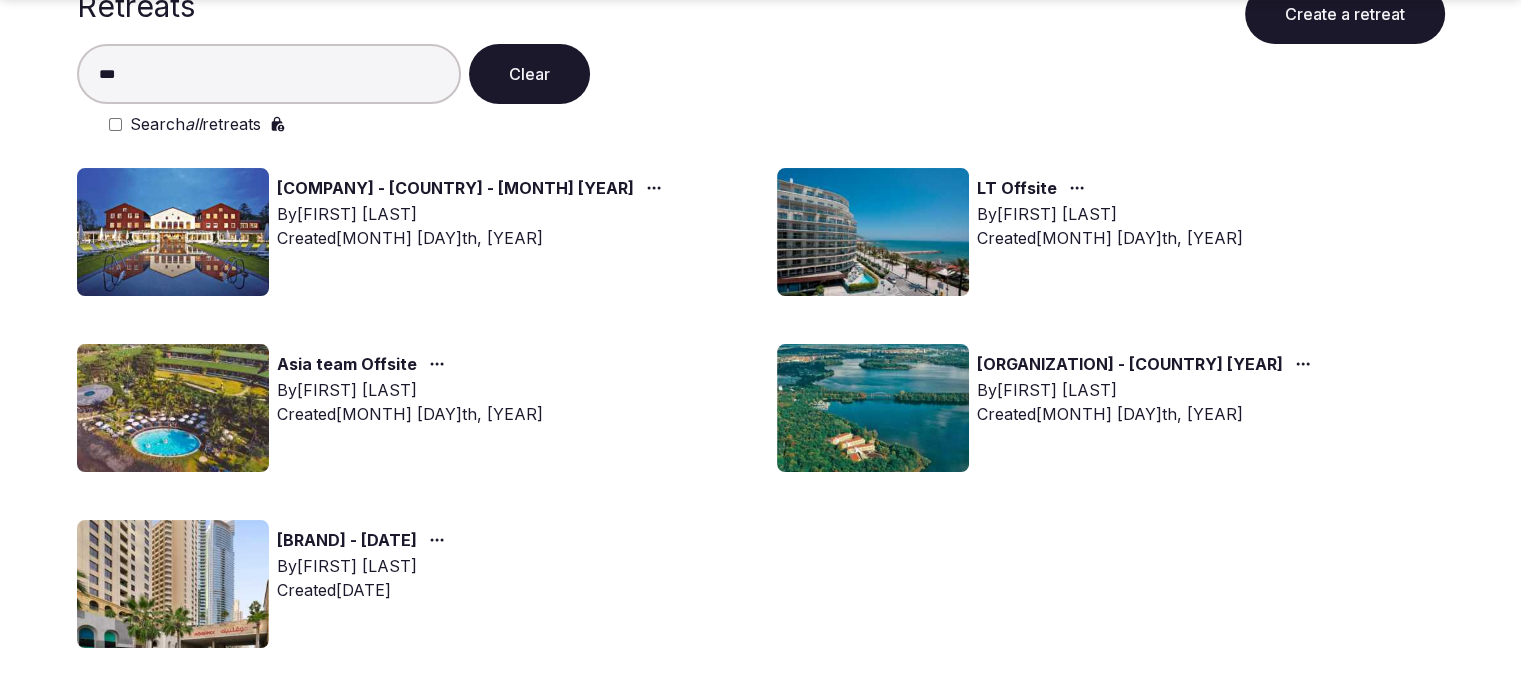 type on "***" 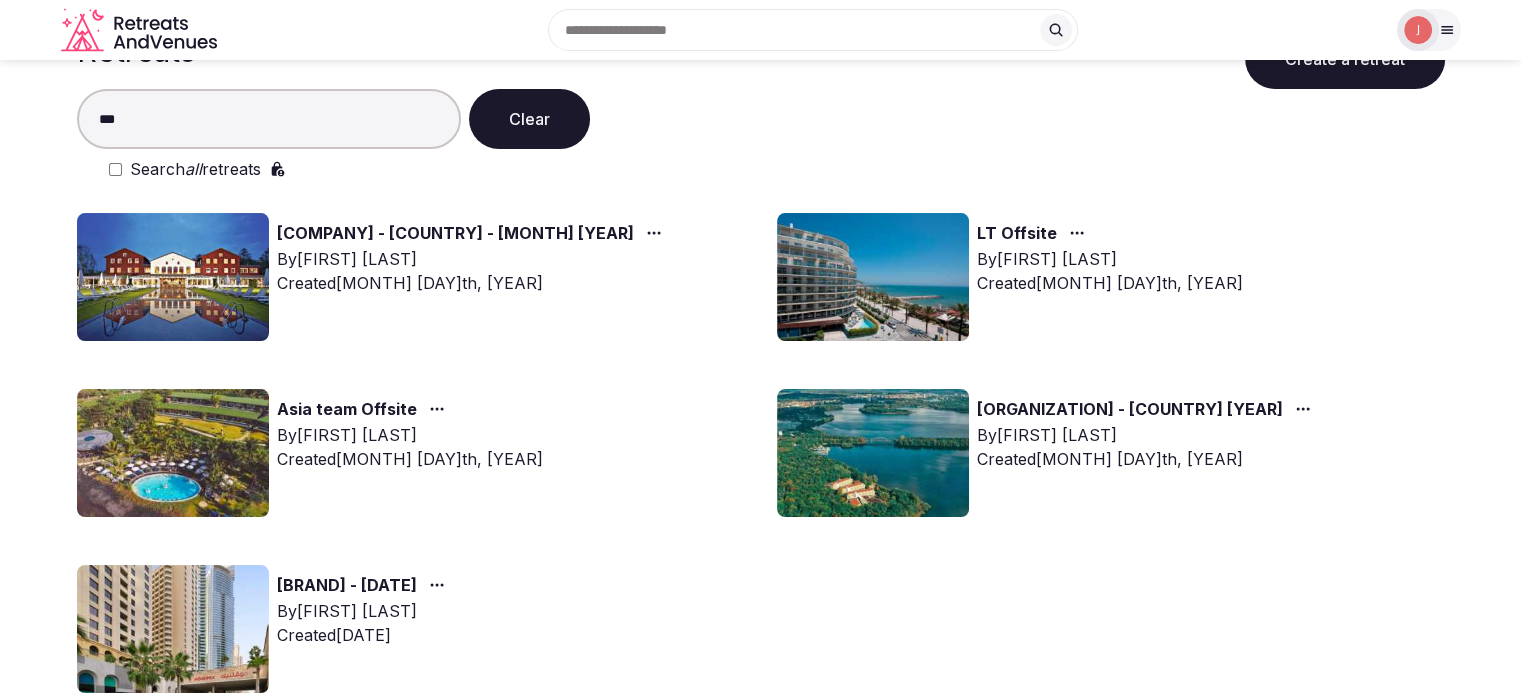 scroll, scrollTop: 100, scrollLeft: 0, axis: vertical 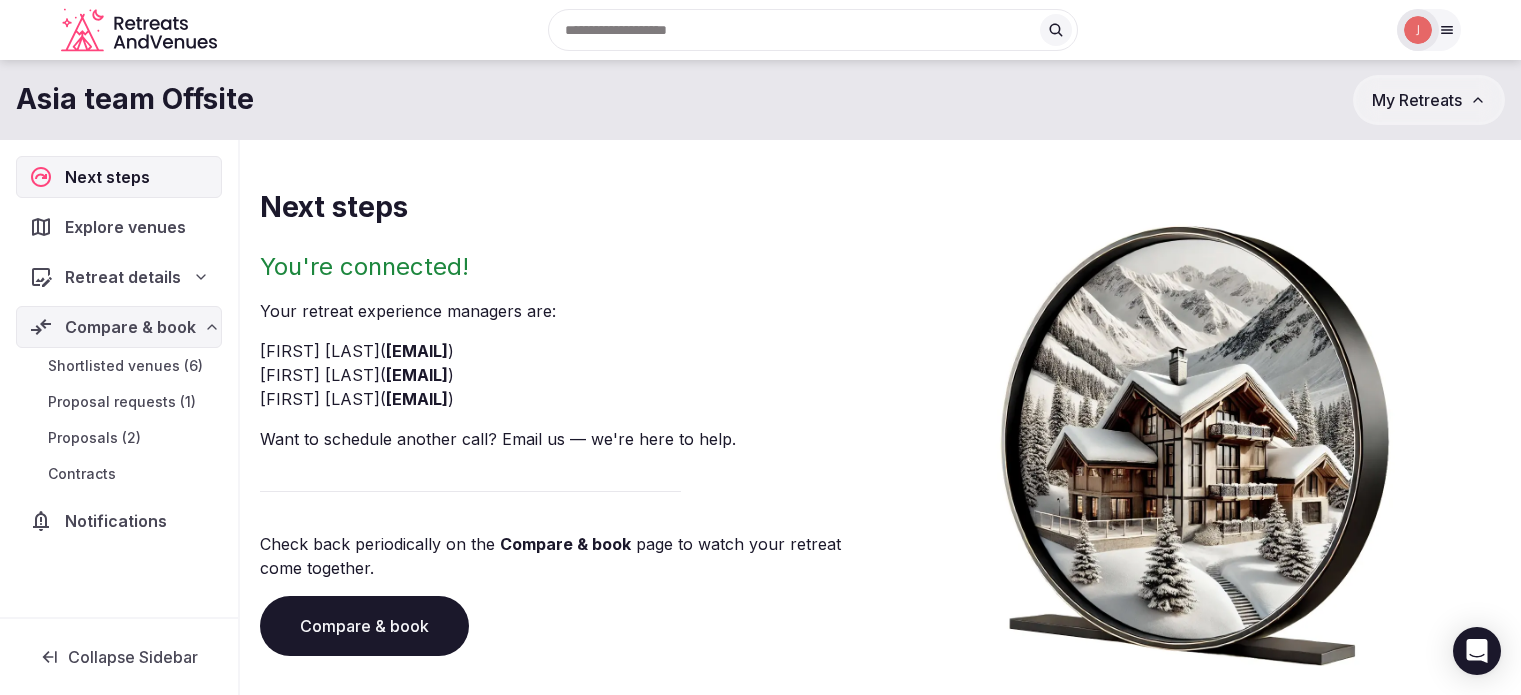 click on "Retreat details" at bounding box center (123, 277) 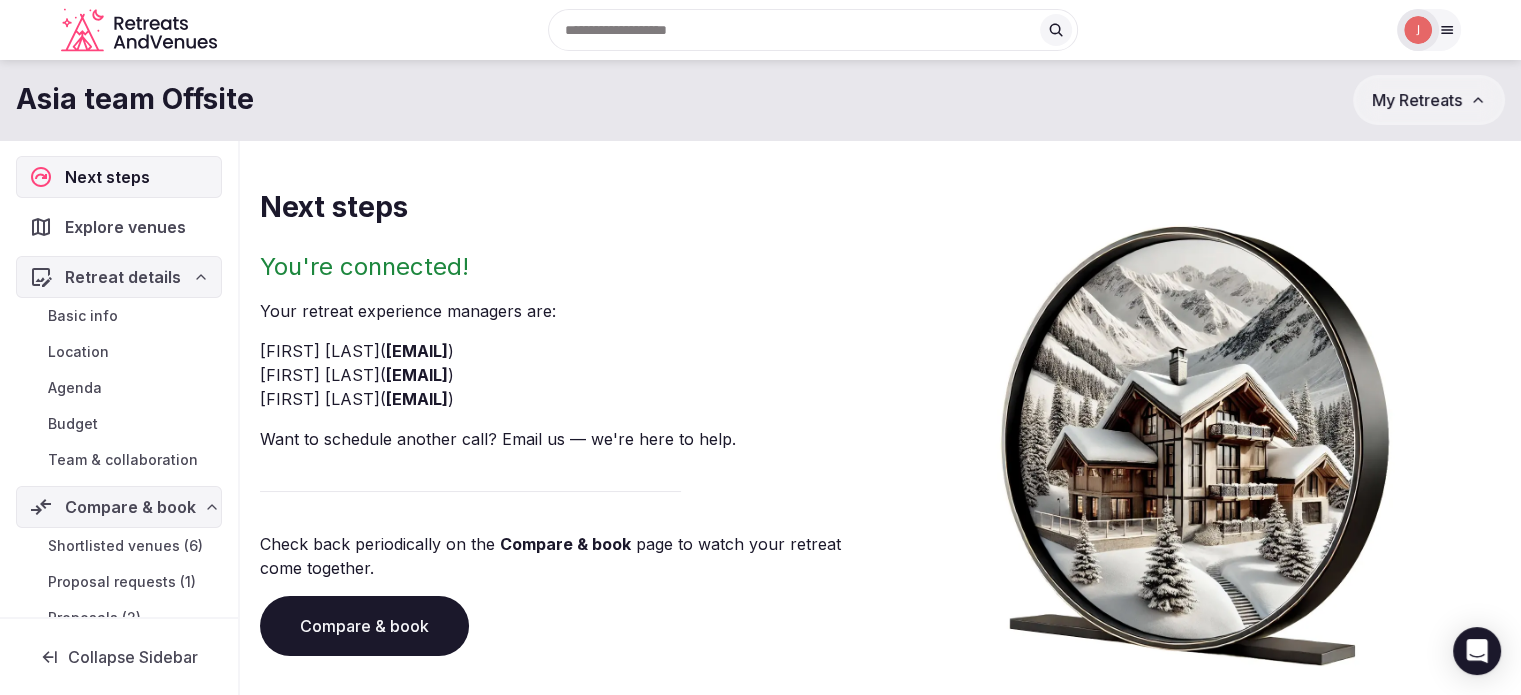 click on "Team & collaboration" at bounding box center [123, 460] 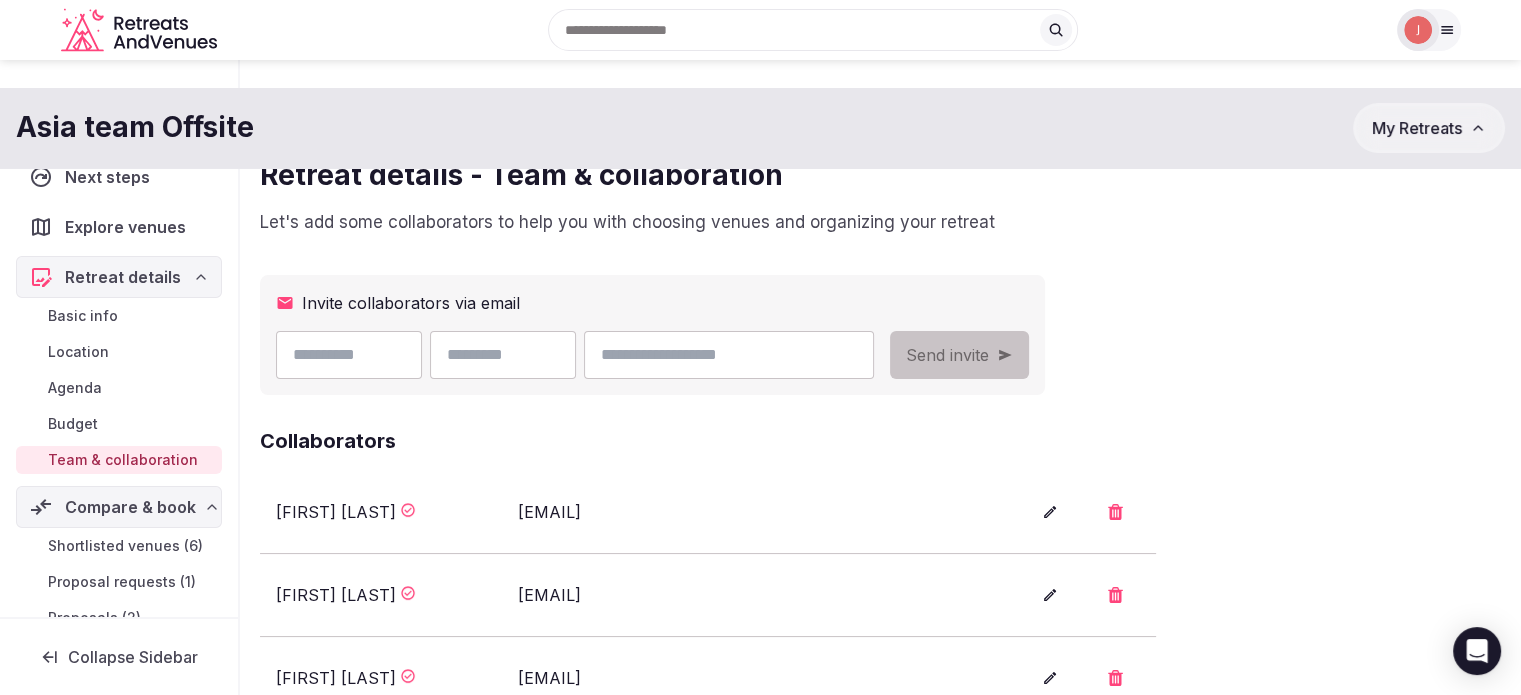 scroll, scrollTop: 0, scrollLeft: 0, axis: both 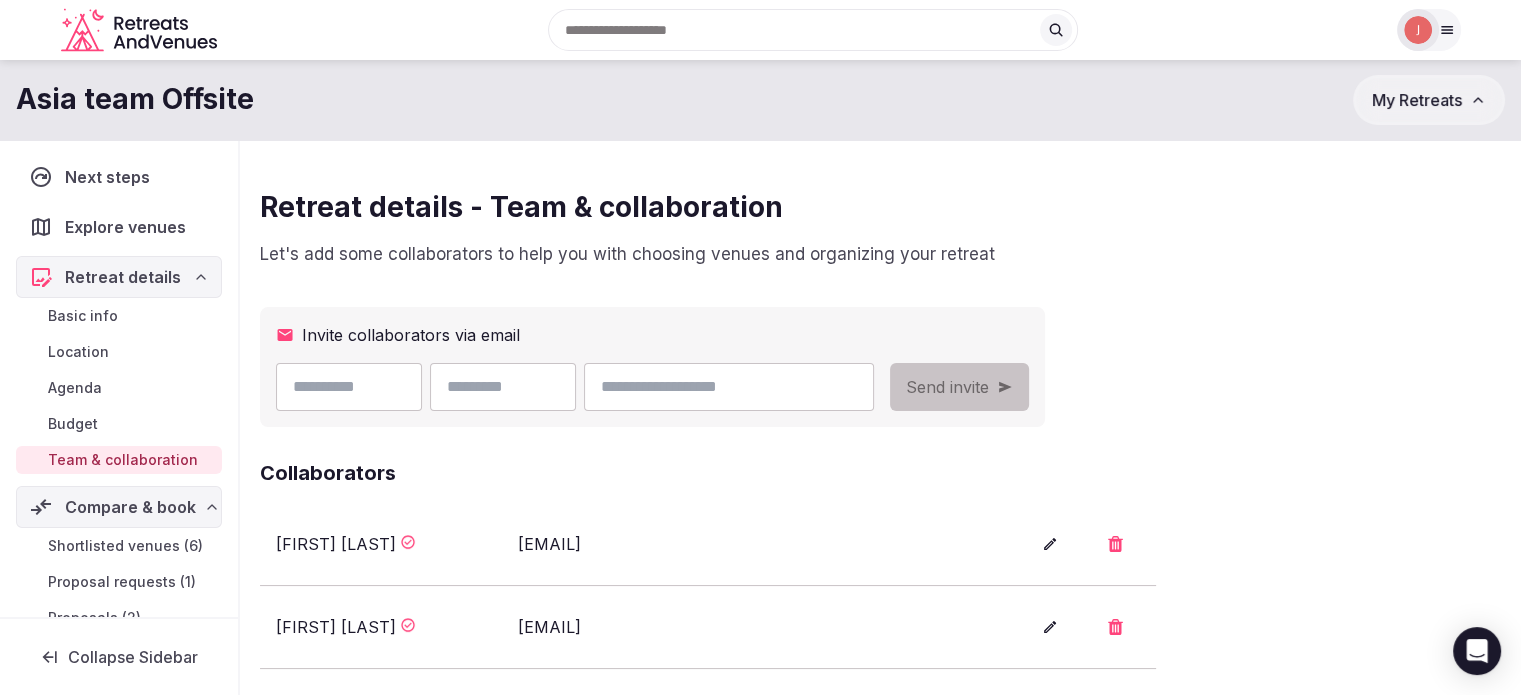 click on "Shortlisted venues (6)" at bounding box center [125, 546] 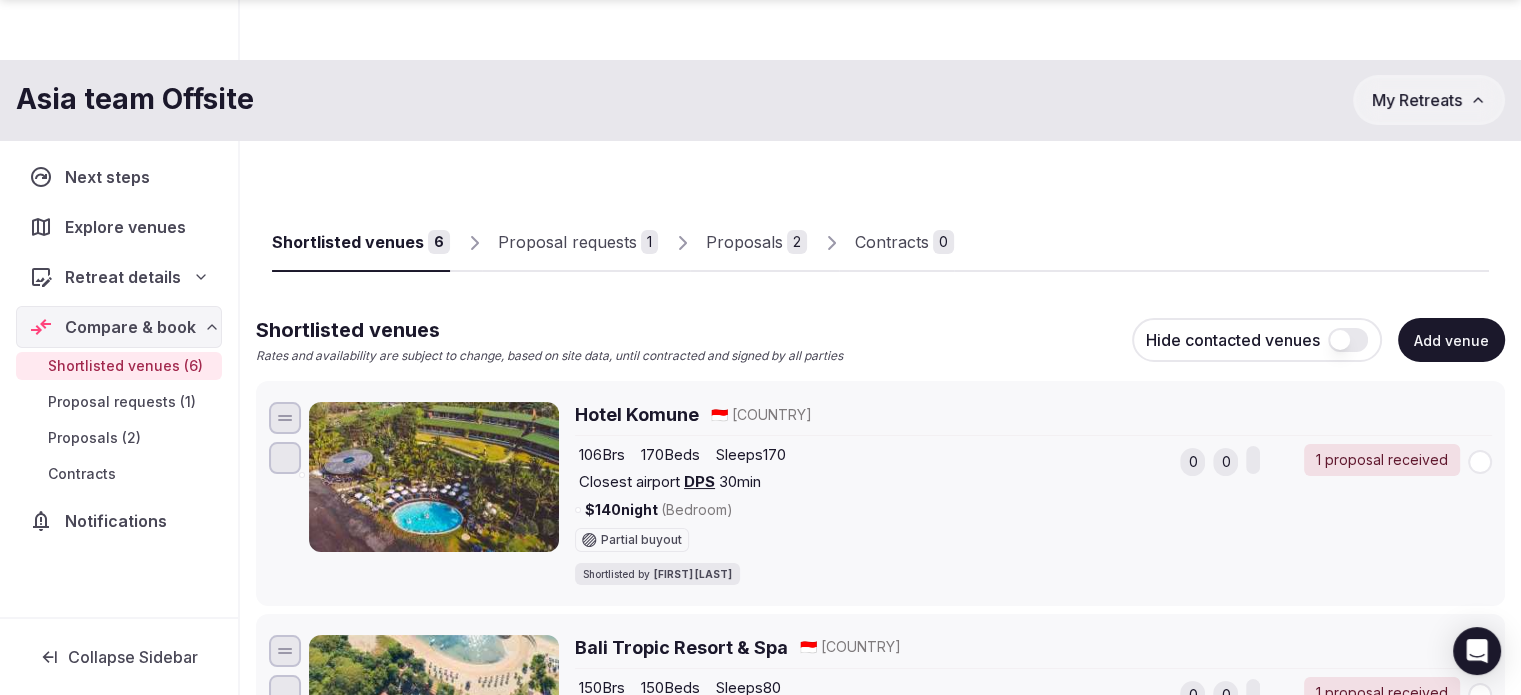 scroll, scrollTop: 100, scrollLeft: 0, axis: vertical 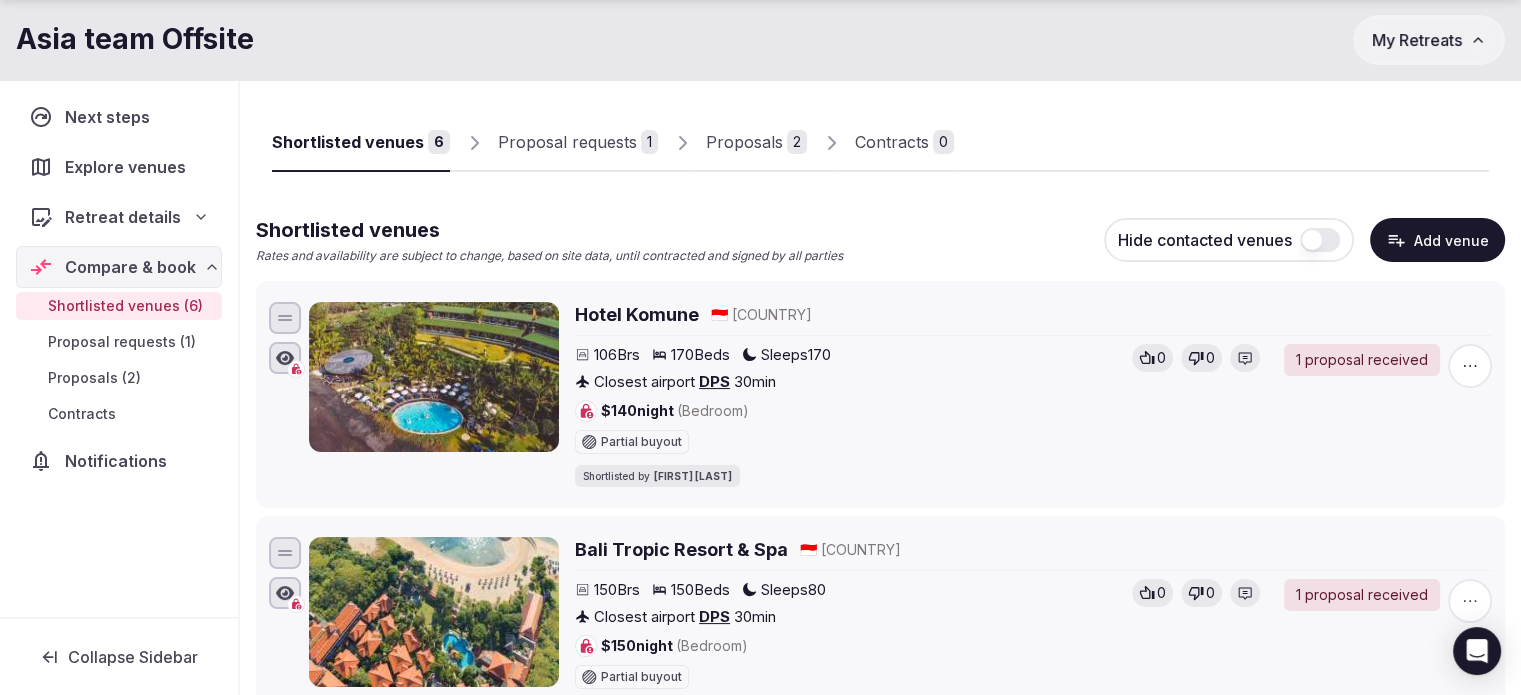 click on "My Retreats" at bounding box center [1417, 40] 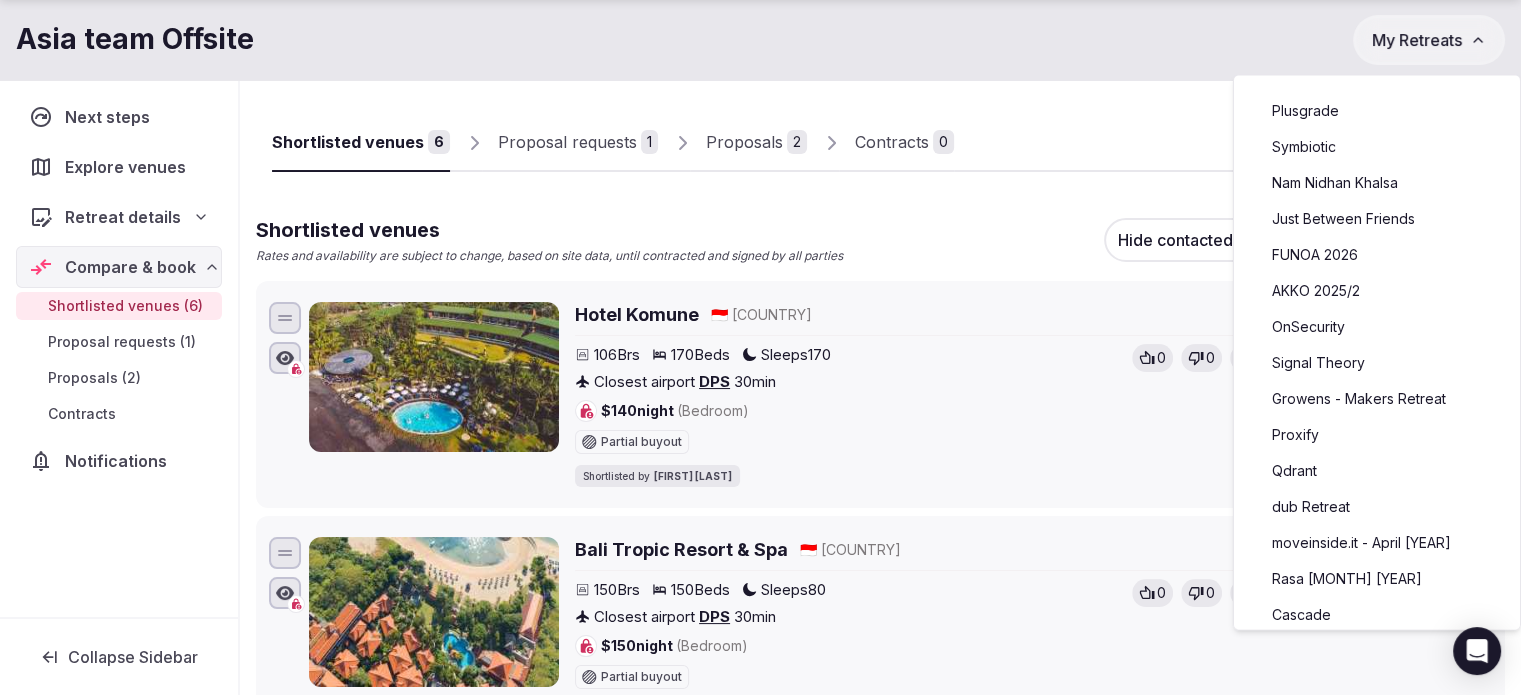 click on "My Retreats" at bounding box center (1417, 40) 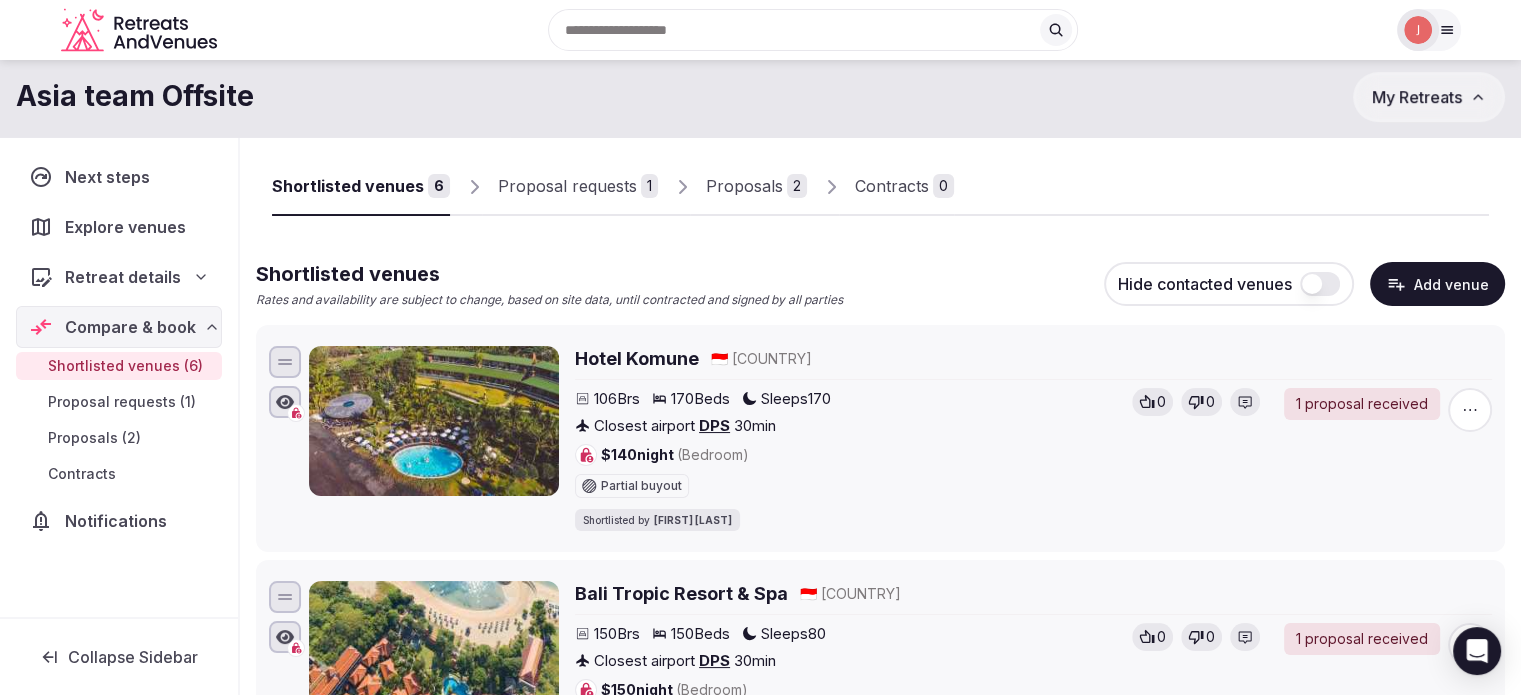 scroll, scrollTop: 0, scrollLeft: 0, axis: both 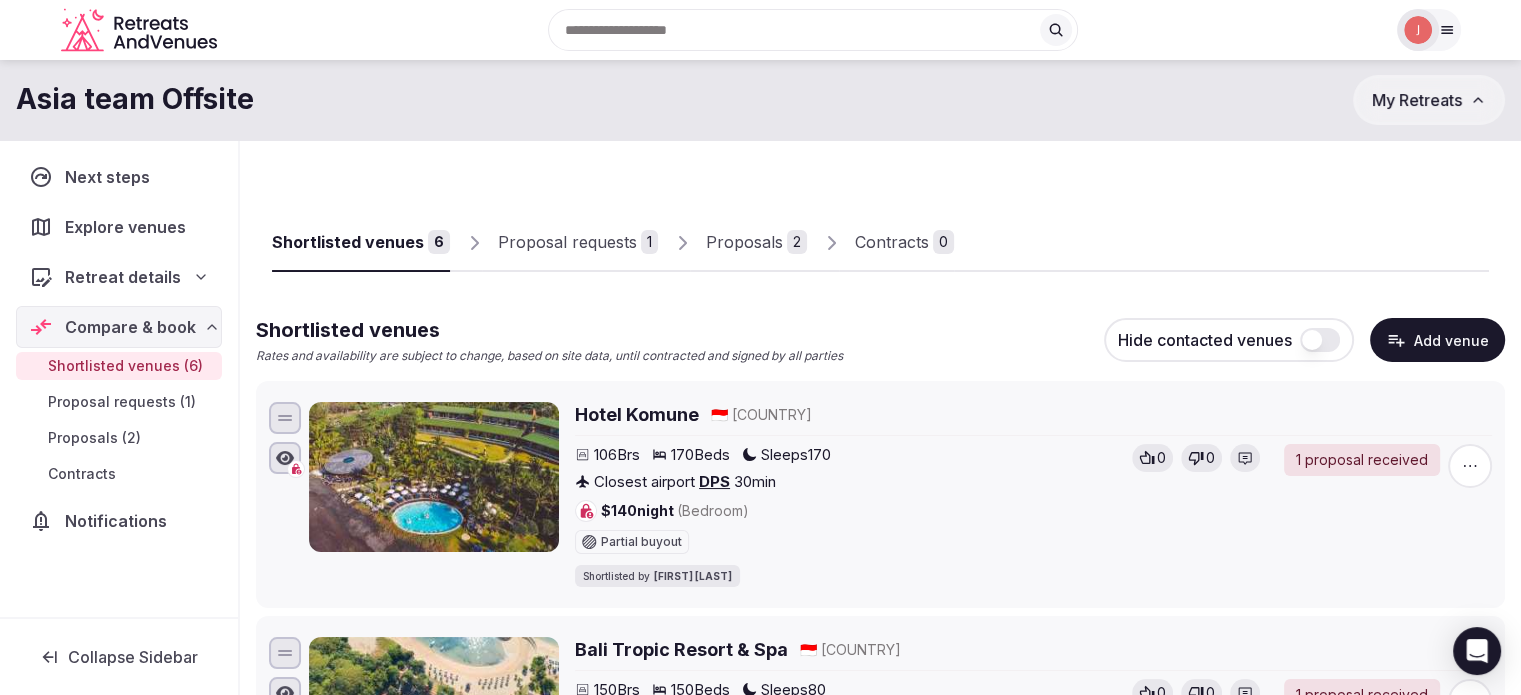 click on "Proposals" at bounding box center (744, 242) 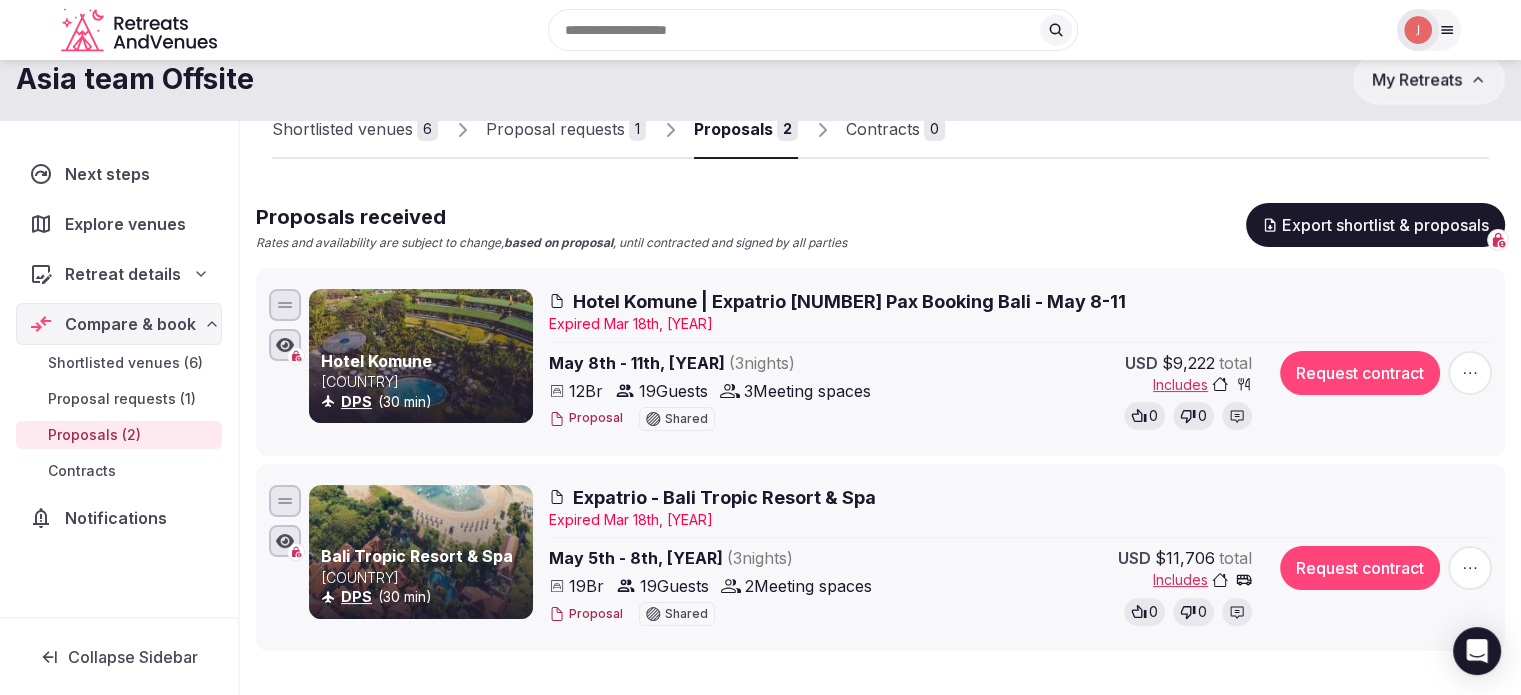 scroll, scrollTop: 0, scrollLeft: 0, axis: both 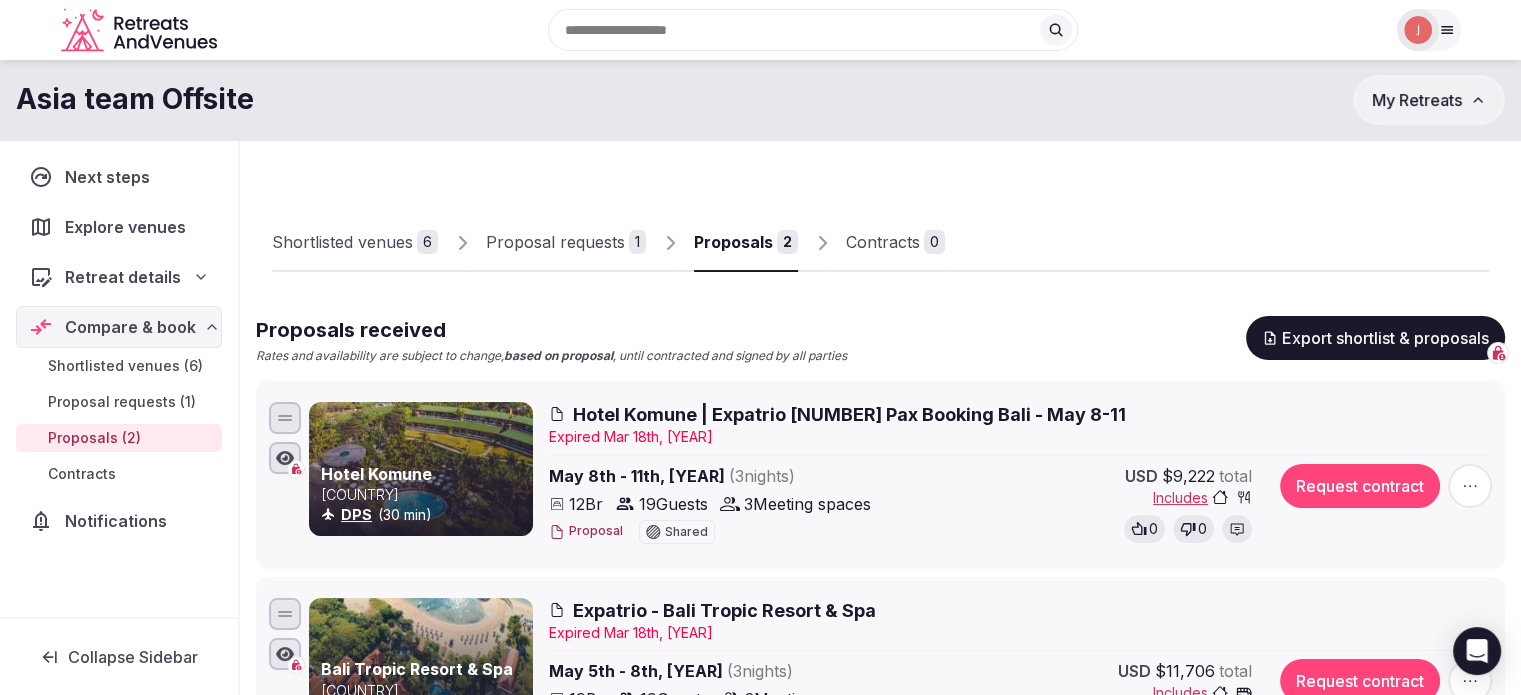 click on "Proposal requests 1" at bounding box center (566, 243) 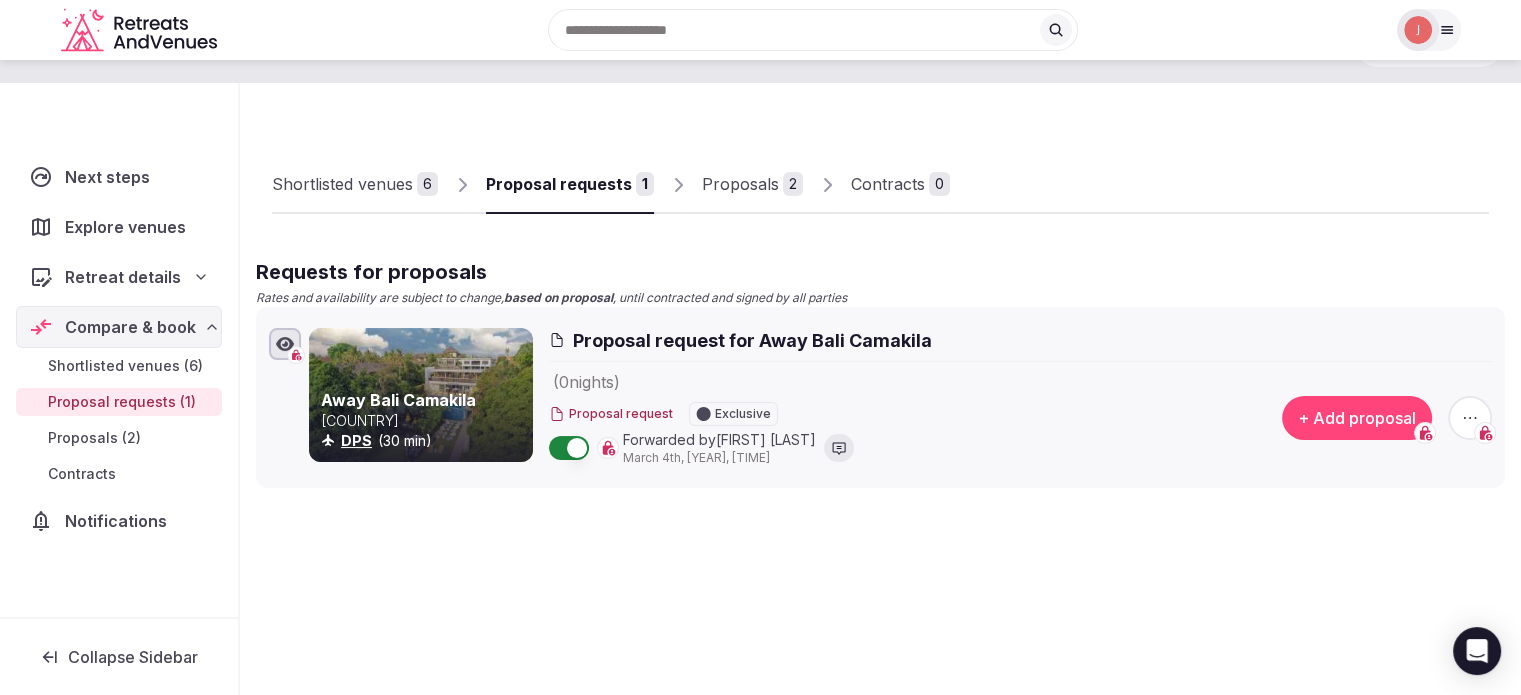 scroll, scrollTop: 0, scrollLeft: 0, axis: both 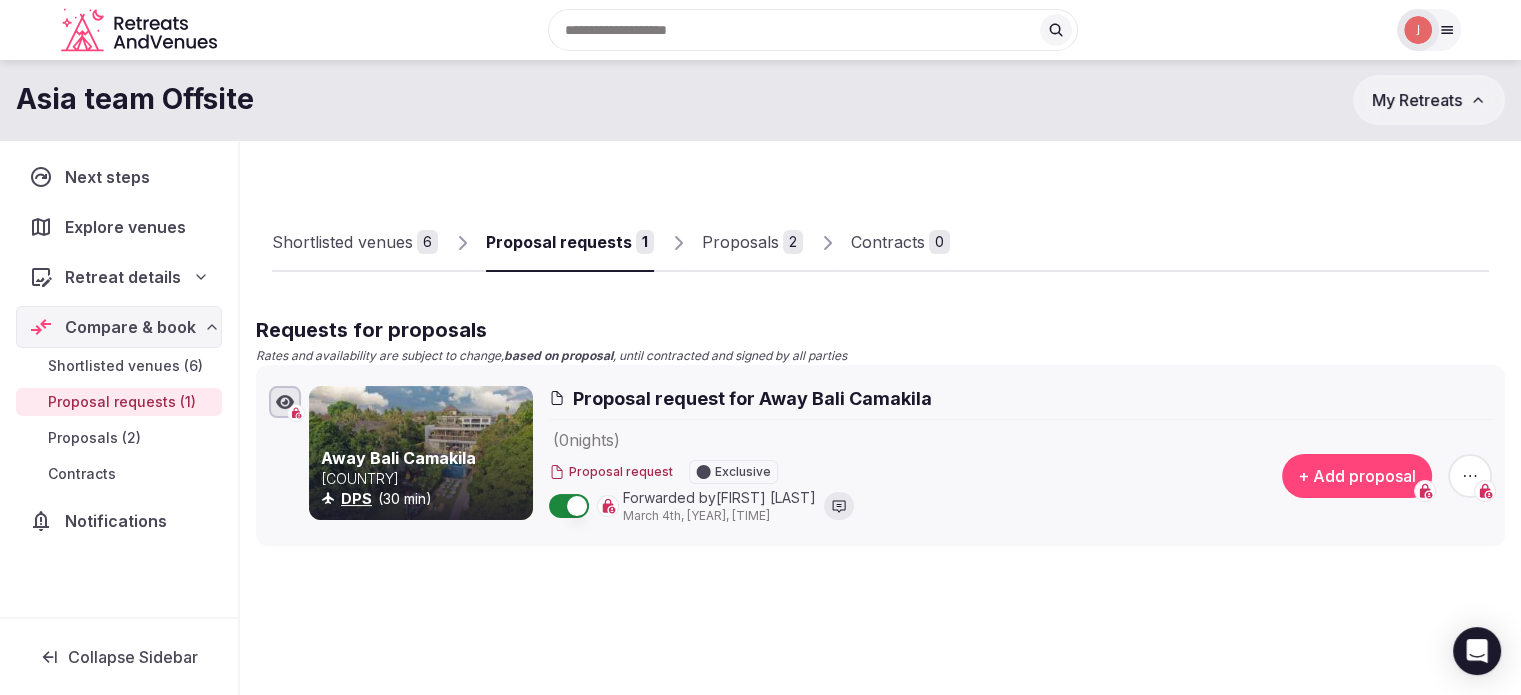 click on "Shortlisted venues" at bounding box center [342, 242] 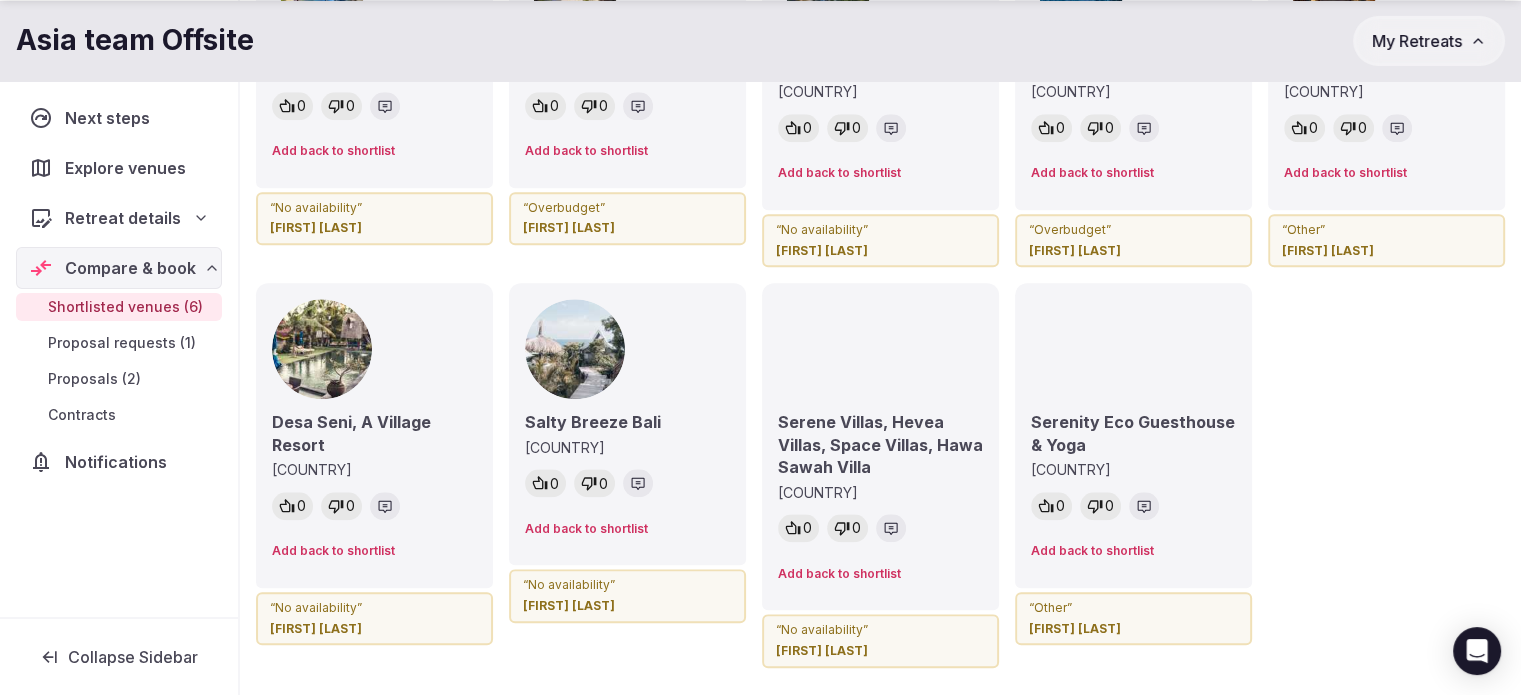 scroll, scrollTop: 2189, scrollLeft: 0, axis: vertical 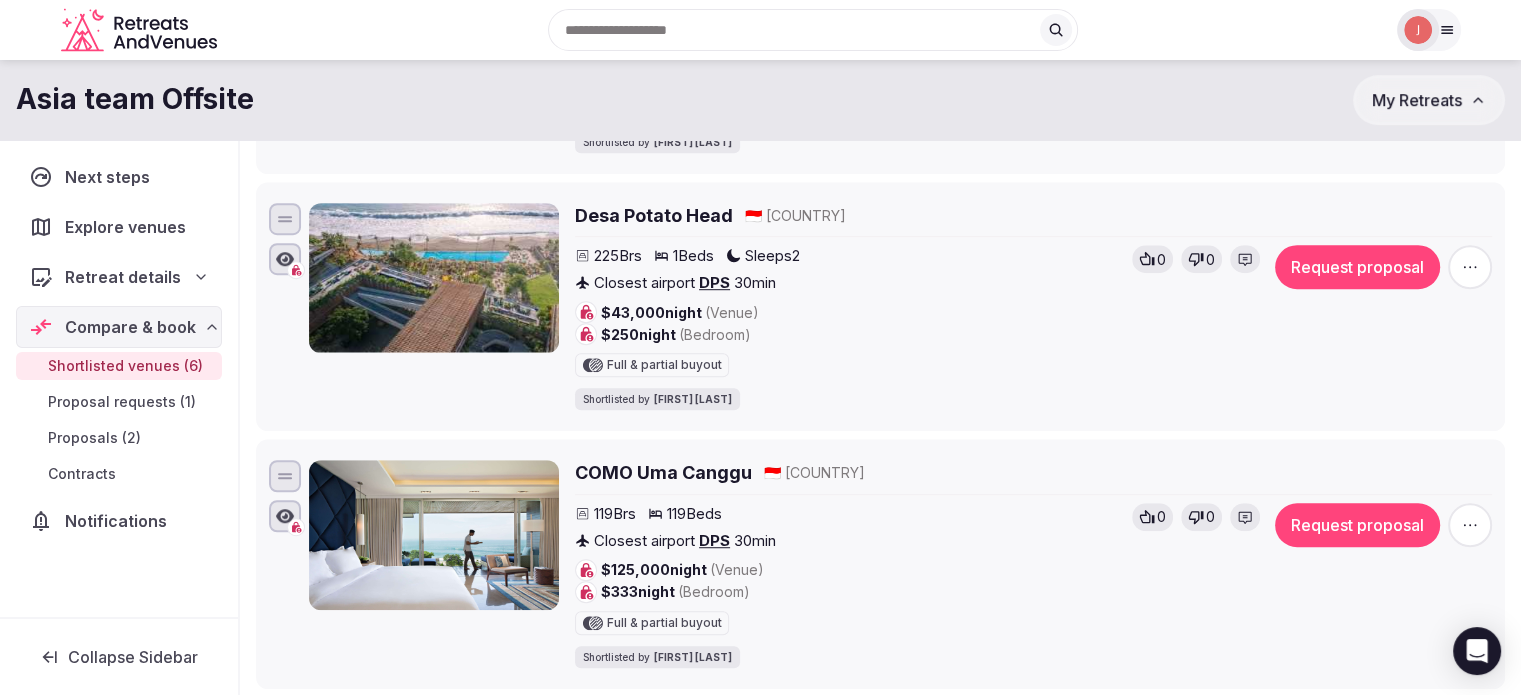 click 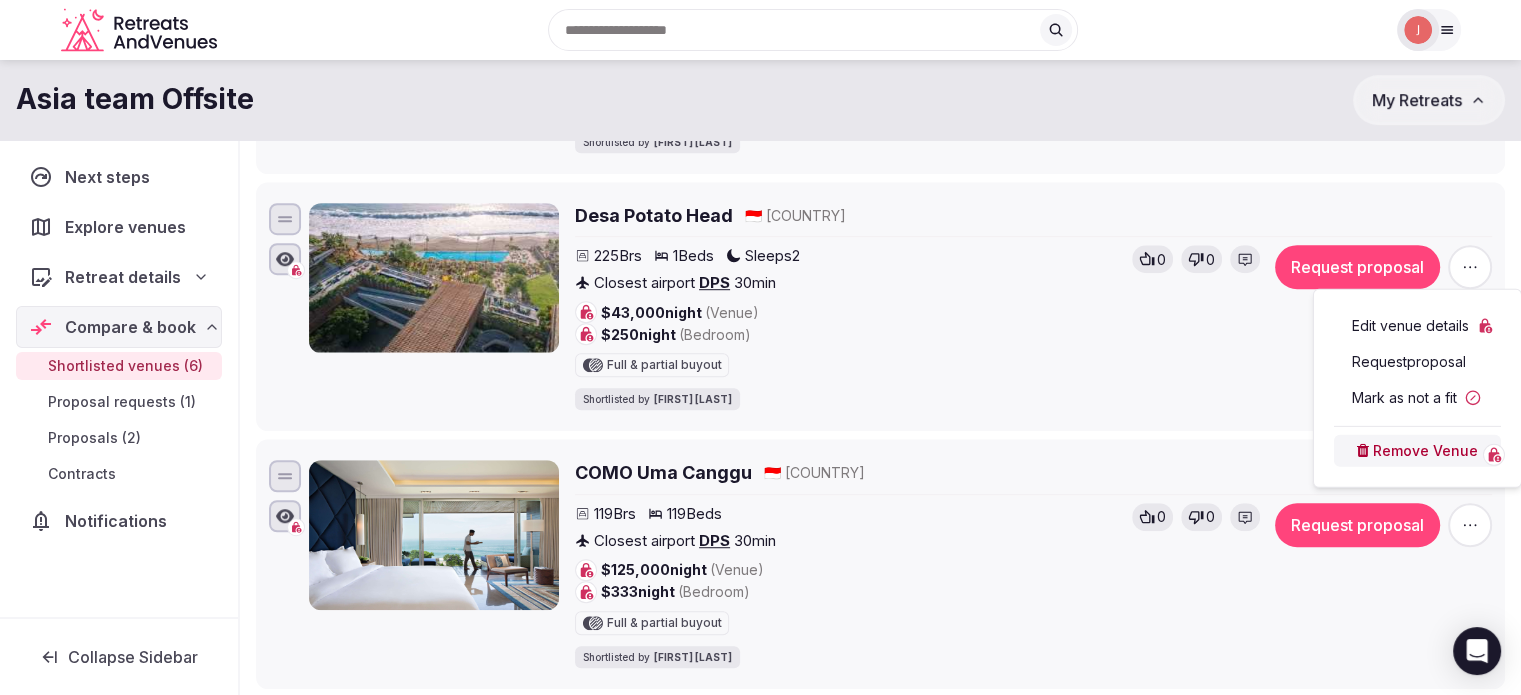 click on "Mark as not a fit" at bounding box center (1417, 398) 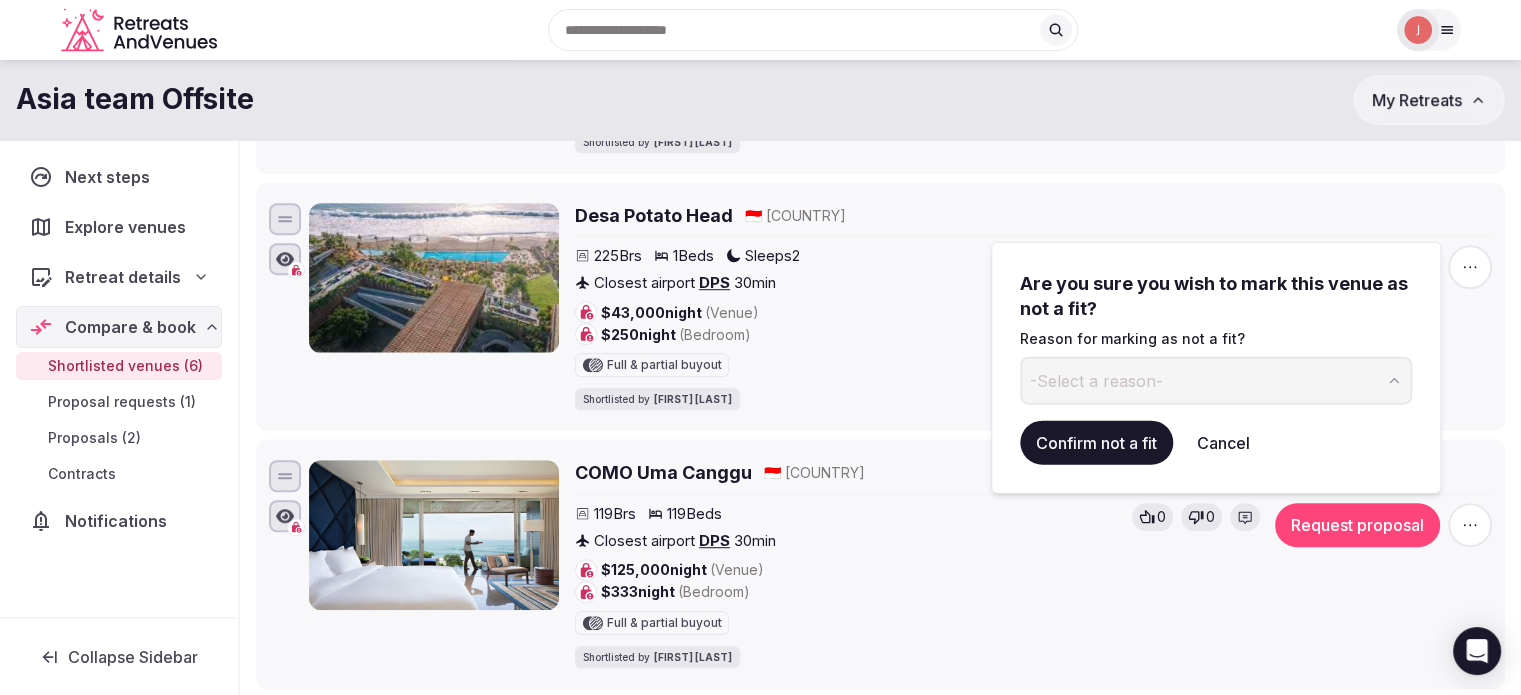 click on "-Select a reason-" at bounding box center (1216, 381) 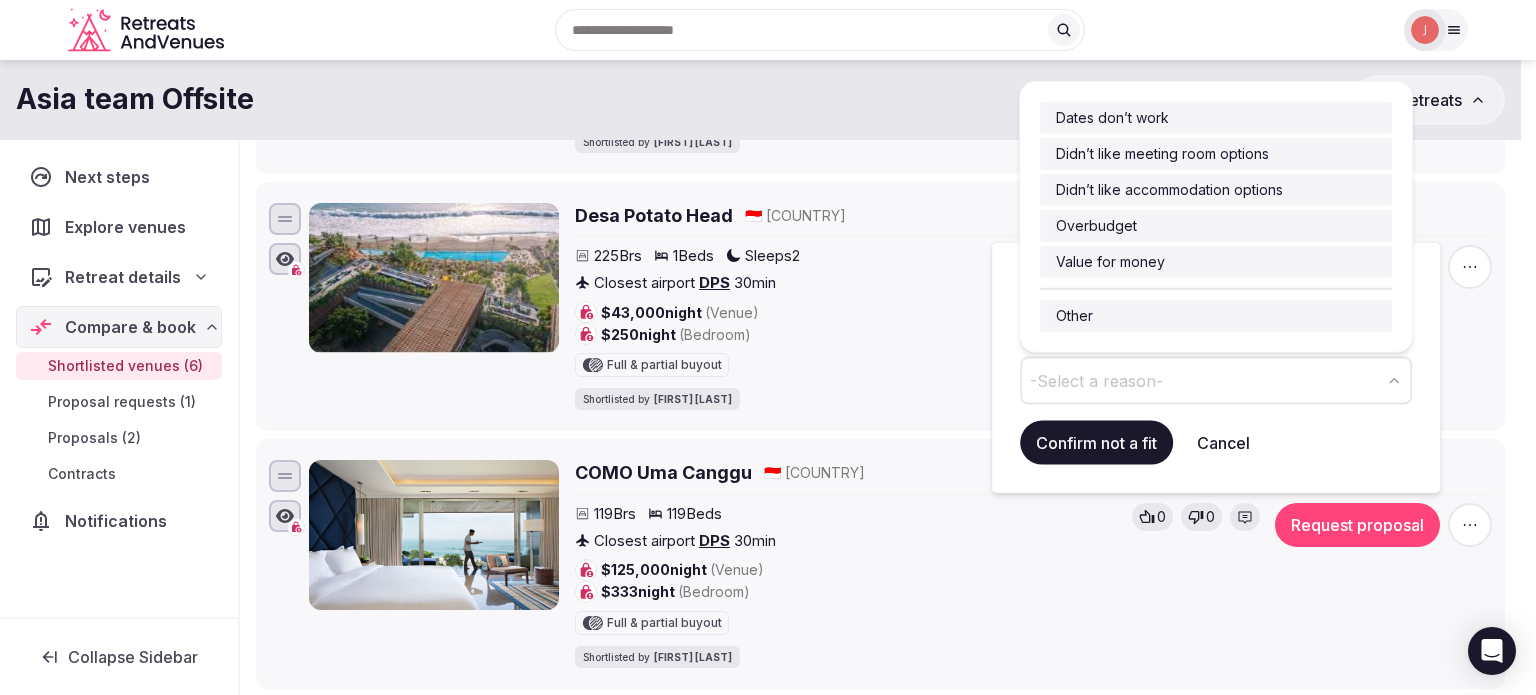 click on "Dates don’t work Didn’t like meeting room options Didn’t like accommodation options Overbudget Value for money" at bounding box center [1216, 190] 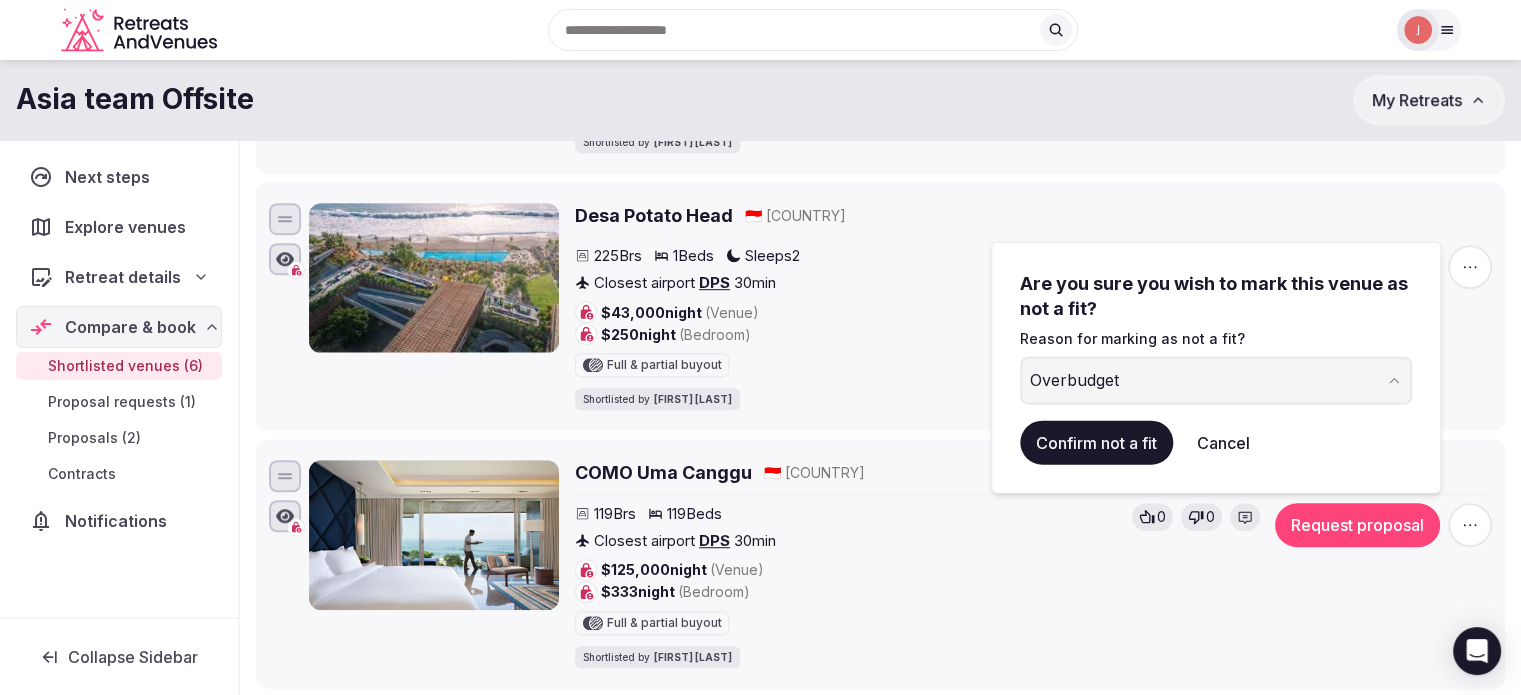 click on "Confirm not a fit" at bounding box center [1096, 443] 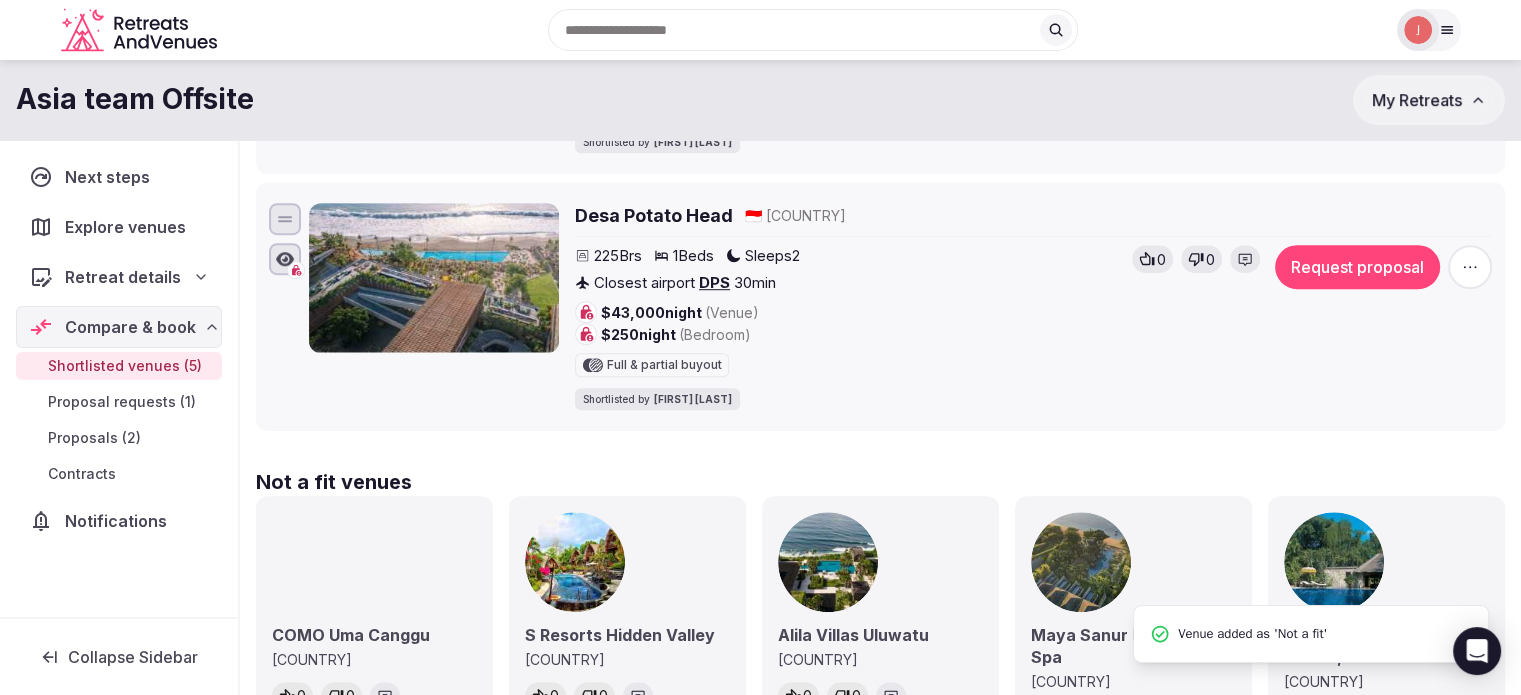scroll, scrollTop: 0, scrollLeft: 0, axis: both 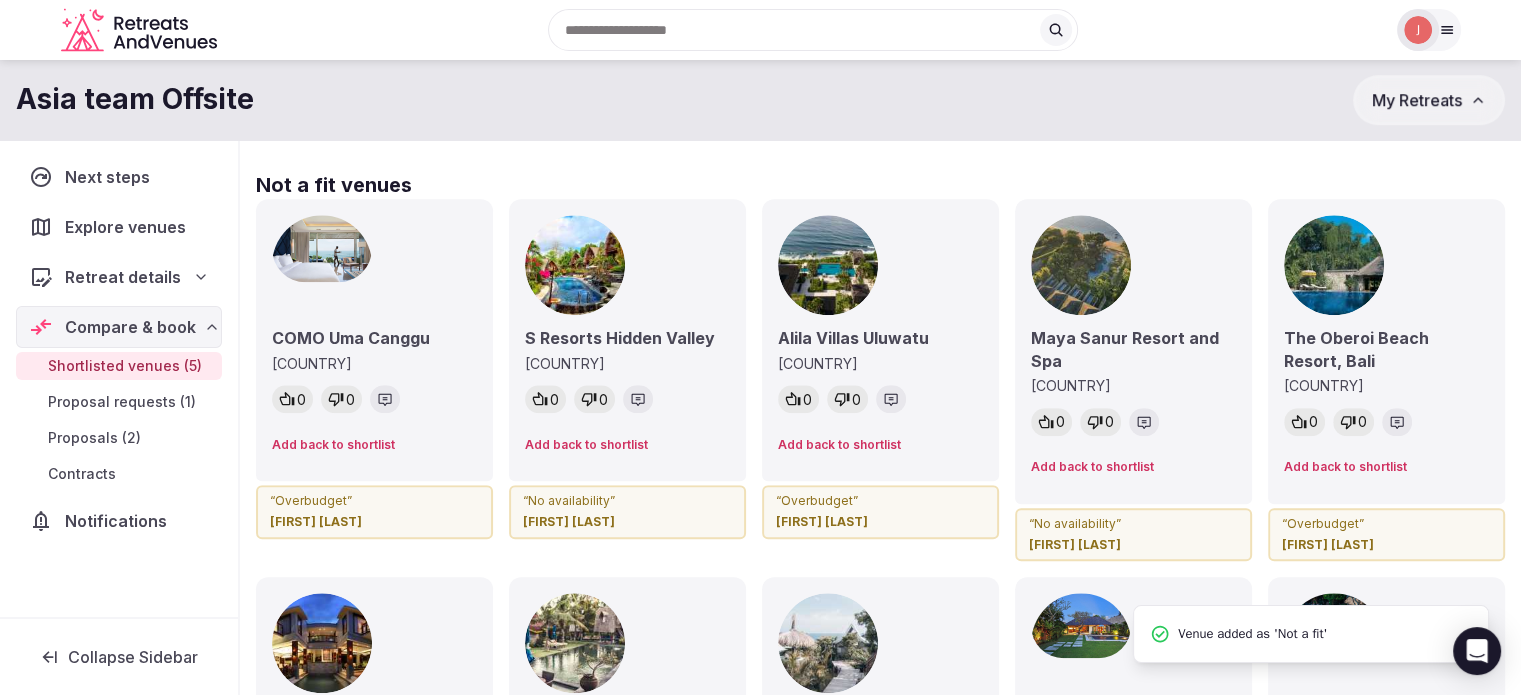 click 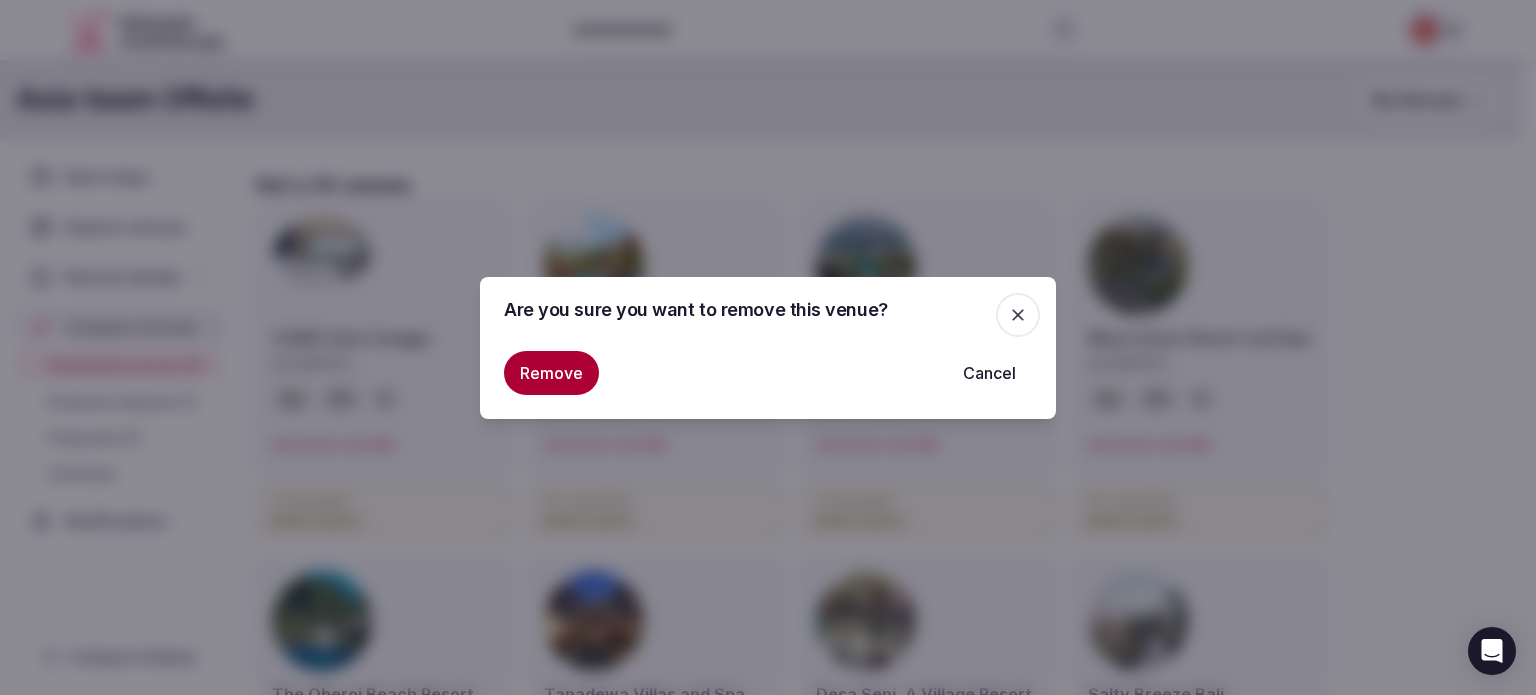 click on "Remove" at bounding box center (551, 373) 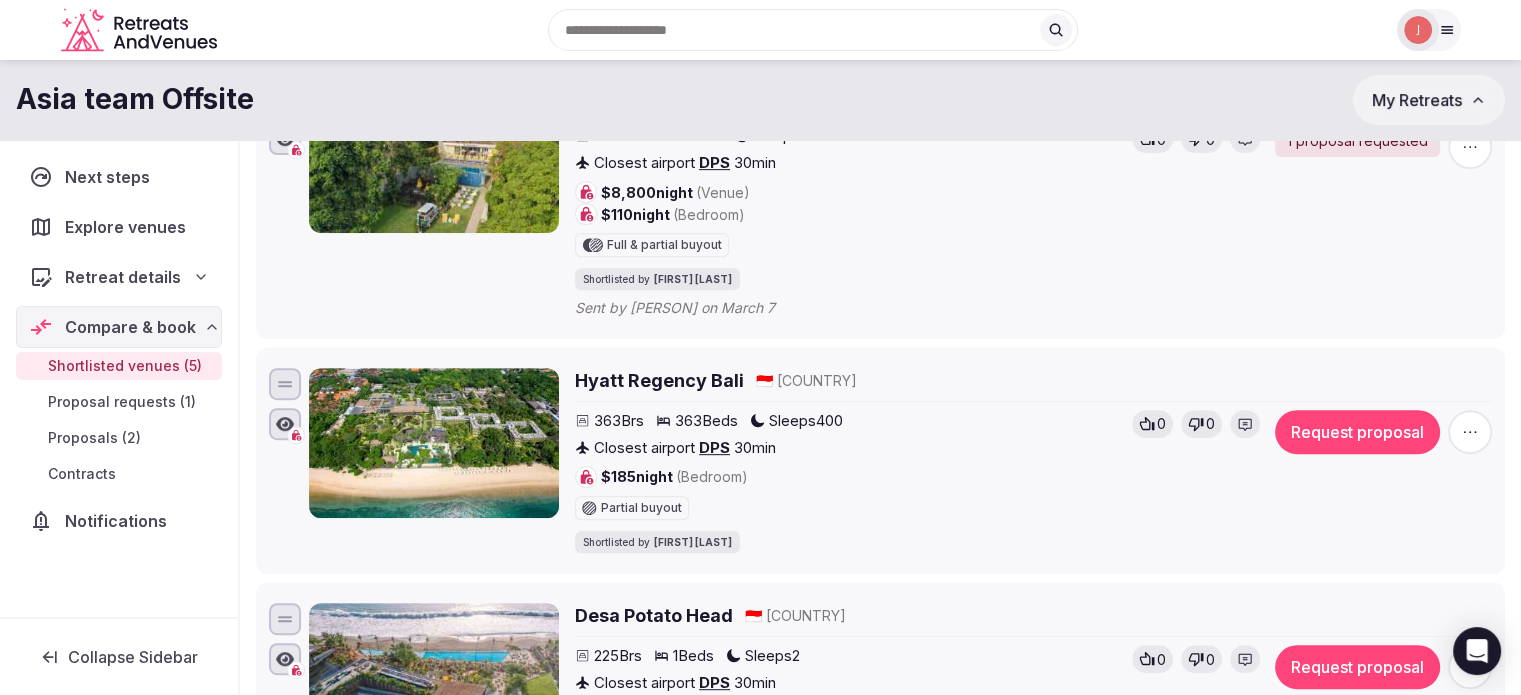 scroll, scrollTop: 0, scrollLeft: 0, axis: both 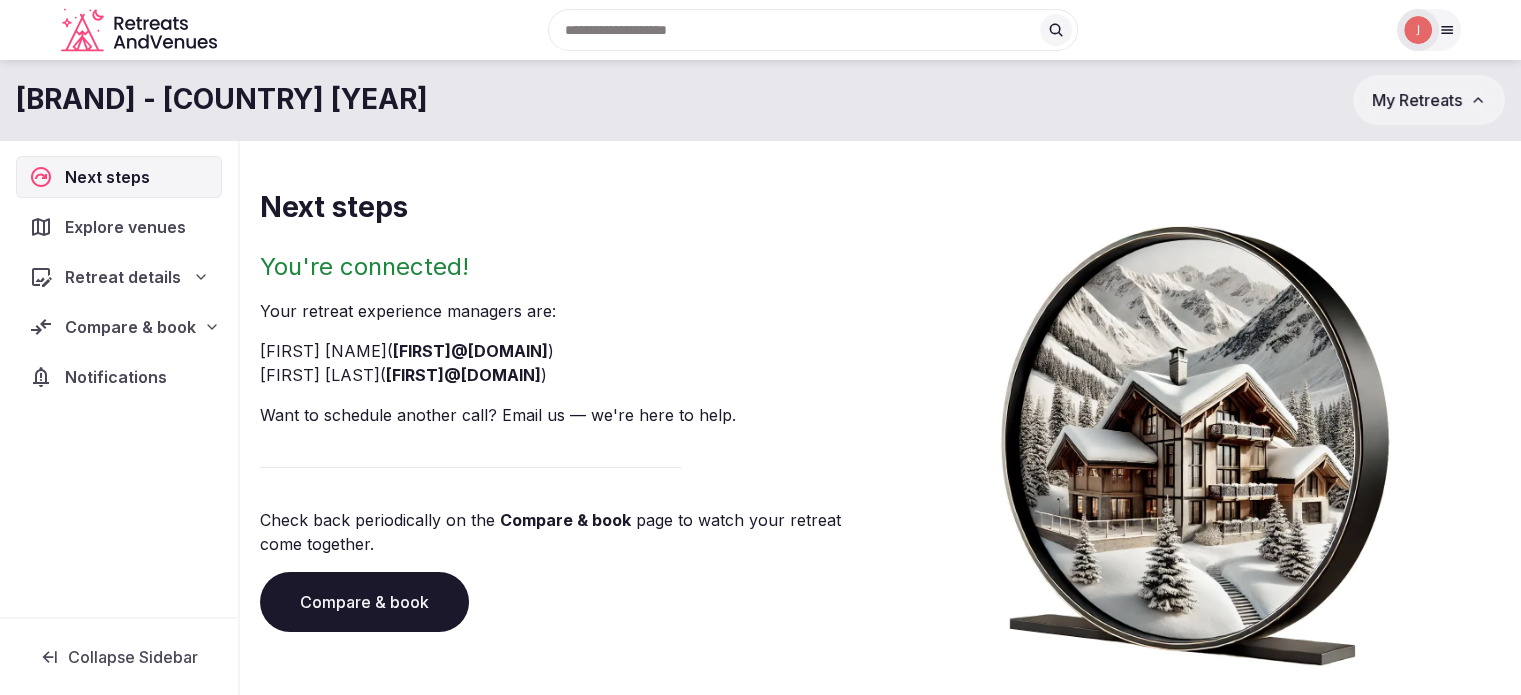 click on "Compare & book" at bounding box center (130, 327) 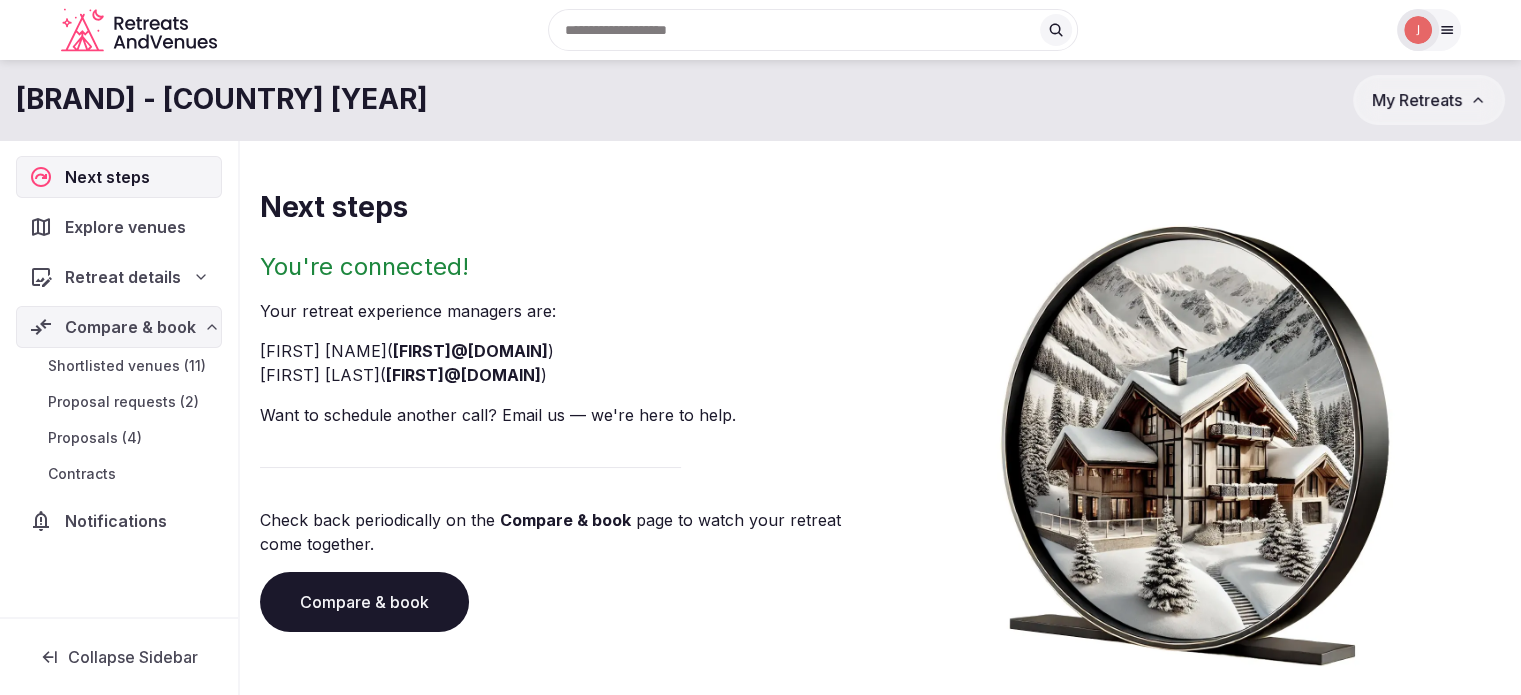 click on "Shortlisted venues (11)" at bounding box center [127, 366] 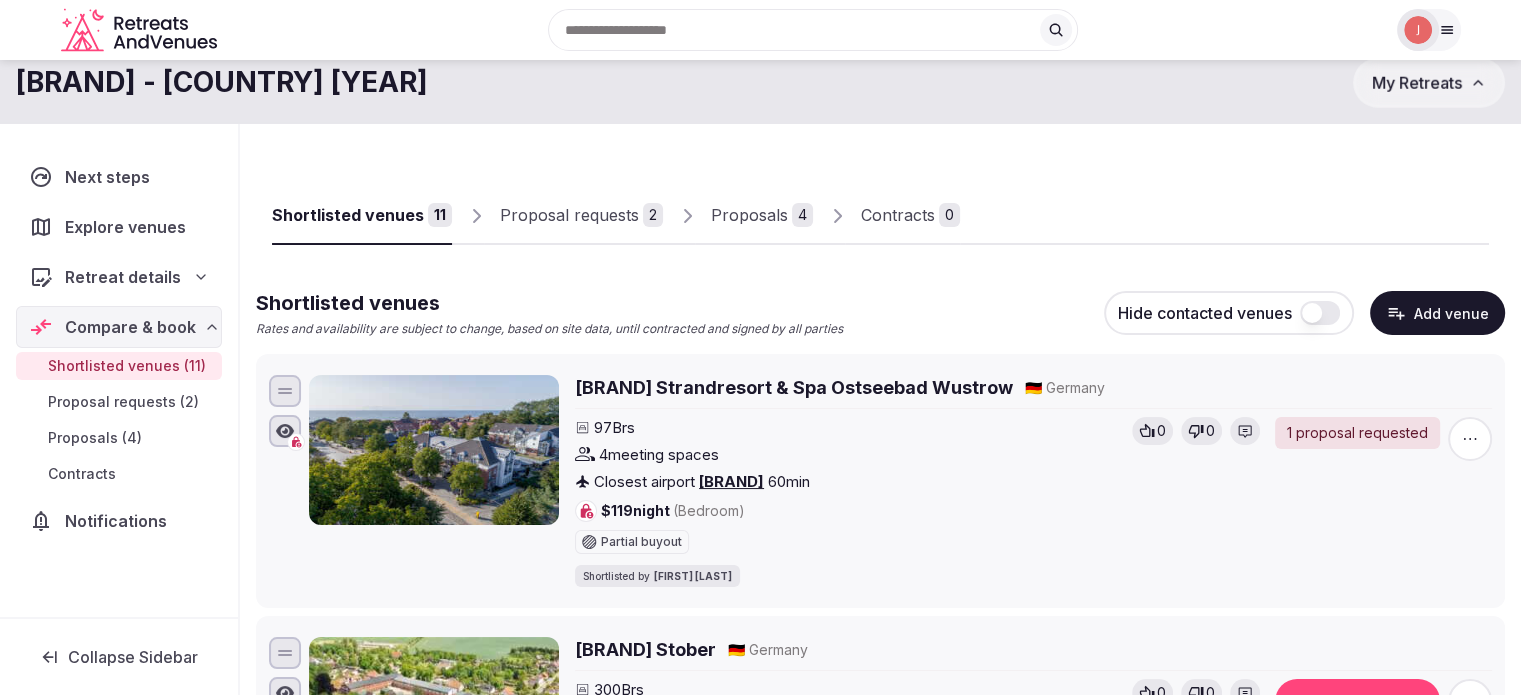scroll, scrollTop: 0, scrollLeft: 0, axis: both 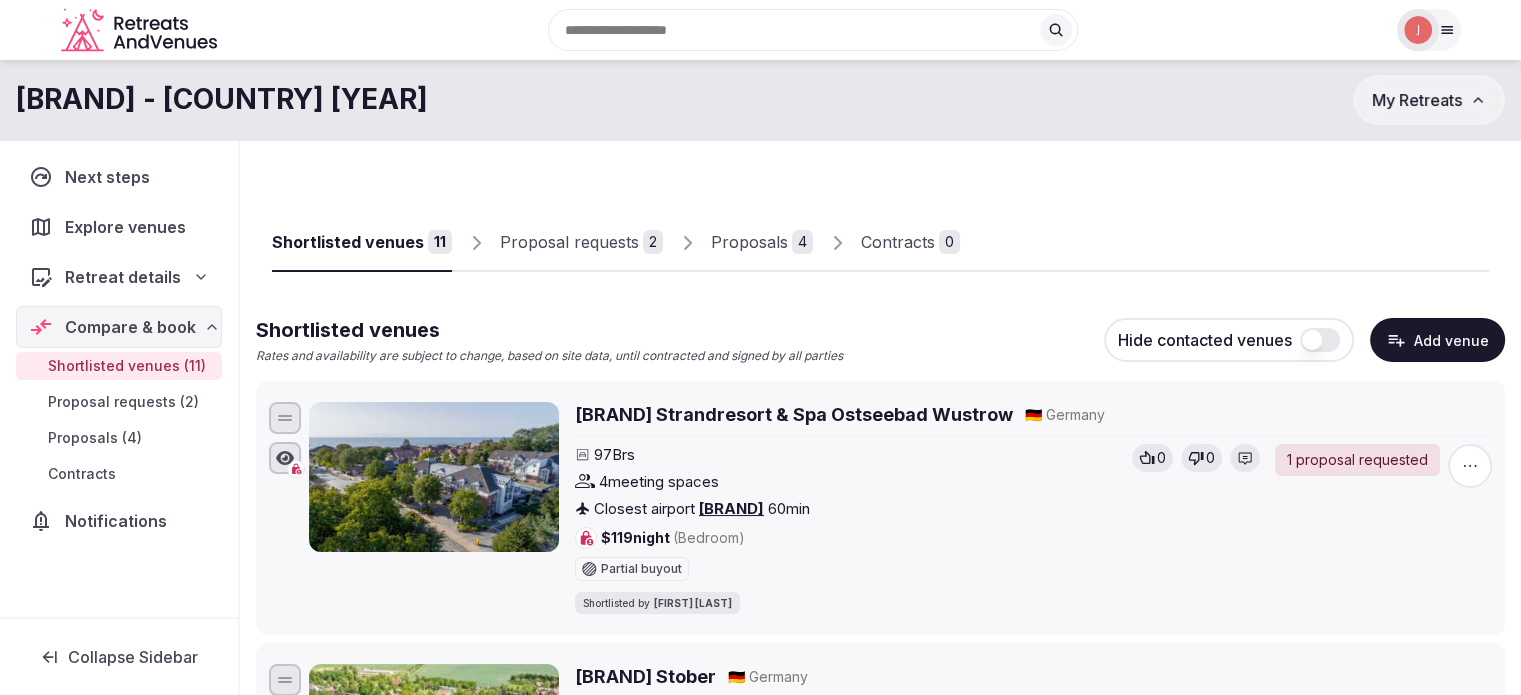 click at bounding box center [1418, 30] 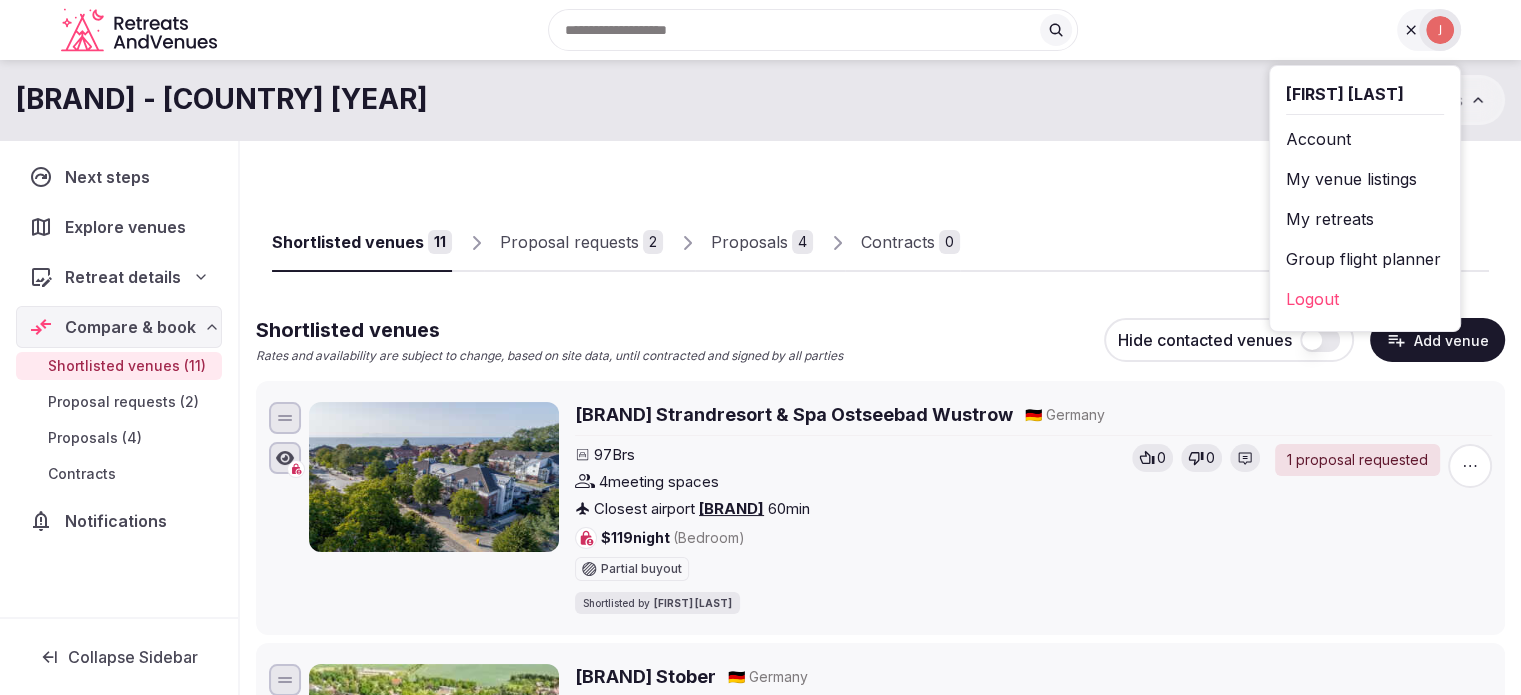 click on "My retreats" at bounding box center [1365, 219] 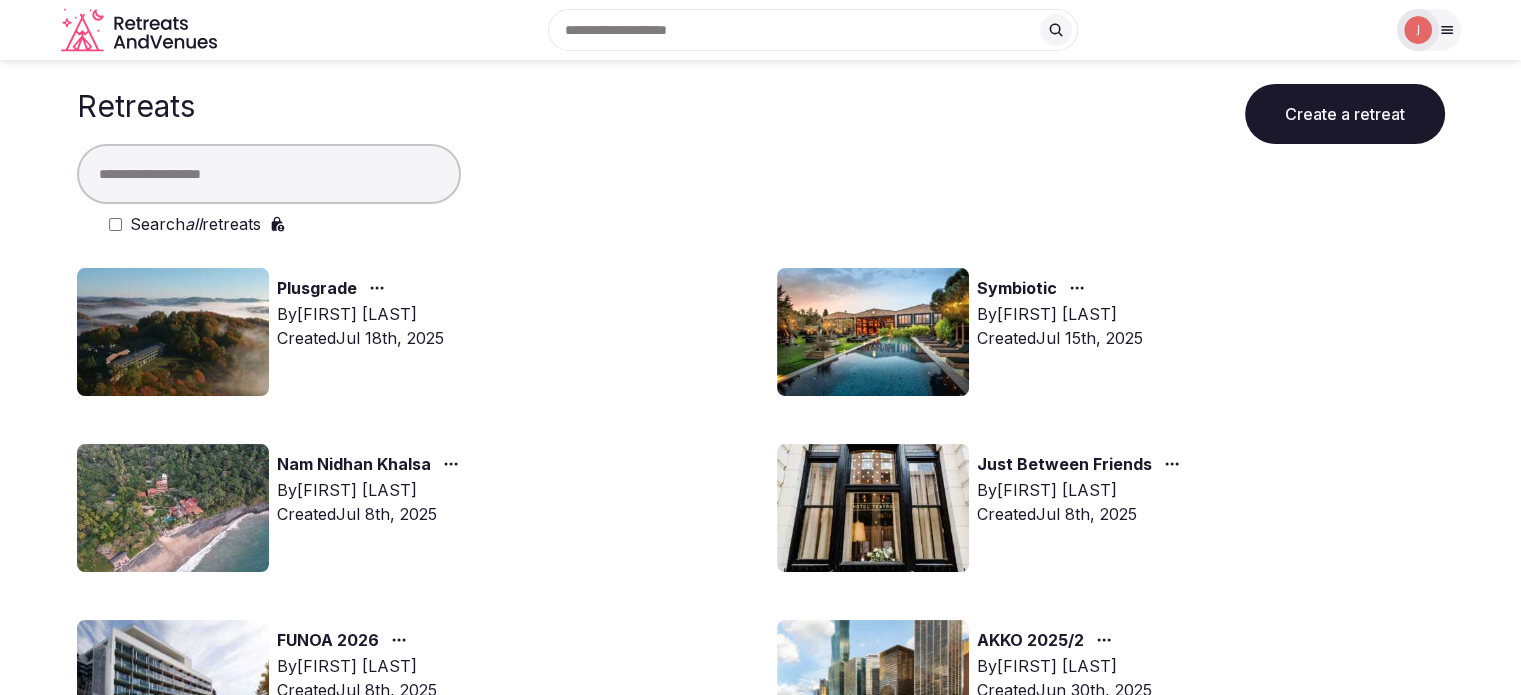 click at bounding box center (269, 174) 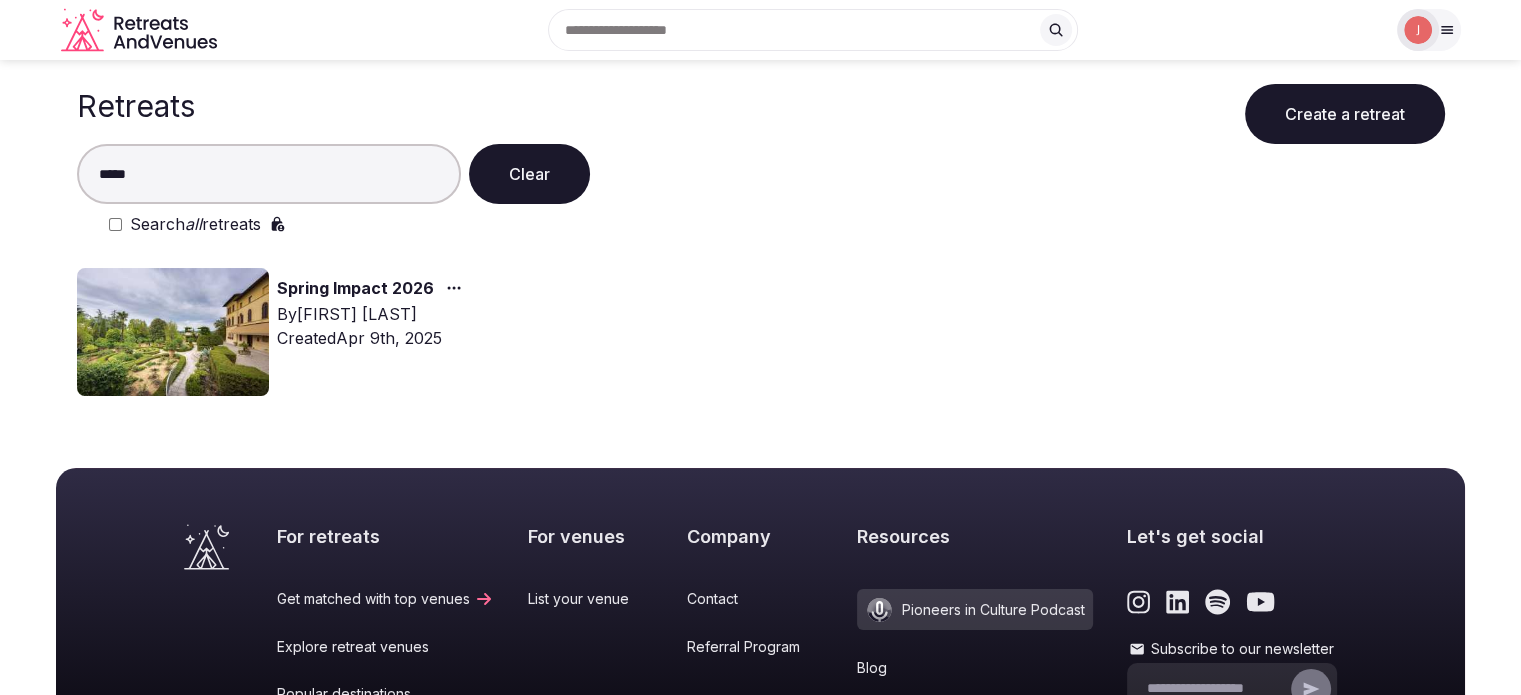 type on "*****" 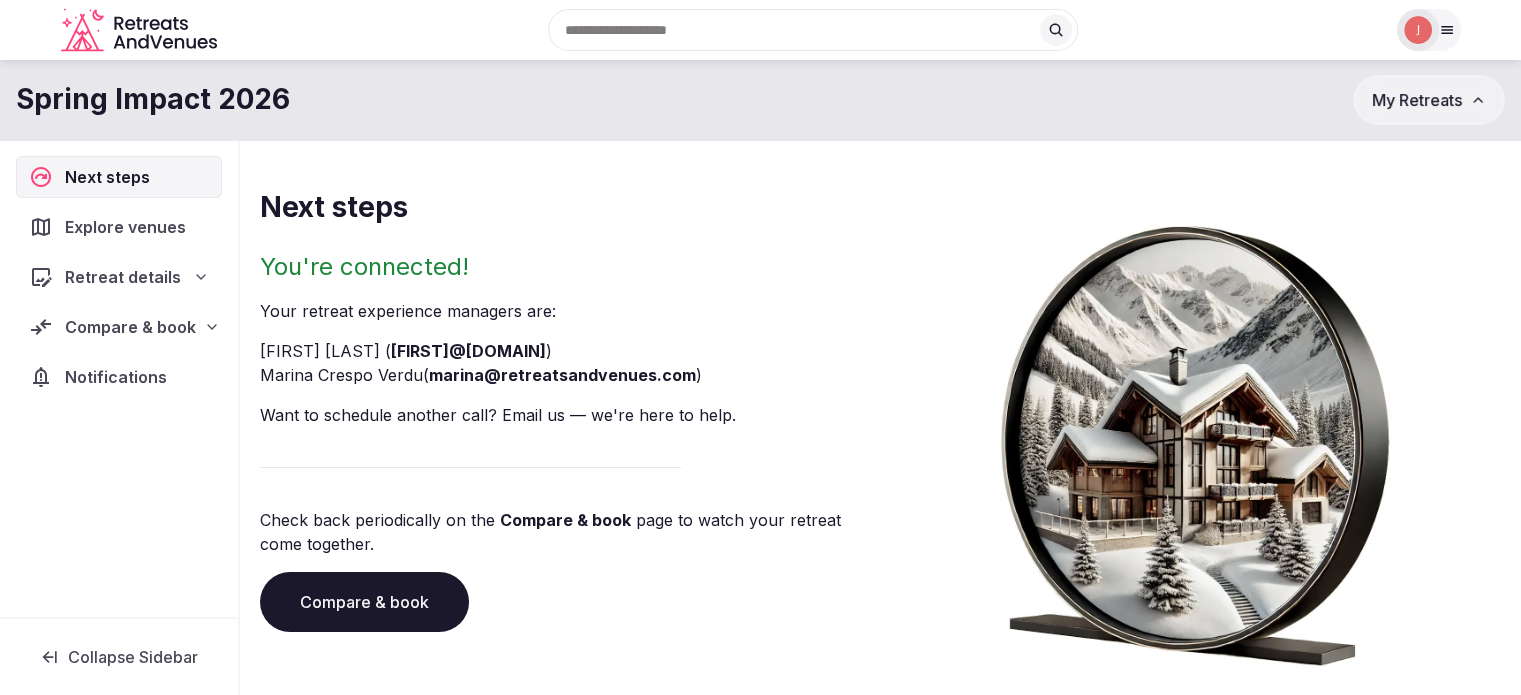click on "Compare & book" at bounding box center (130, 327) 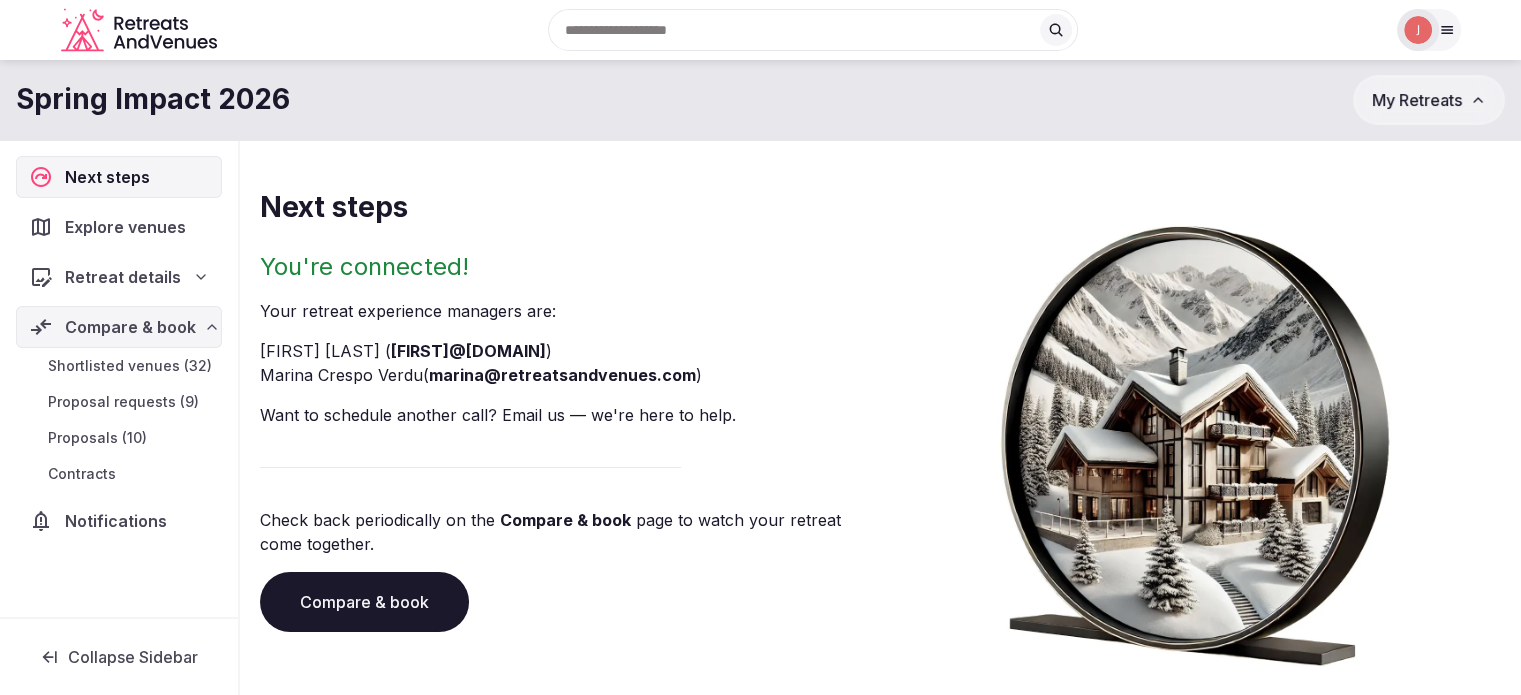 click on "Shortlisted venues (32)" at bounding box center [130, 366] 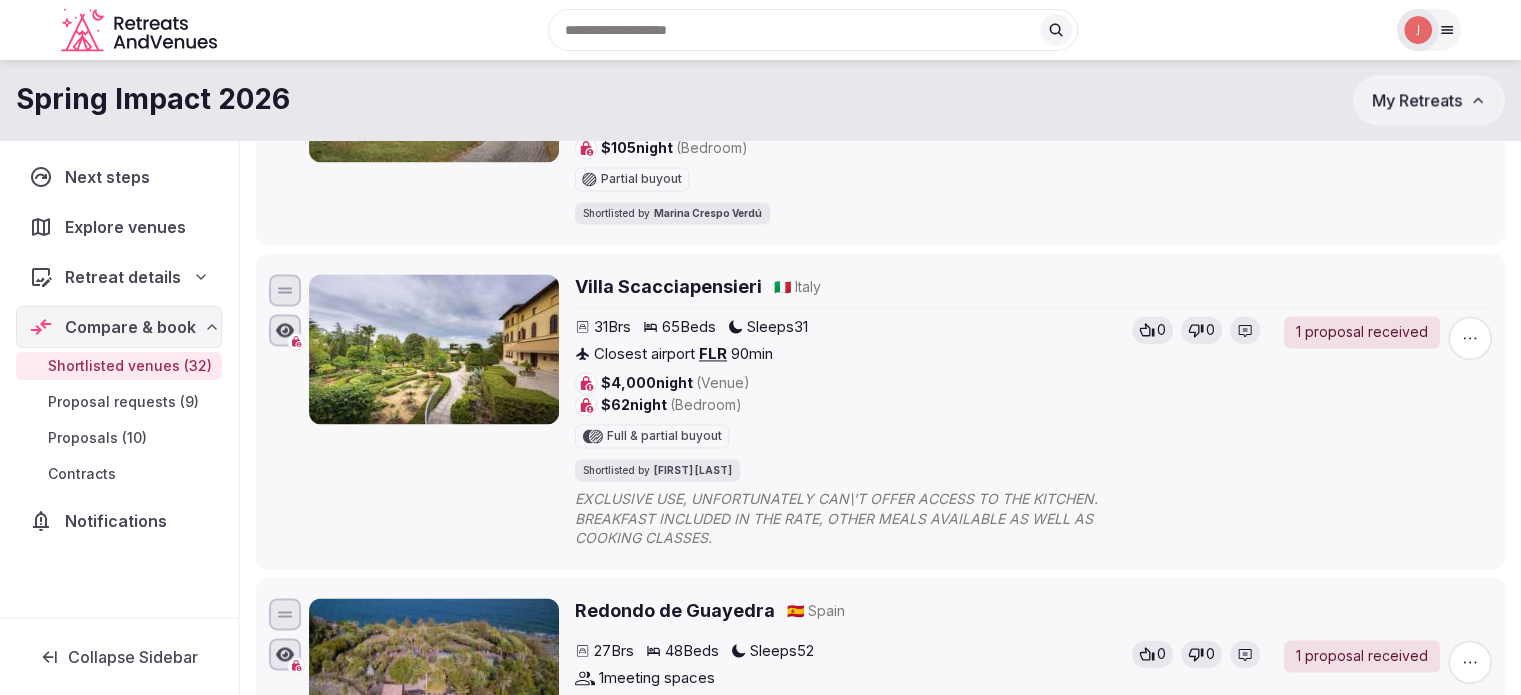 scroll, scrollTop: 2900, scrollLeft: 0, axis: vertical 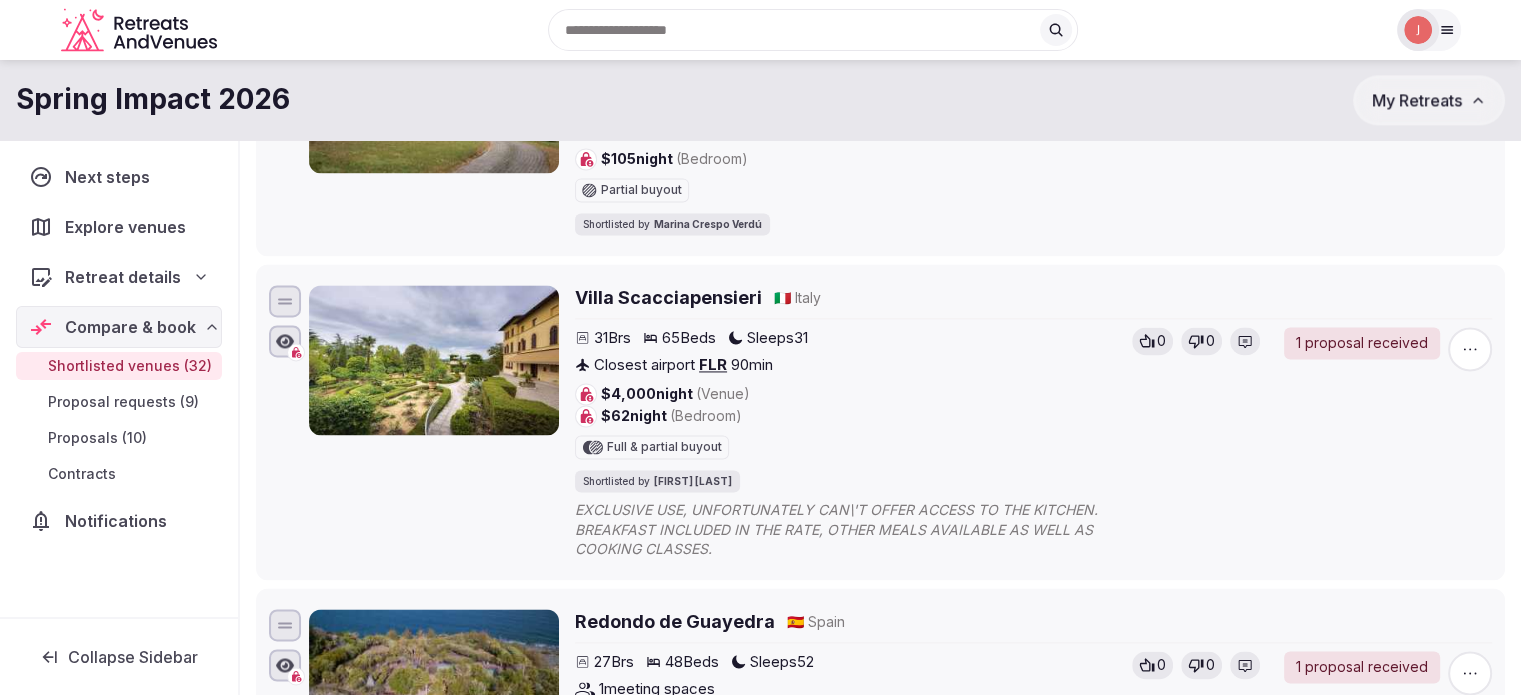 click at bounding box center (1470, 349) 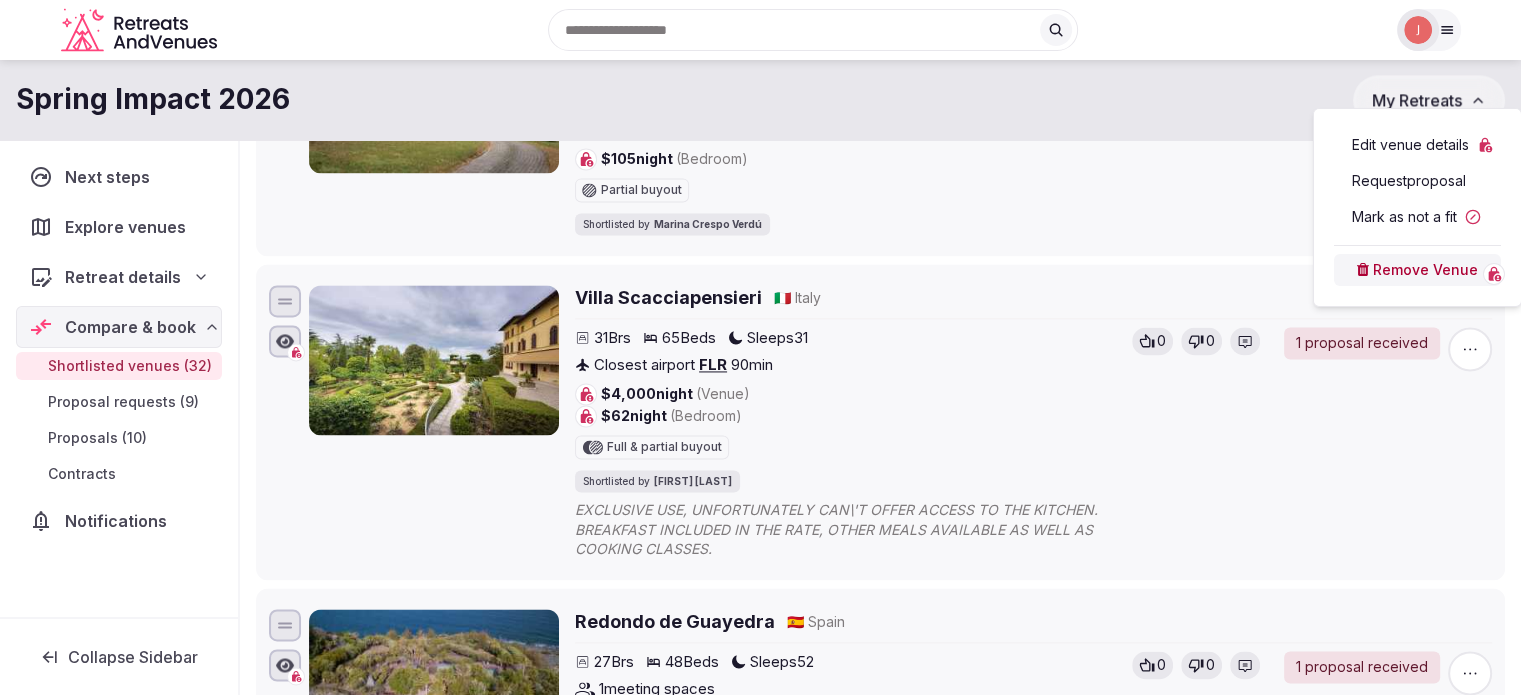 click at bounding box center [1470, 349] 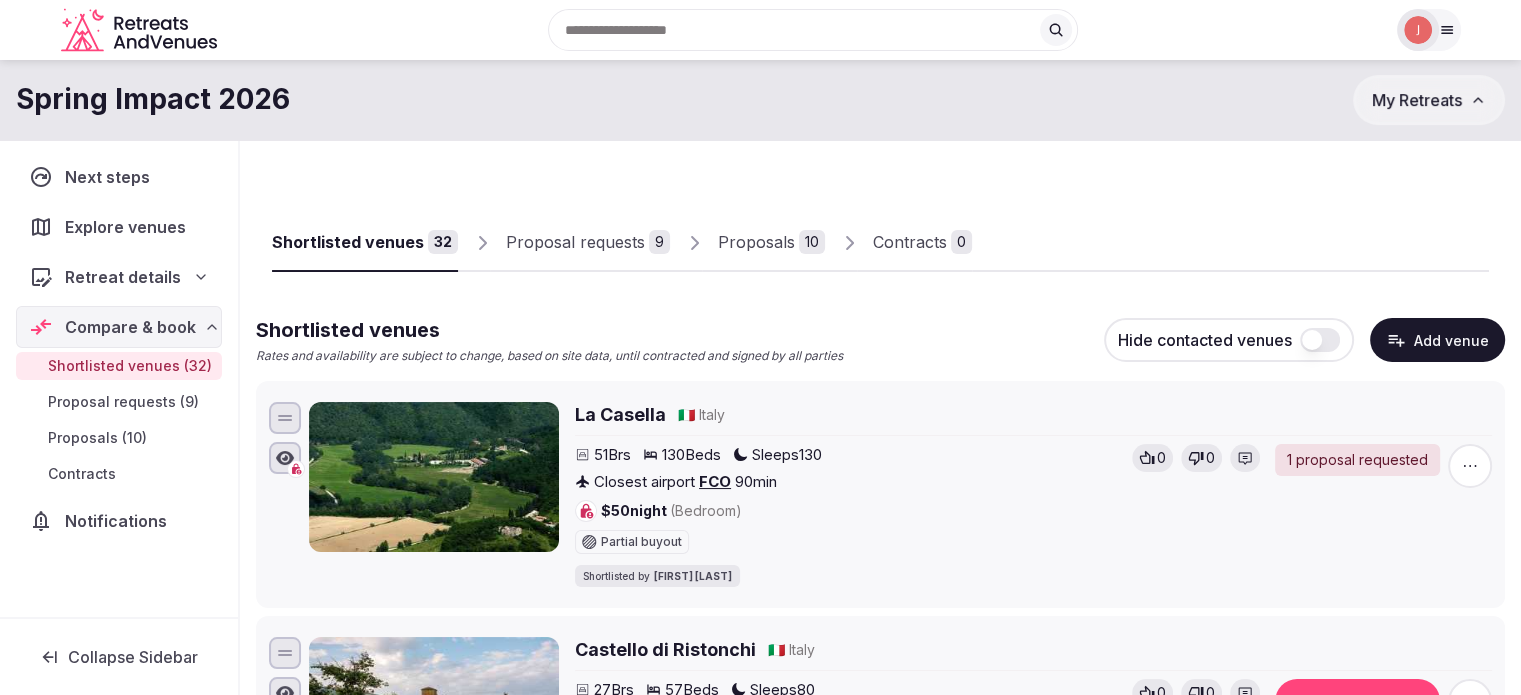 scroll, scrollTop: 0, scrollLeft: 0, axis: both 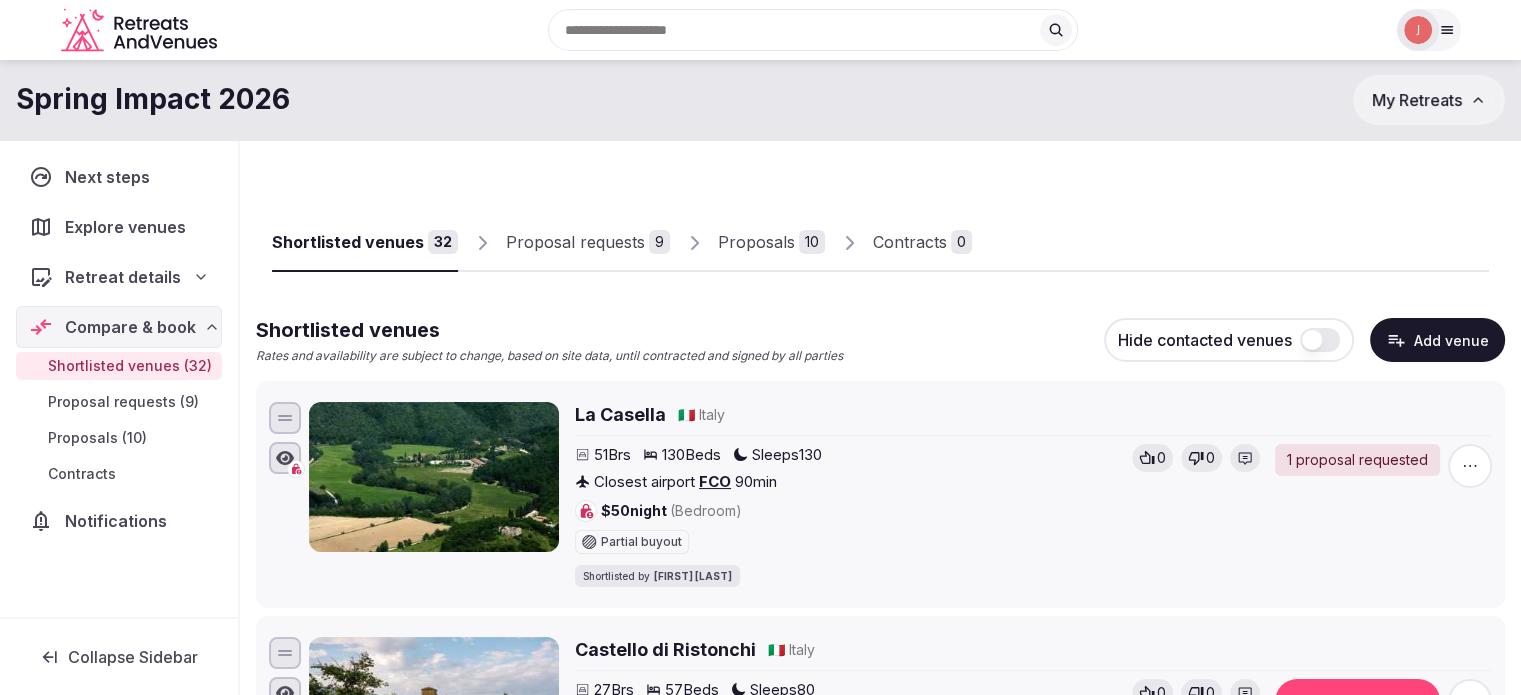 click on "Proposal requests" at bounding box center (575, 242) 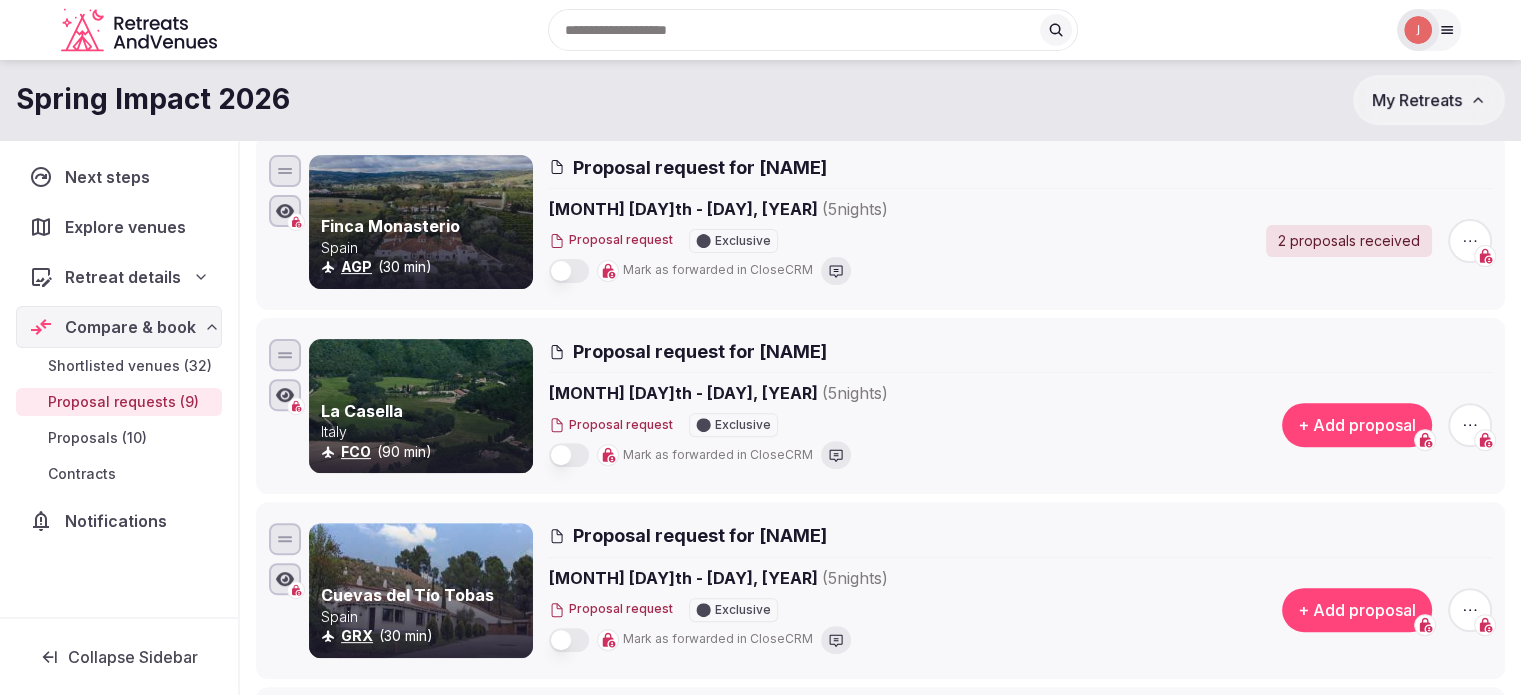 scroll, scrollTop: 0, scrollLeft: 0, axis: both 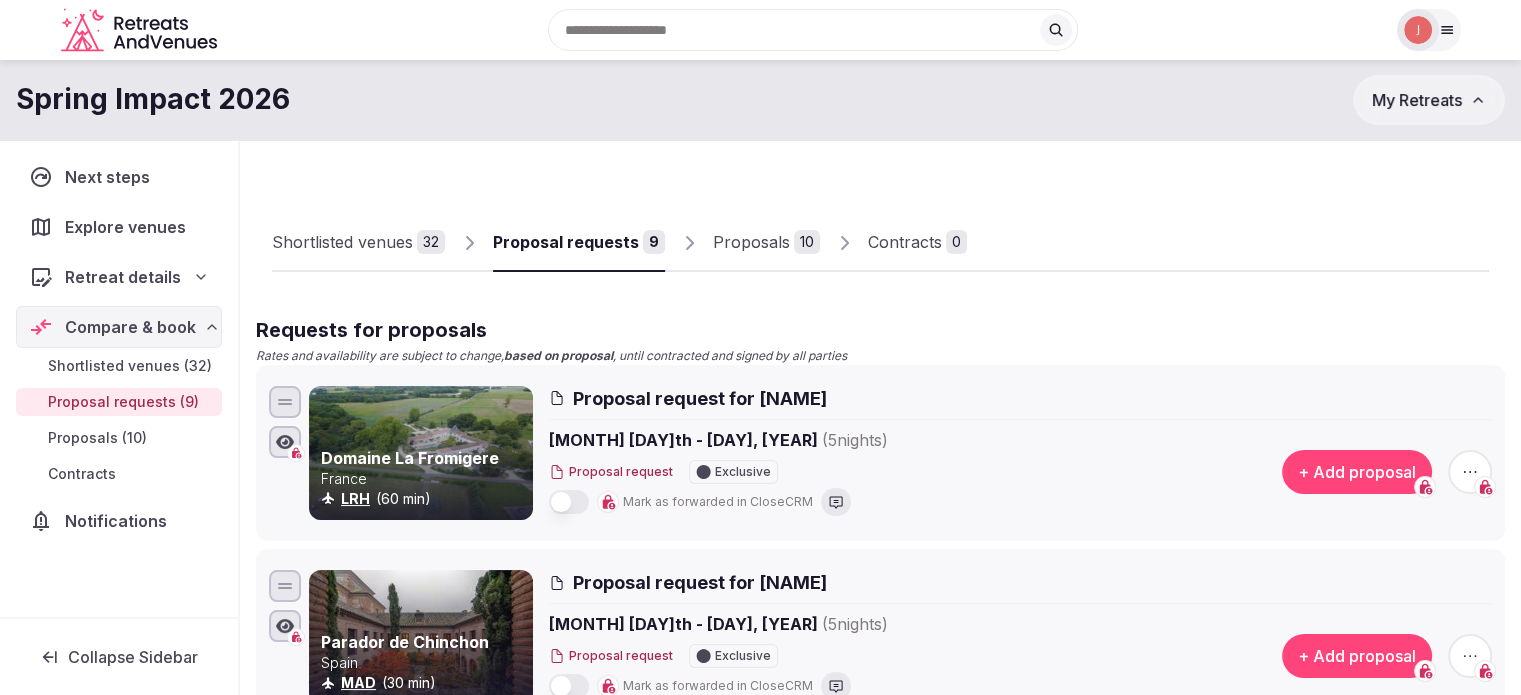 drag, startPoint x: 788, startPoint y: 243, endPoint x: 600, endPoint y: 271, distance: 190.07367 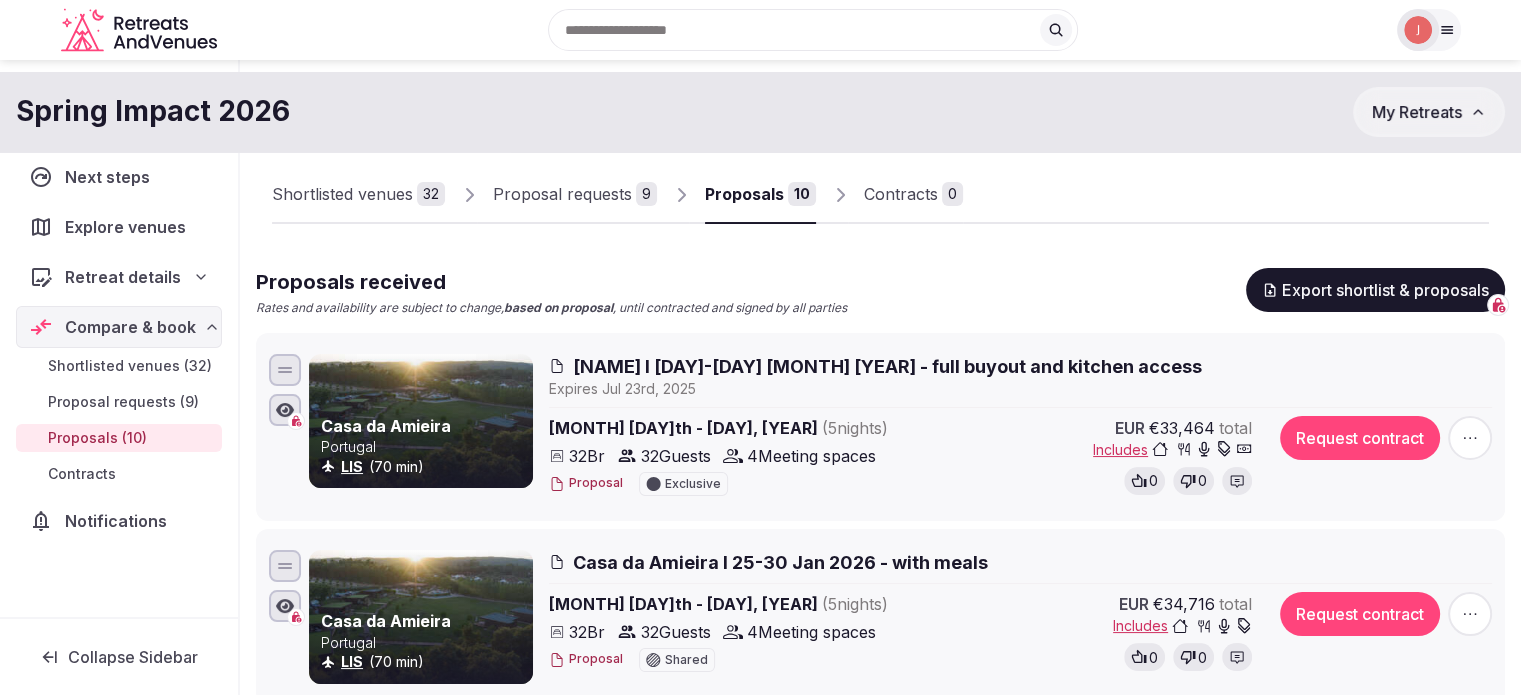 scroll, scrollTop: 0, scrollLeft: 0, axis: both 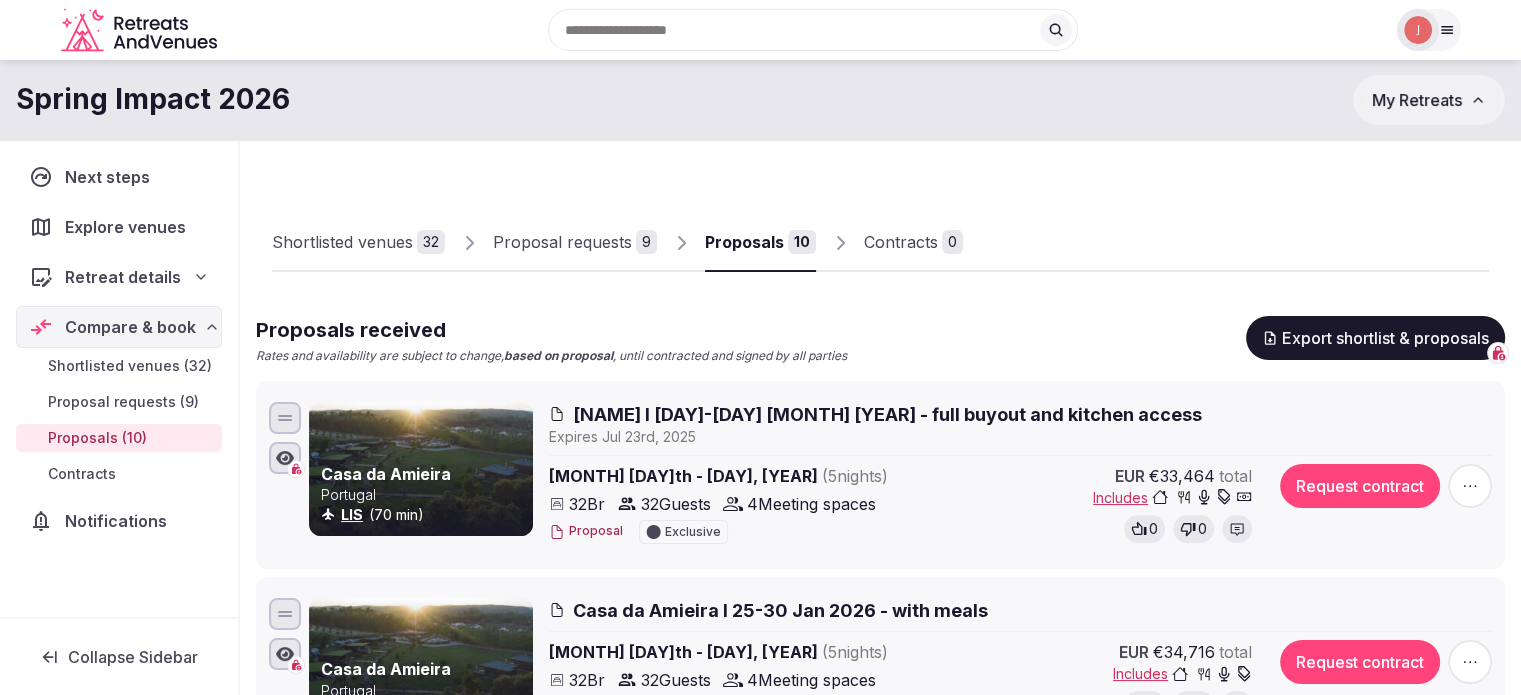 click on "Shortlisted venues" at bounding box center [342, 242] 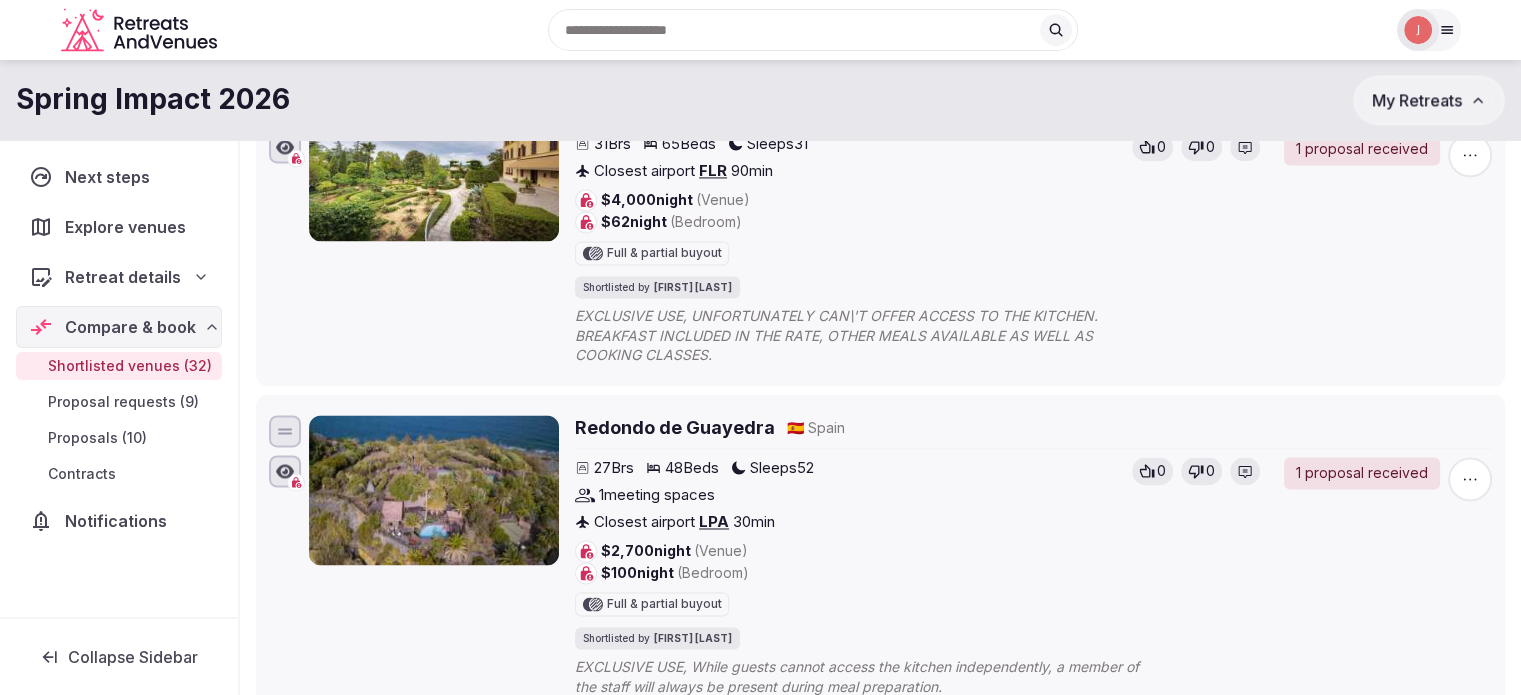 scroll, scrollTop: 3000, scrollLeft: 0, axis: vertical 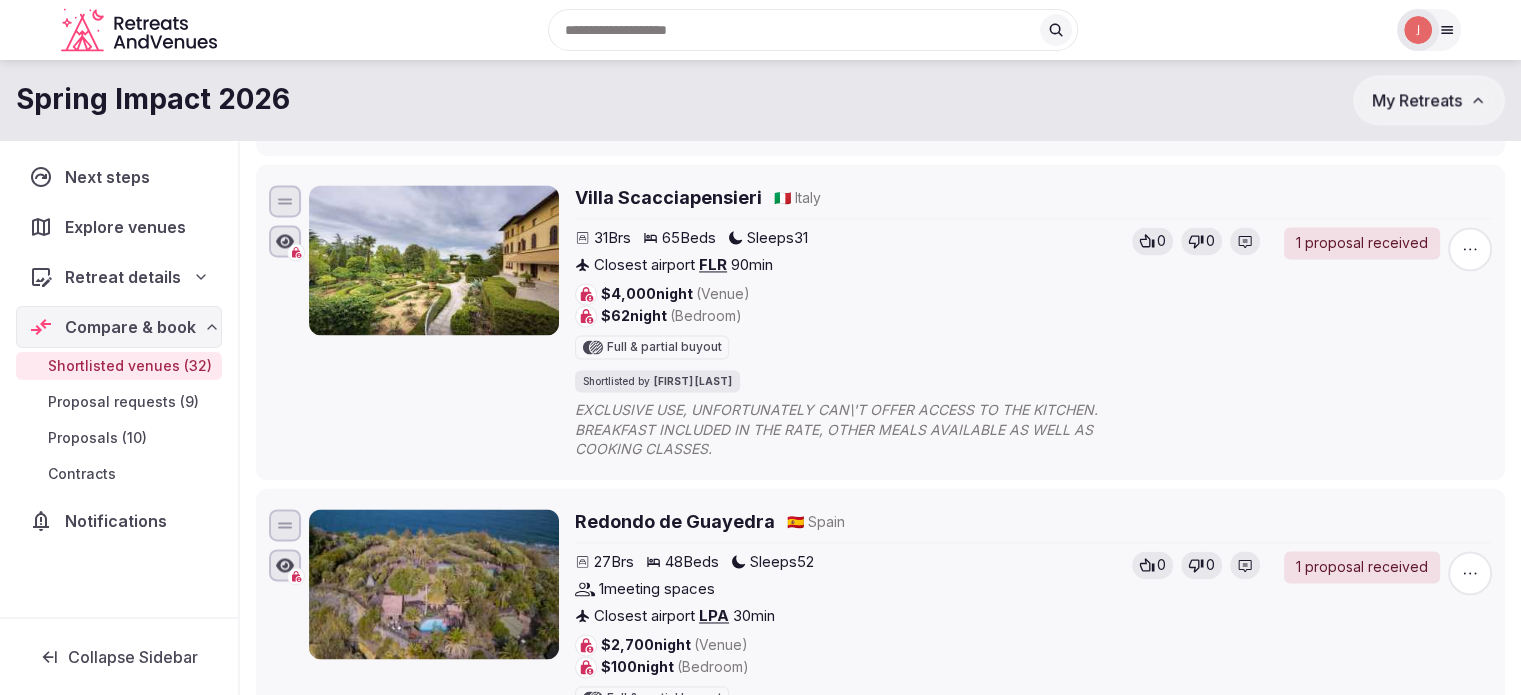 click at bounding box center (1470, 249) 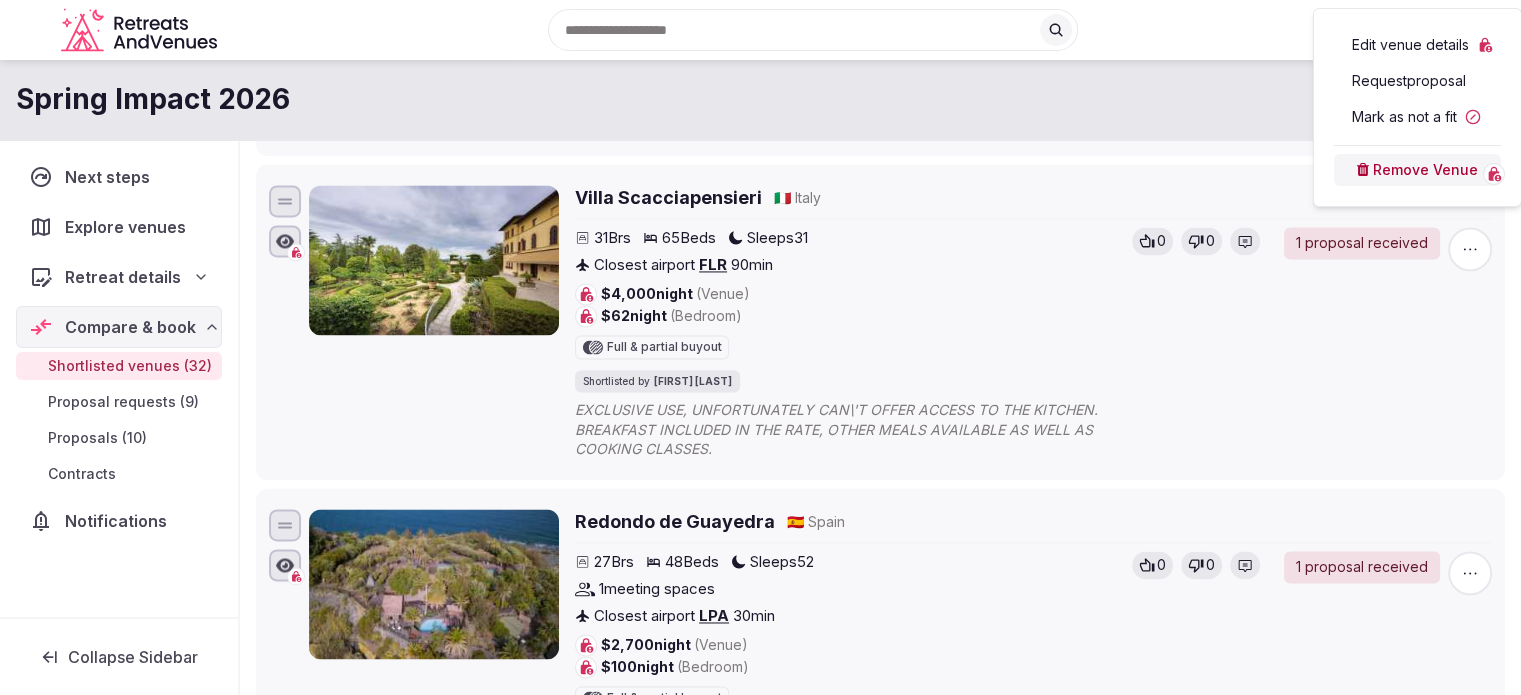 click on "$4,000  night   (Venue) $62  night   (Bedroom) Full & partial buyout" at bounding box center (849, 321) 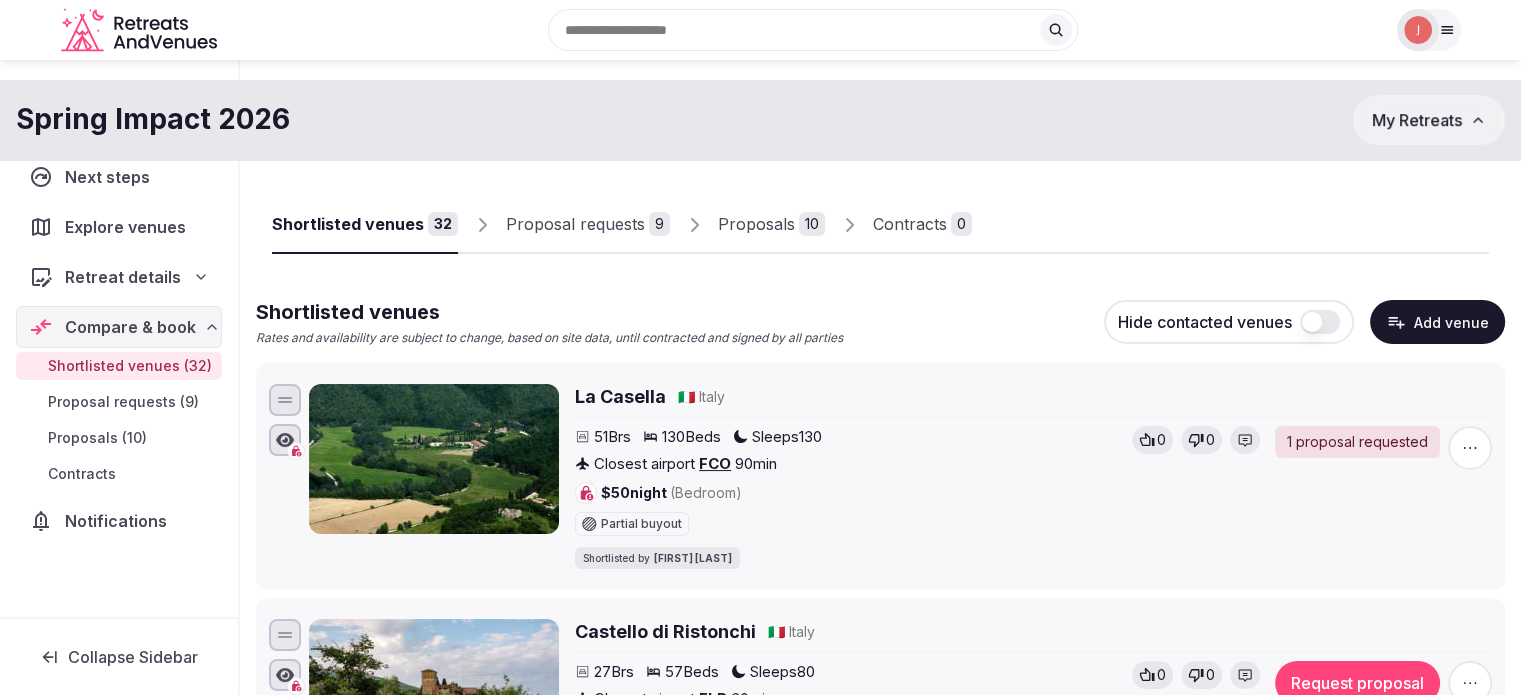 scroll, scrollTop: 0, scrollLeft: 0, axis: both 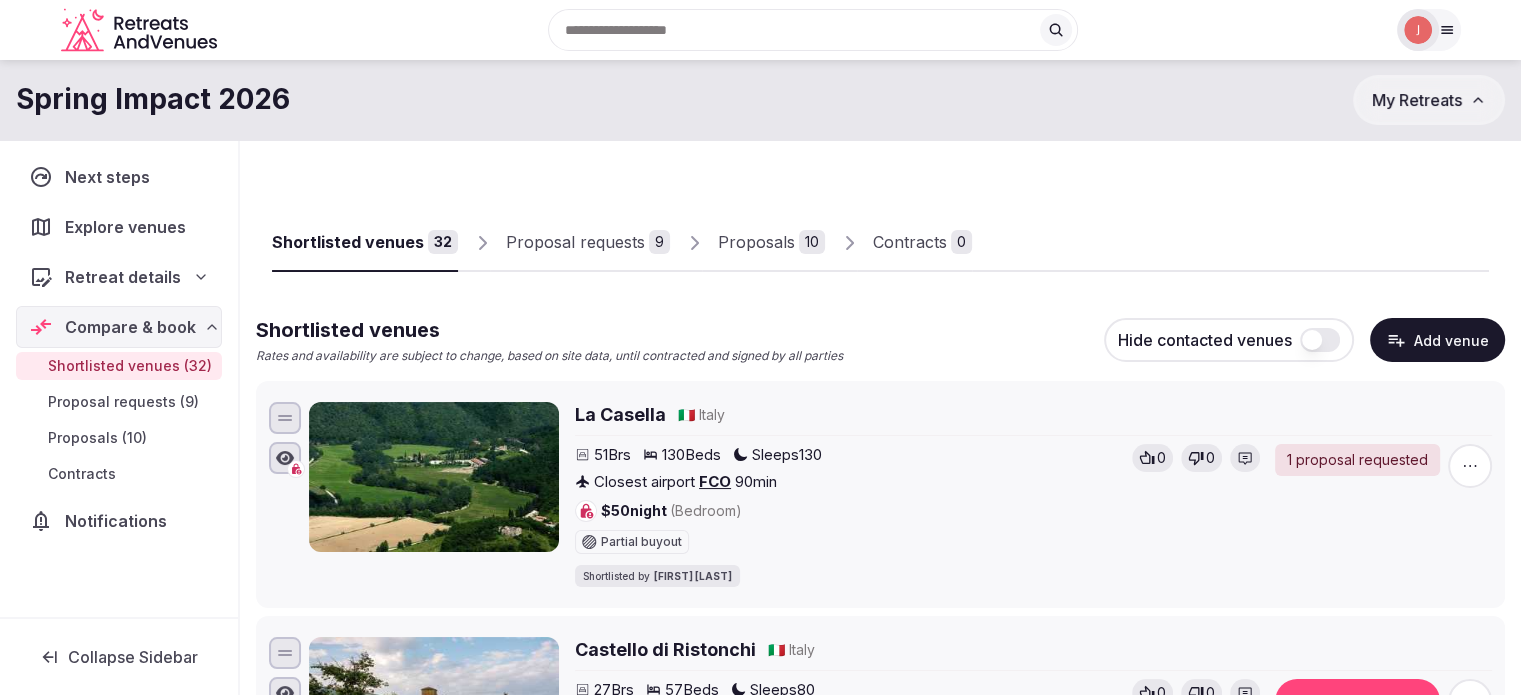 click on "Proposal requests" at bounding box center [575, 242] 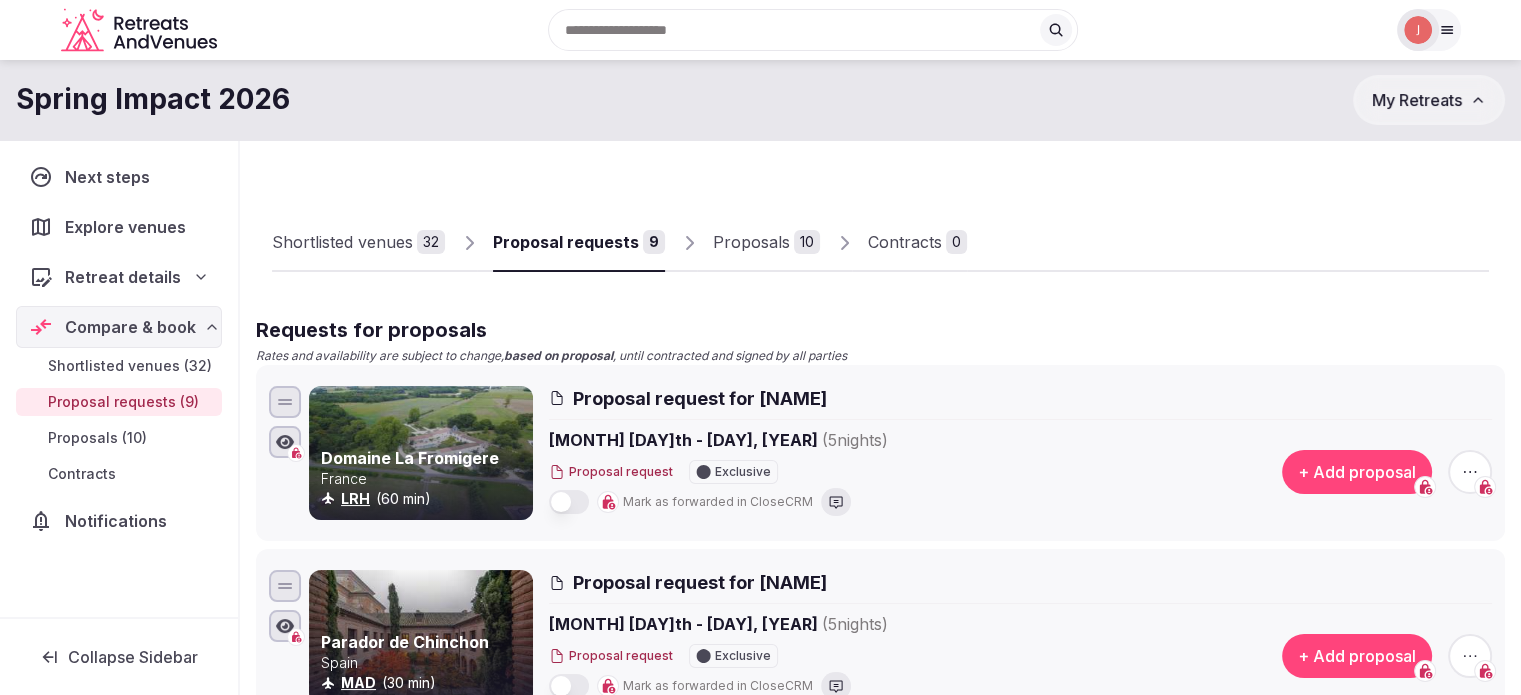 click on "Shortlisted venues" at bounding box center [342, 242] 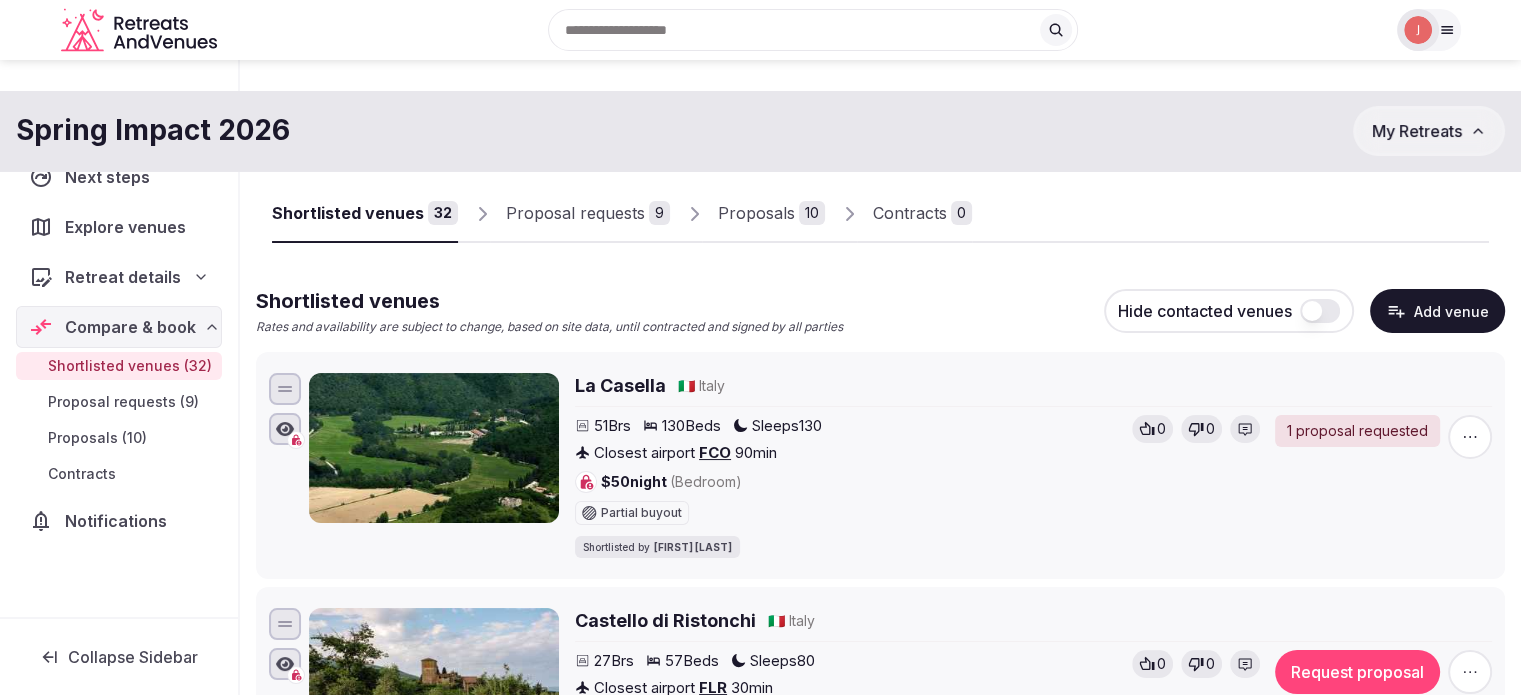 scroll, scrollTop: 0, scrollLeft: 0, axis: both 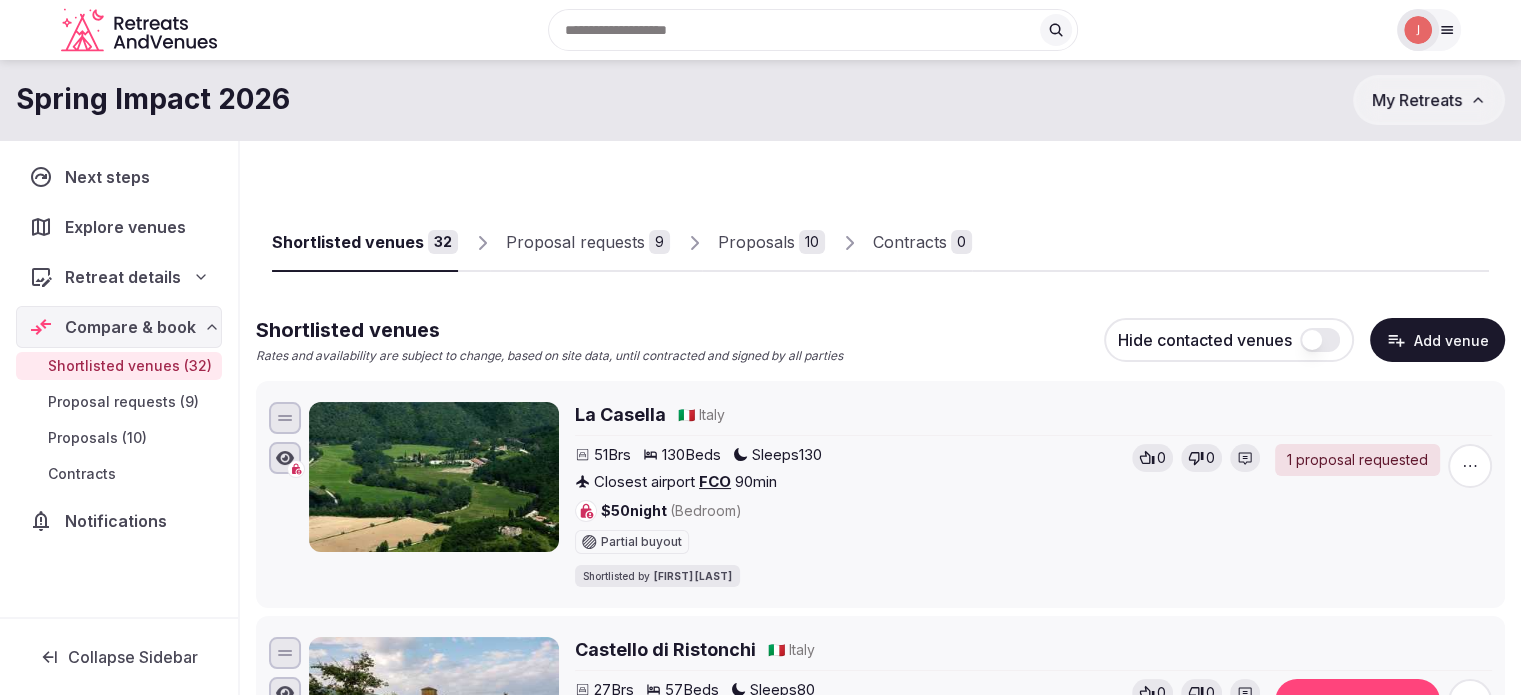 click on "Proposal requests" at bounding box center [575, 242] 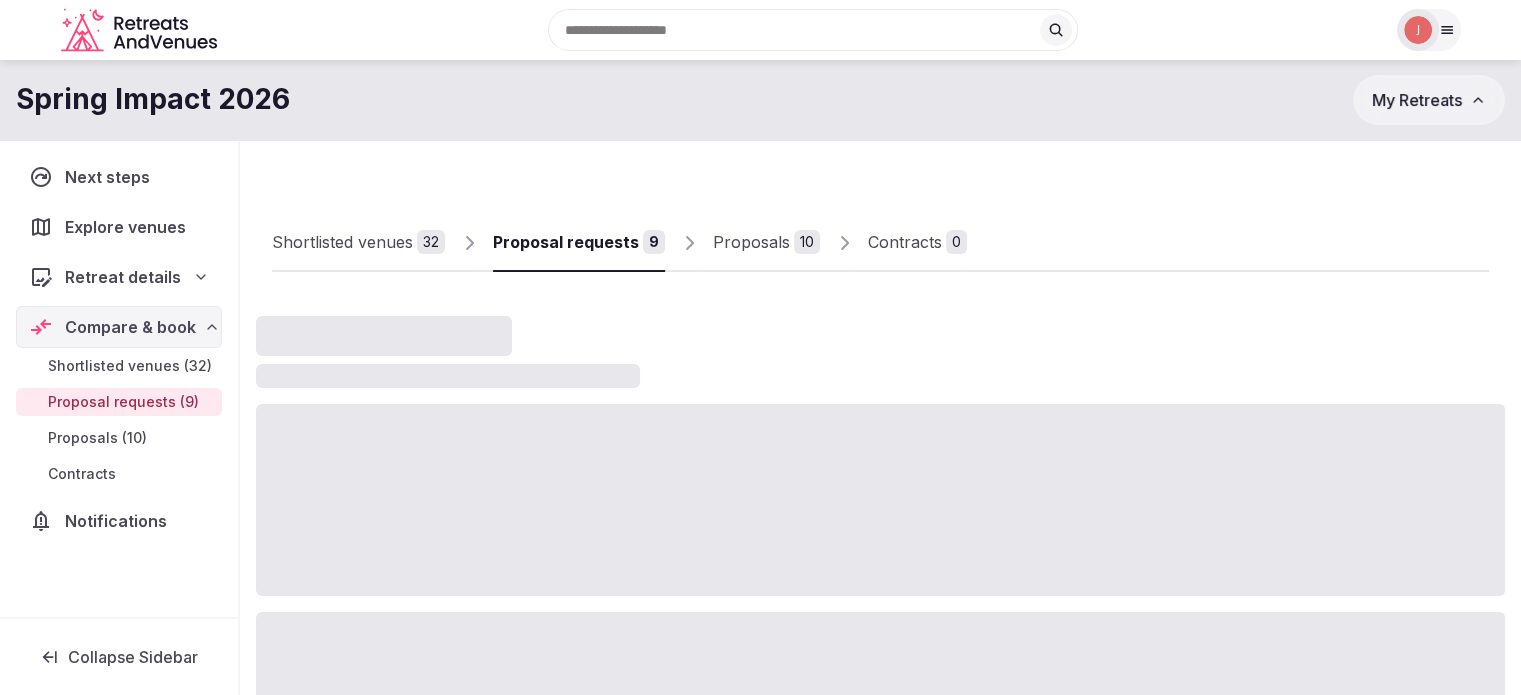 click on "10" at bounding box center [807, 242] 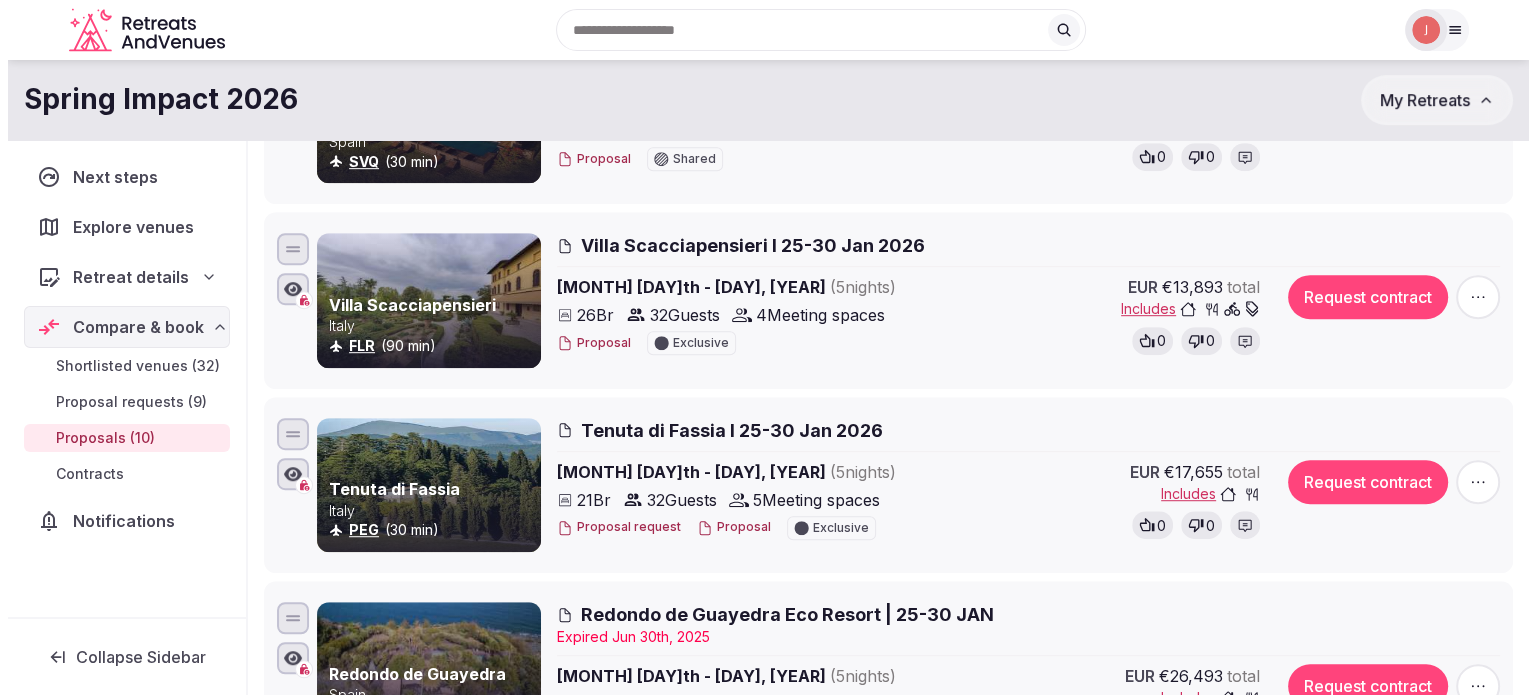 scroll, scrollTop: 1100, scrollLeft: 0, axis: vertical 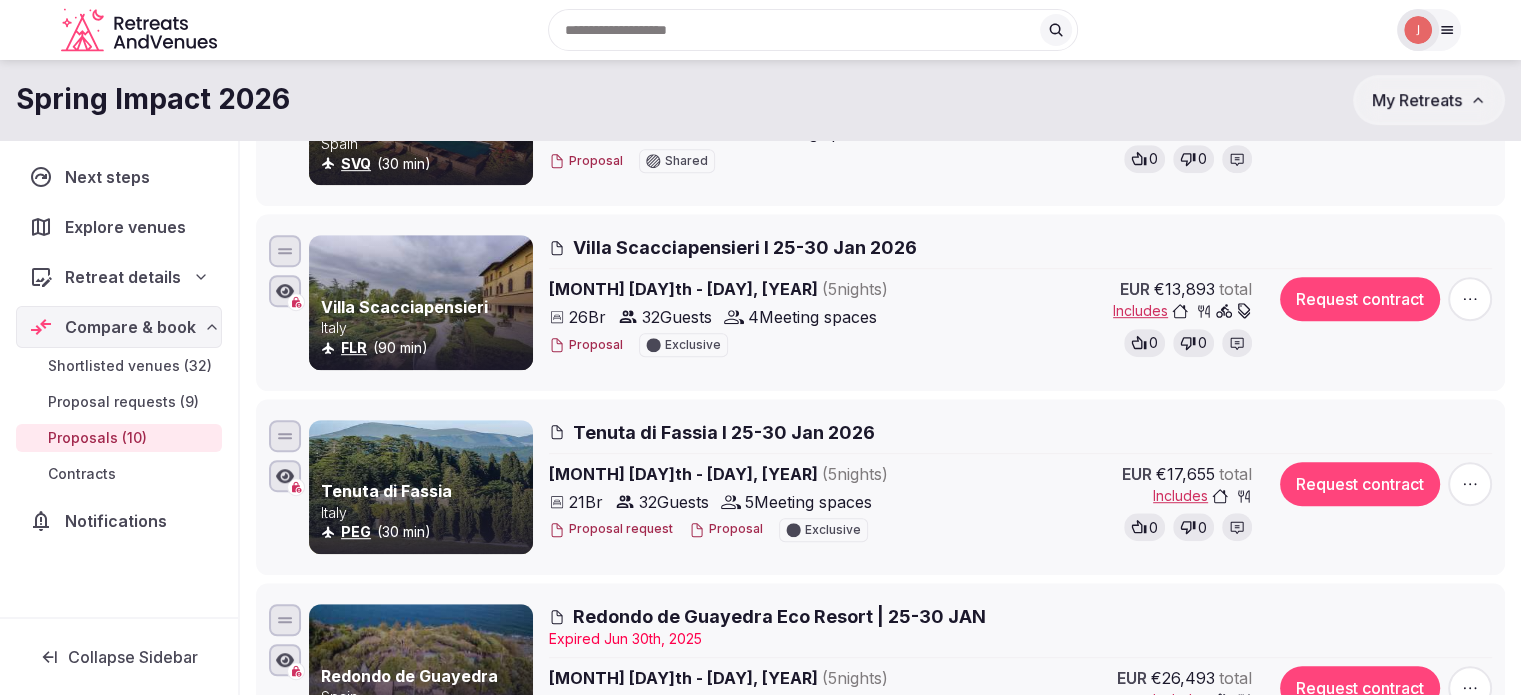 click on "Proposal" at bounding box center [586, 345] 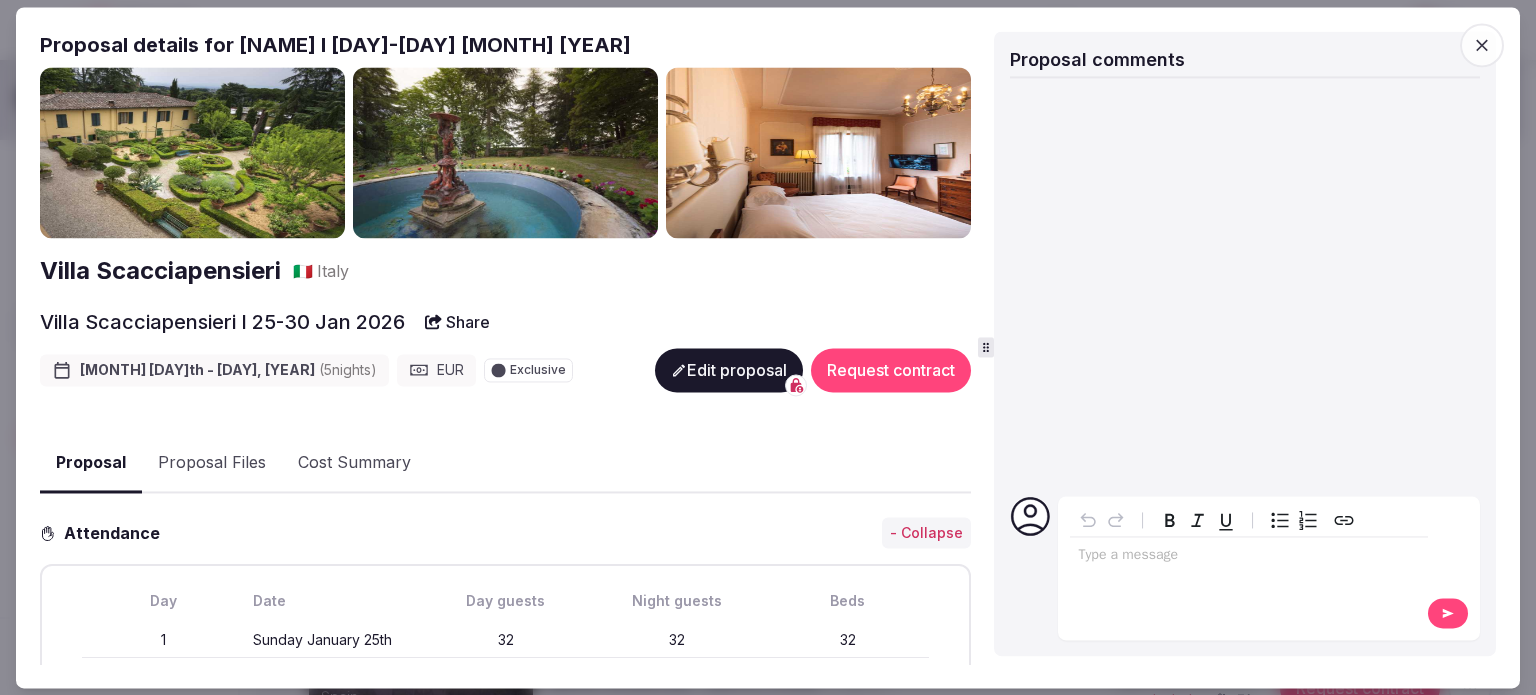scroll, scrollTop: 0, scrollLeft: 0, axis: both 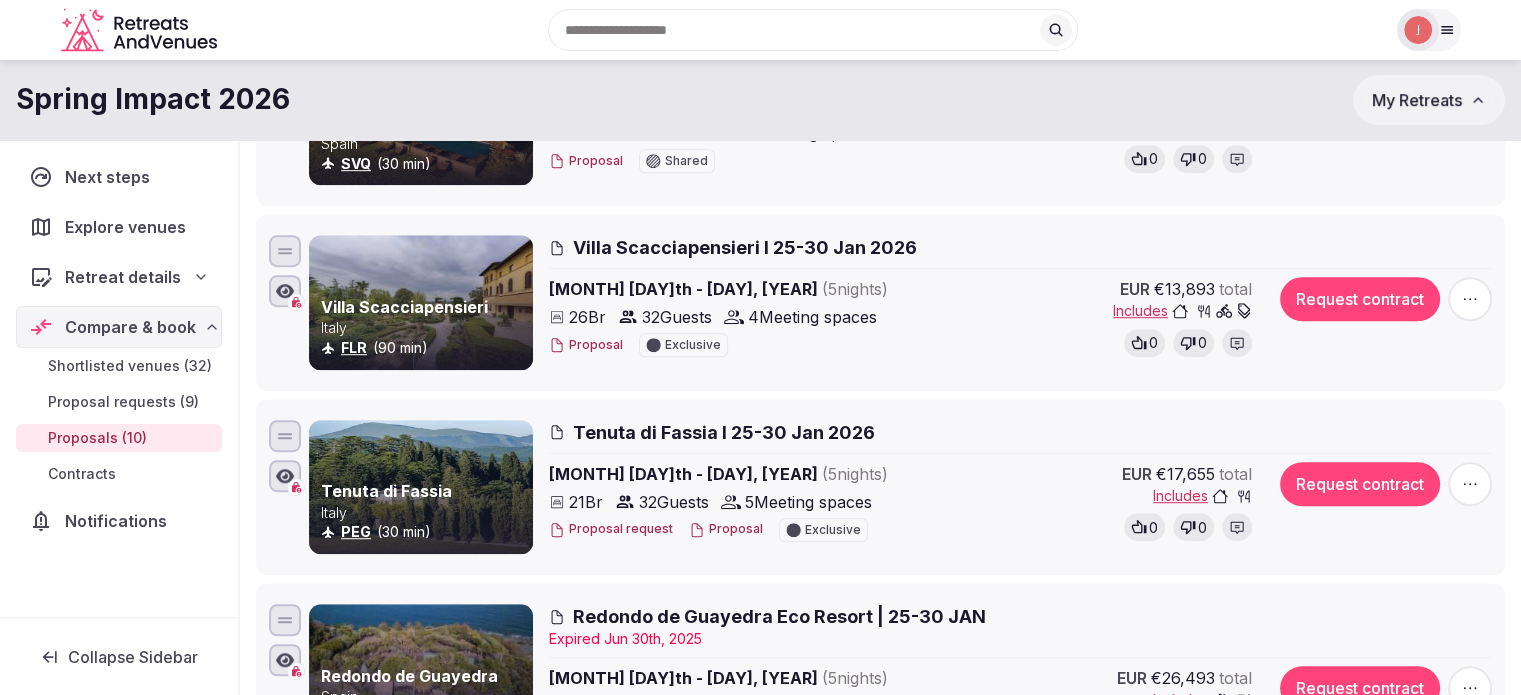 click at bounding box center [1470, 299] 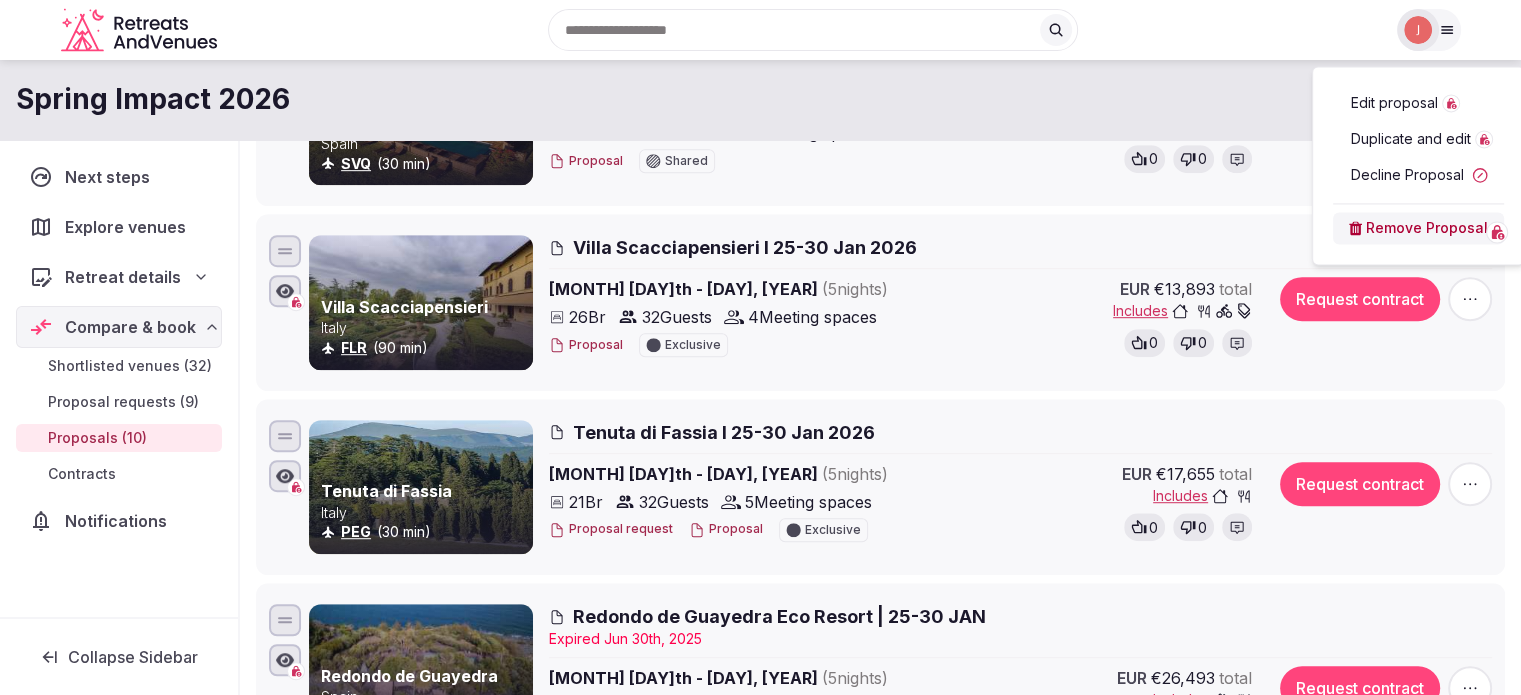 click on "Edit proposal" at bounding box center [1418, 103] 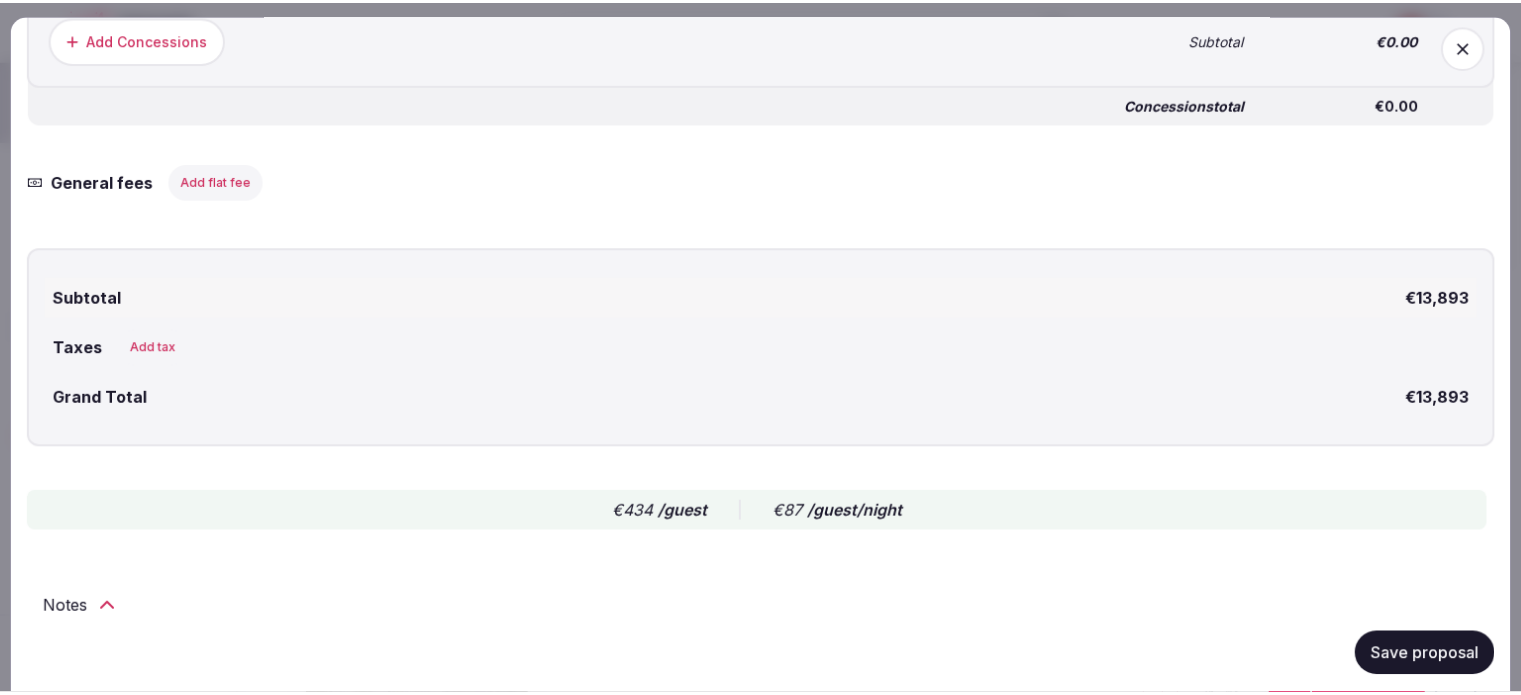 scroll, scrollTop: 3394, scrollLeft: 0, axis: vertical 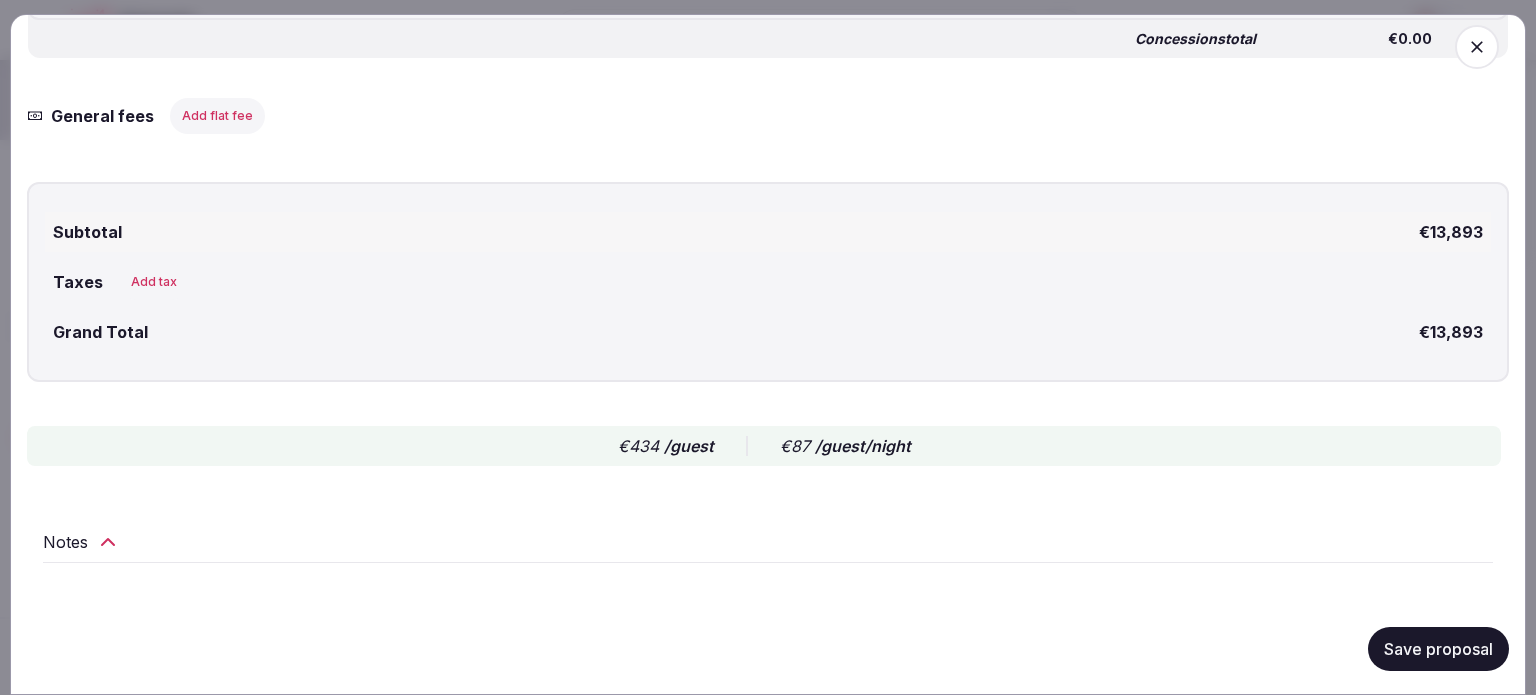 click 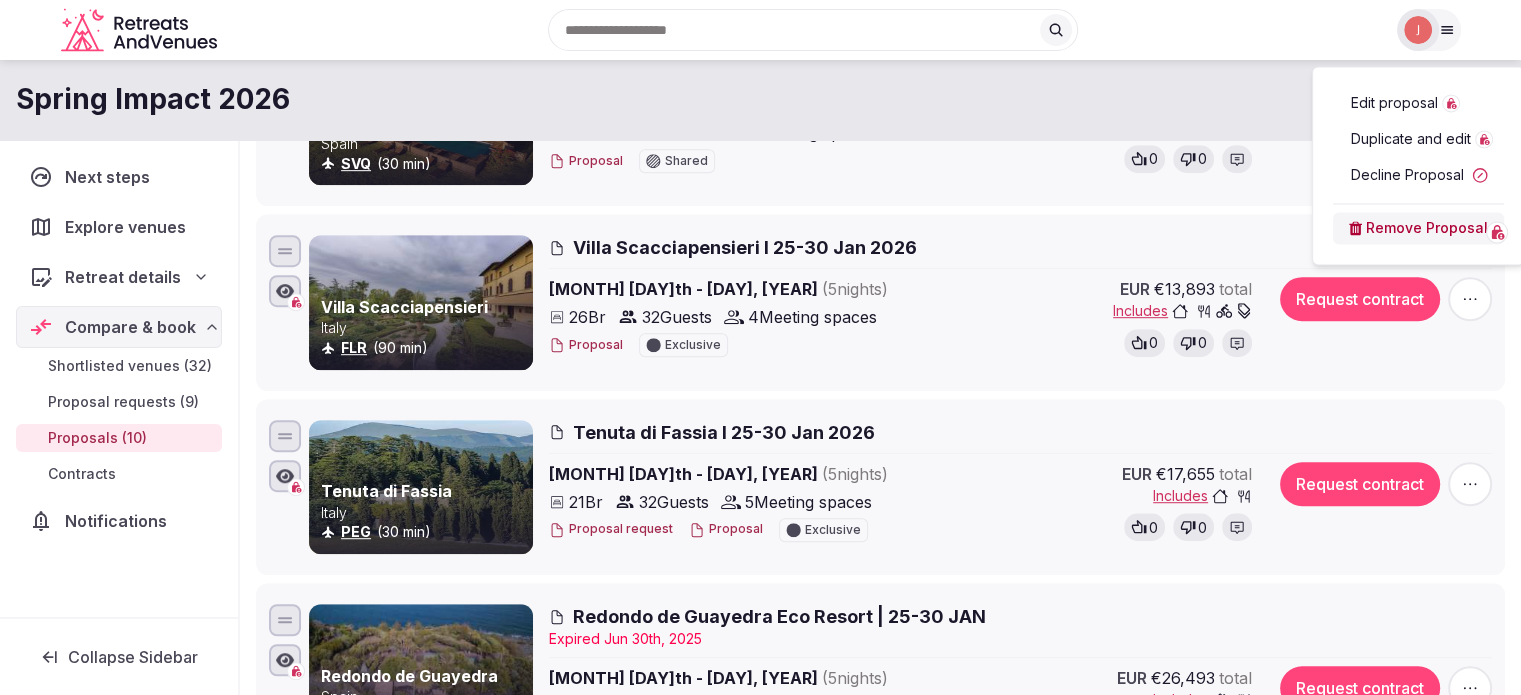 click on "0 0" at bounding box center (1086, 159) 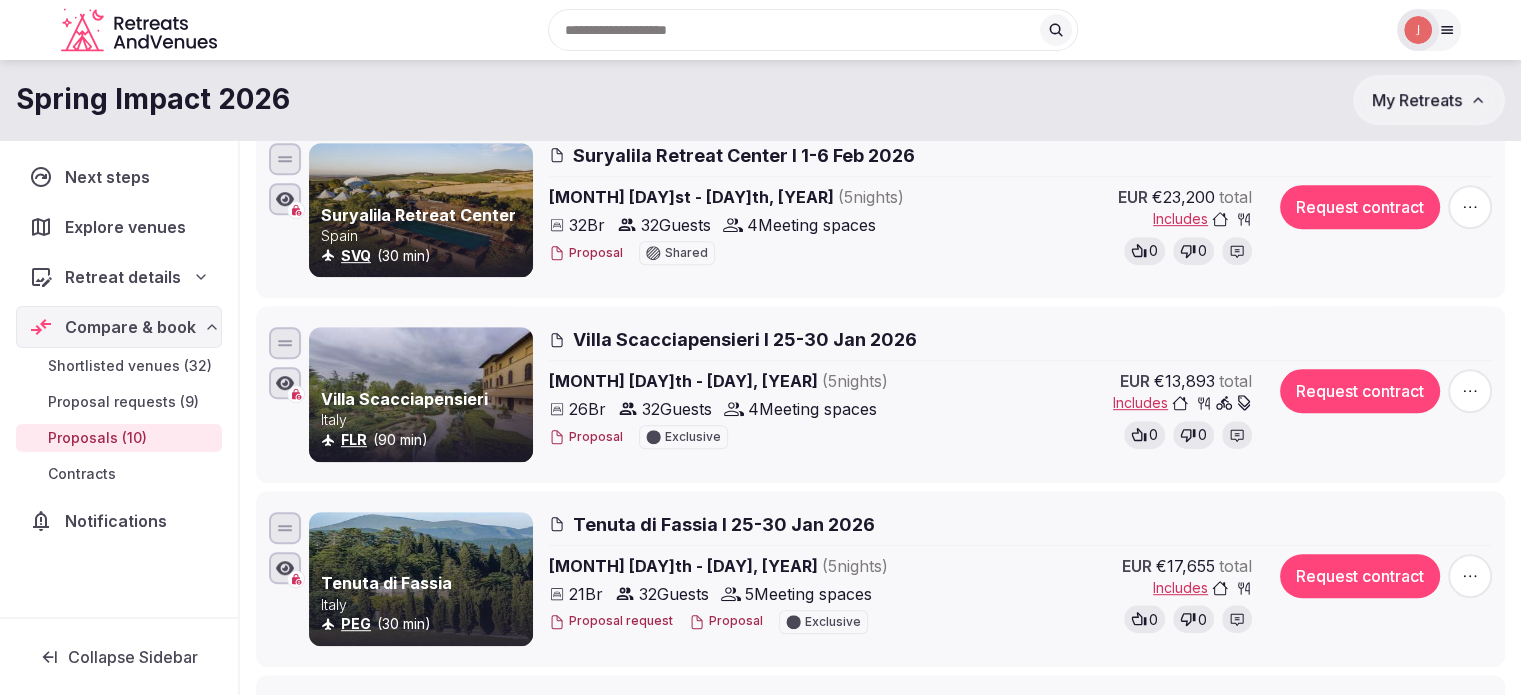 scroll, scrollTop: 900, scrollLeft: 0, axis: vertical 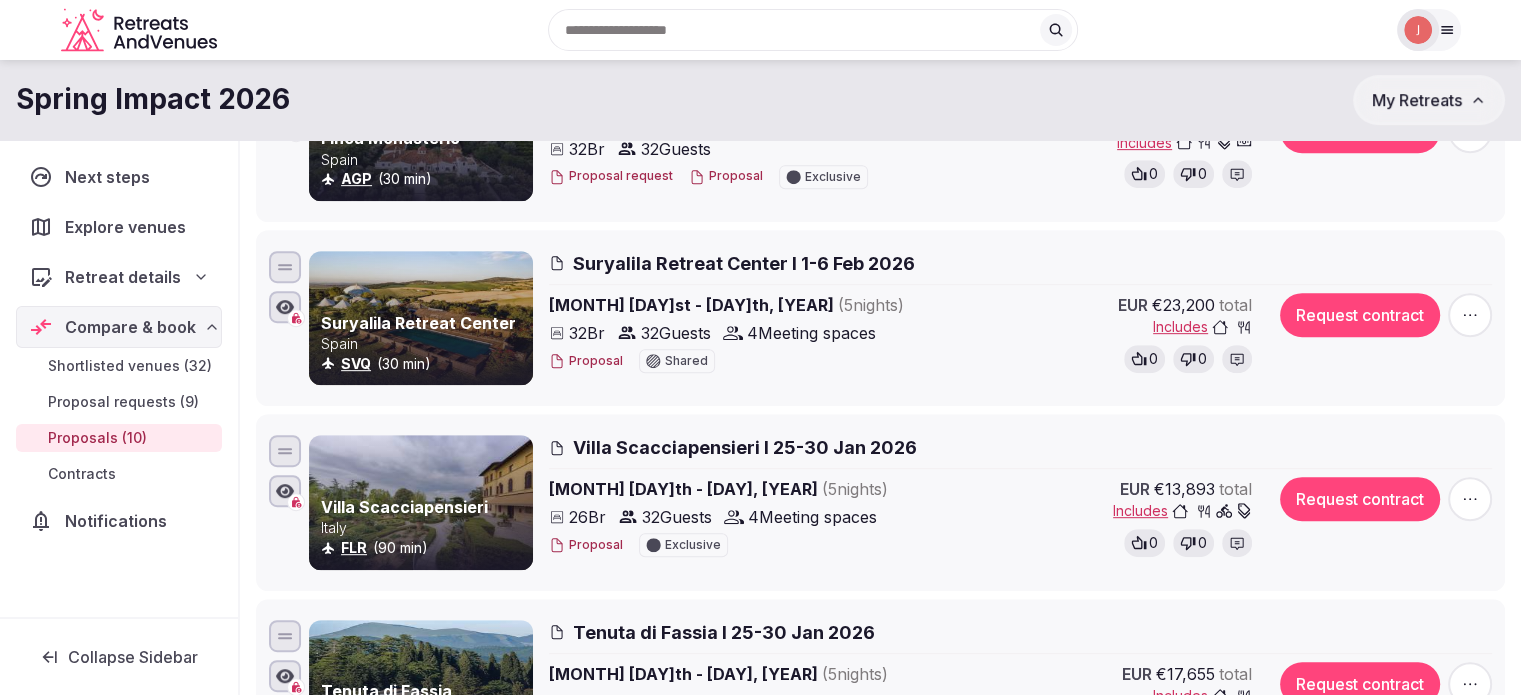 click on "Retreat details" at bounding box center [123, 277] 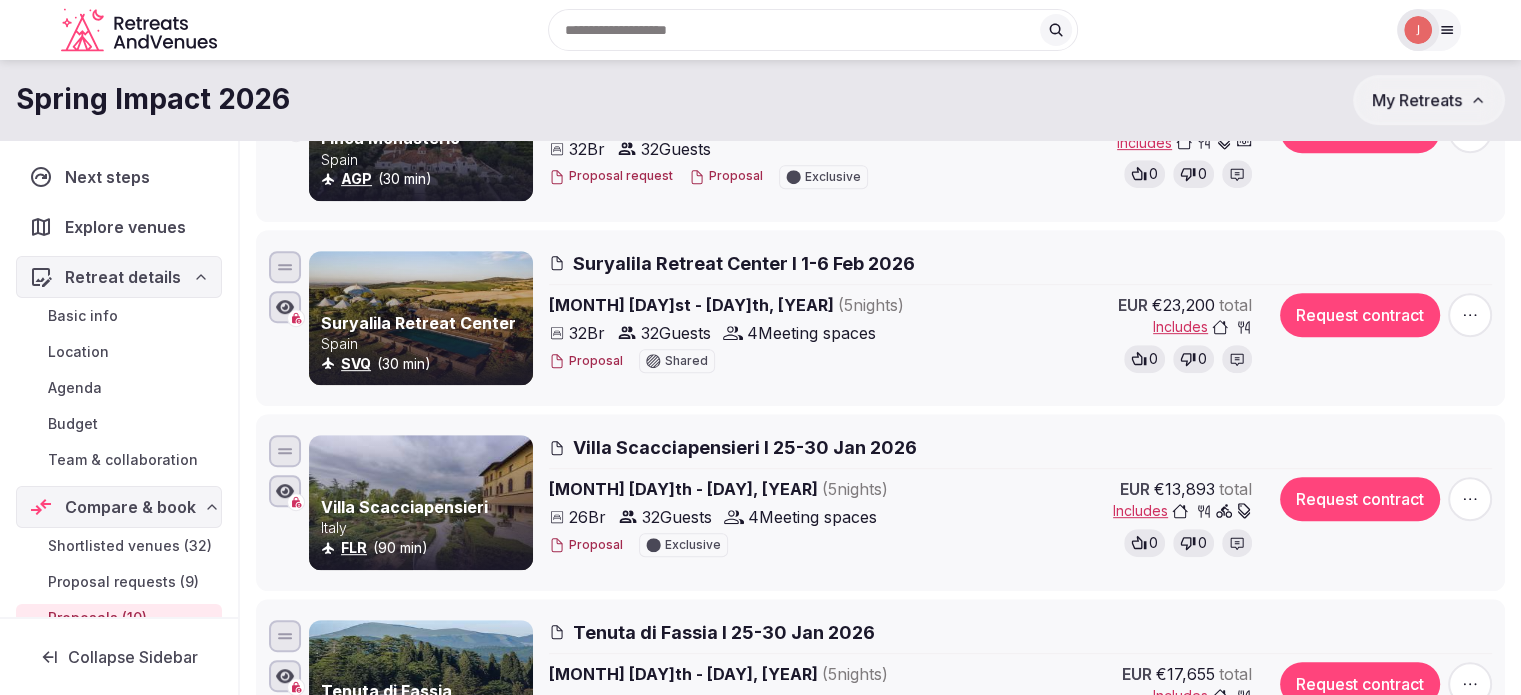 click on "Basic info" at bounding box center [83, 316] 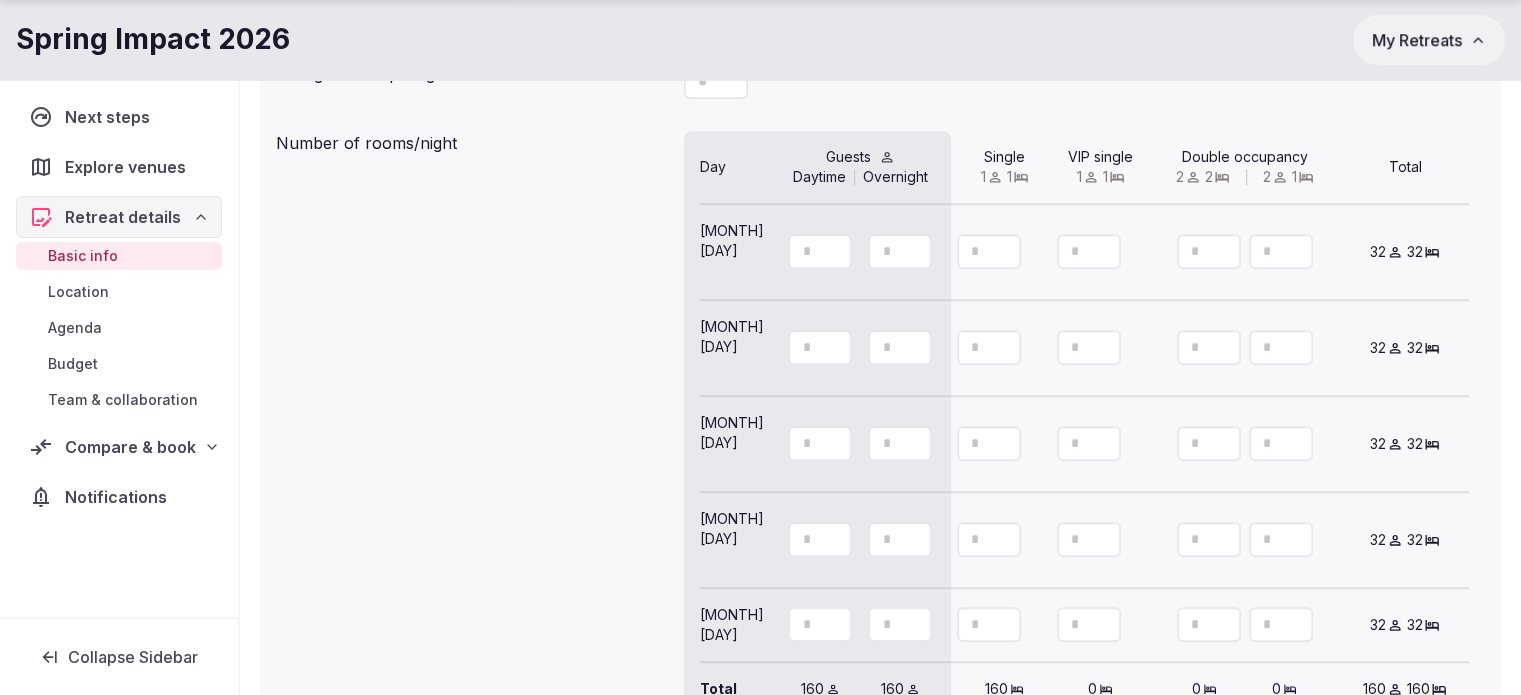 scroll, scrollTop: 2000, scrollLeft: 0, axis: vertical 